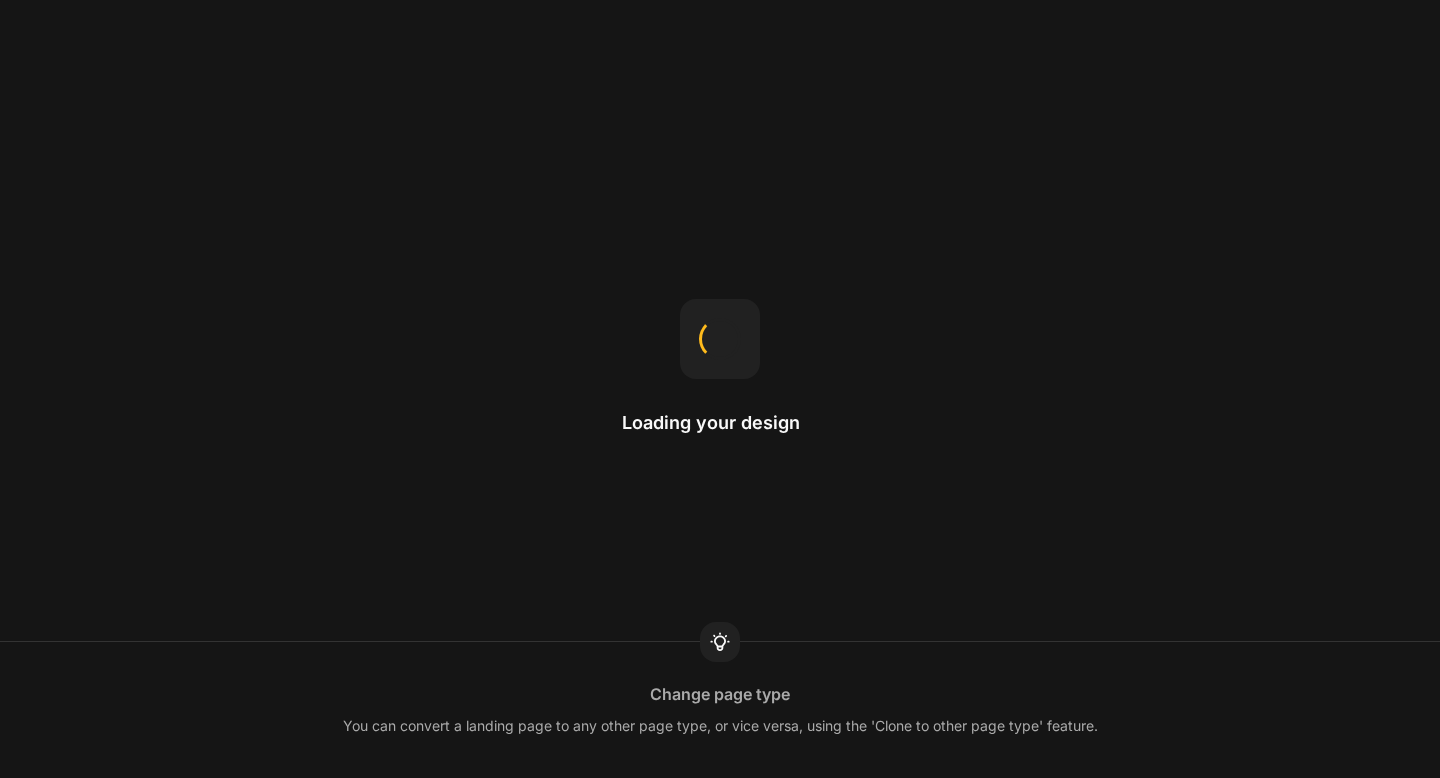 scroll, scrollTop: 0, scrollLeft: 0, axis: both 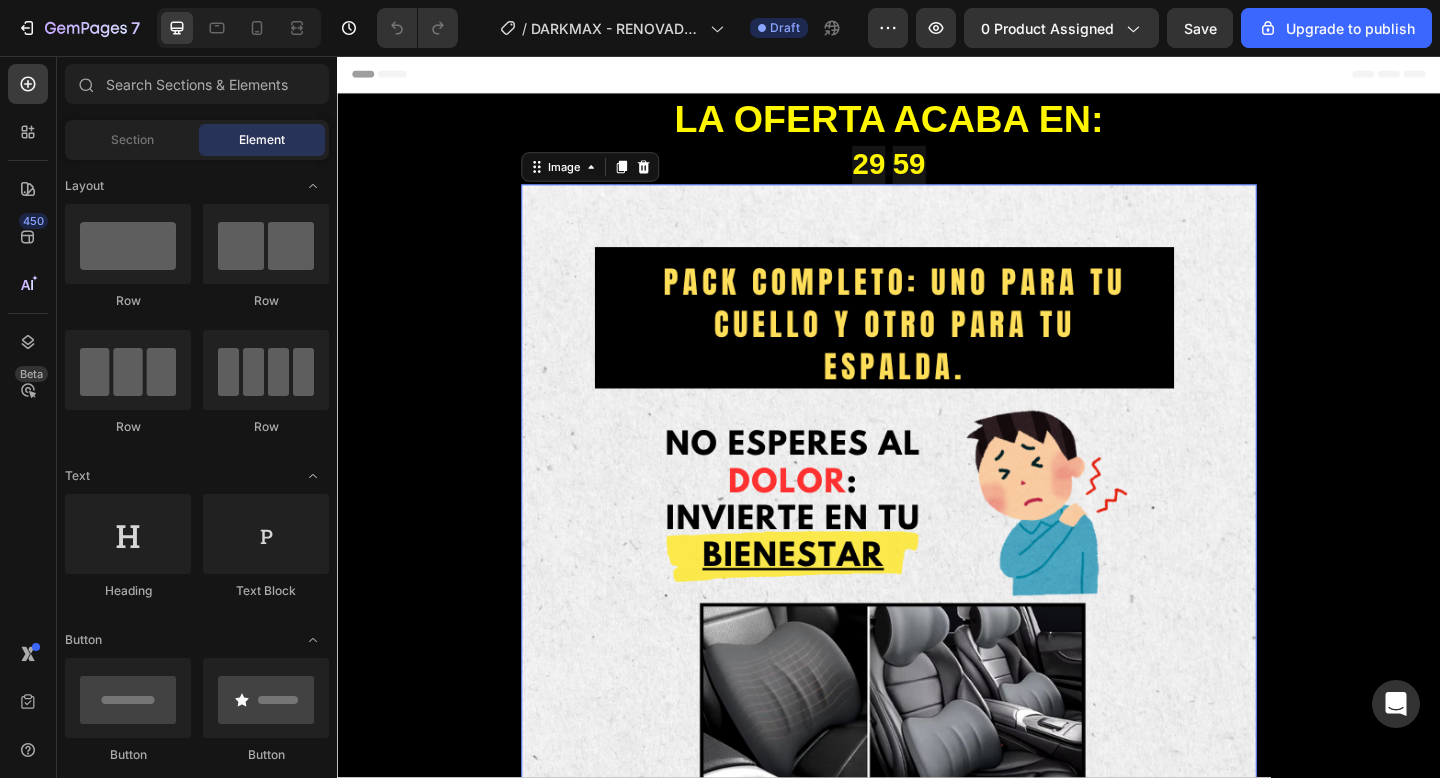 click at bounding box center [937, 796] 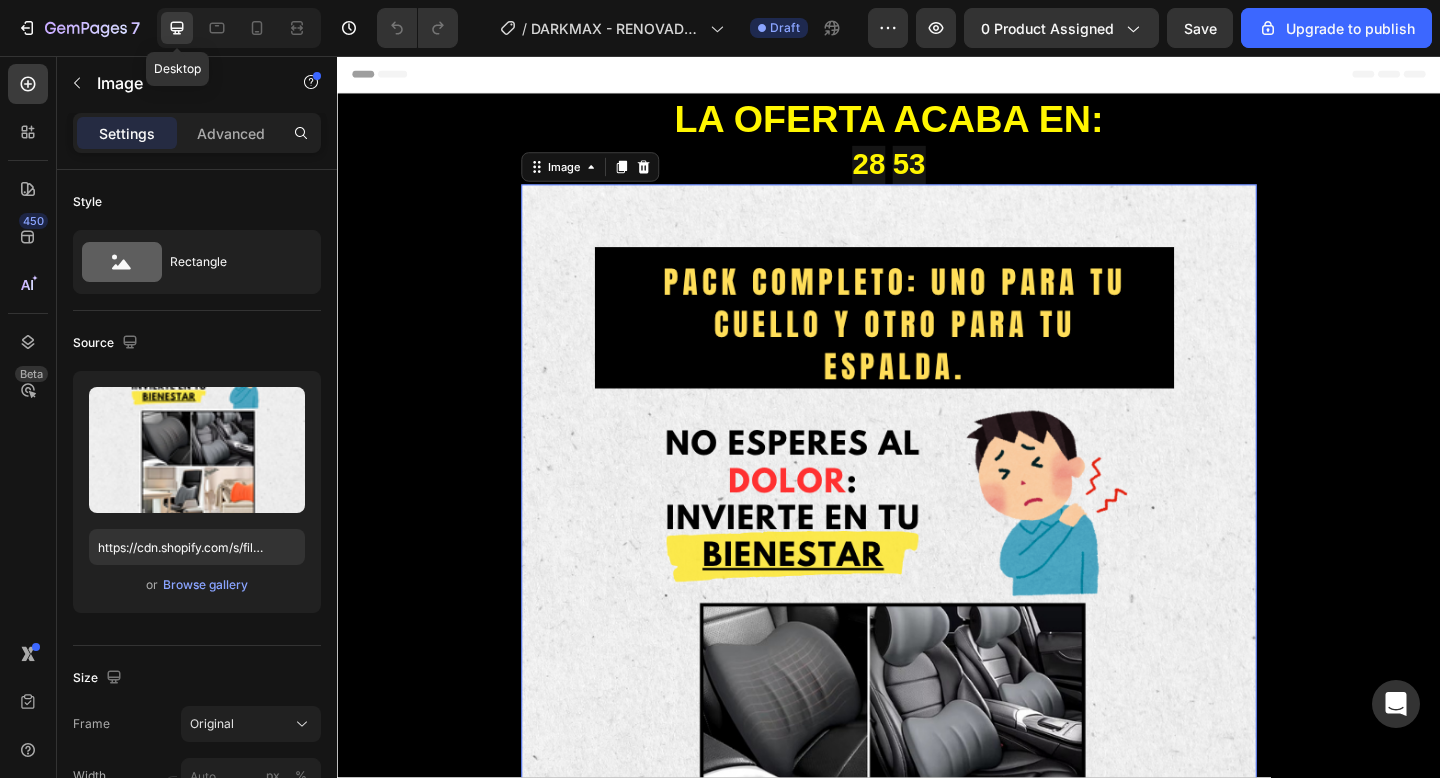 click 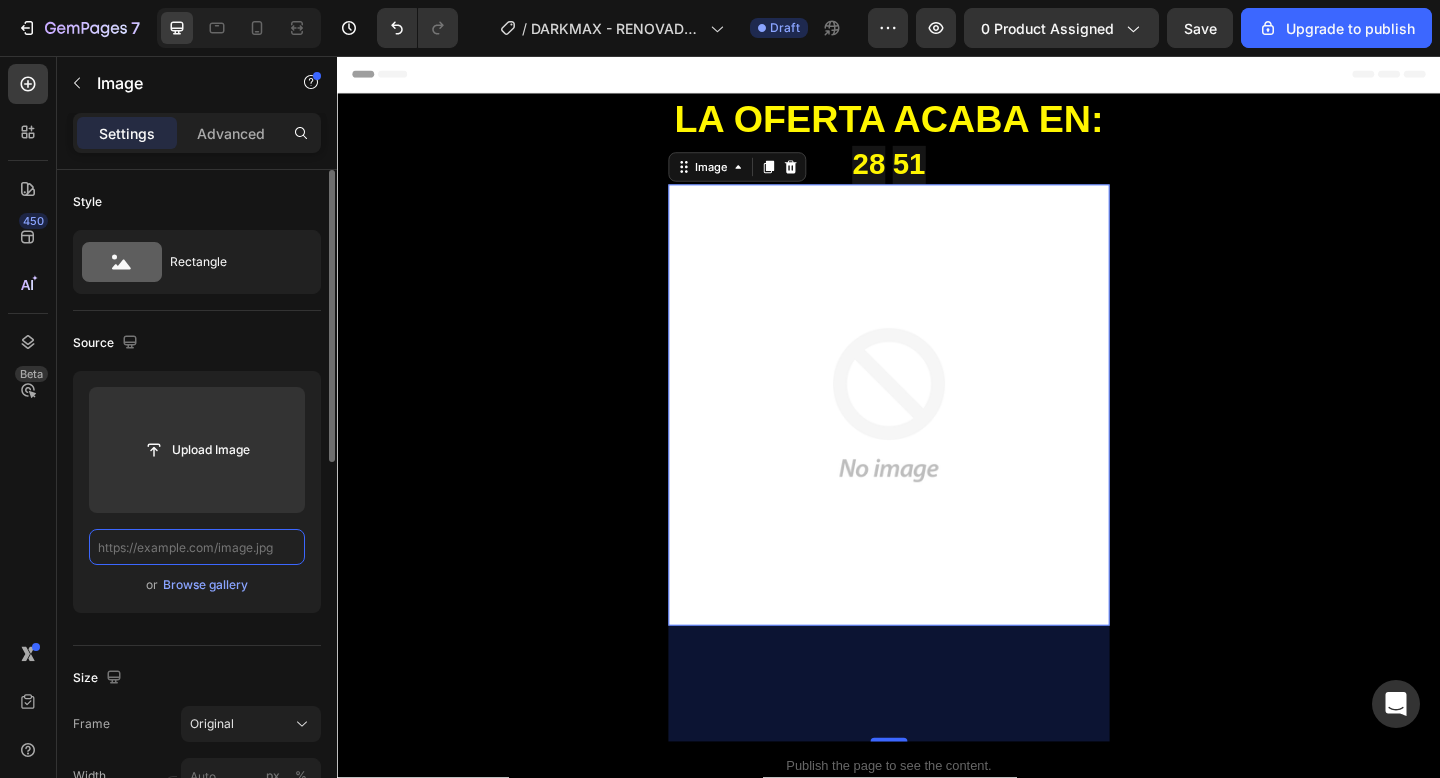 scroll, scrollTop: 0, scrollLeft: 0, axis: both 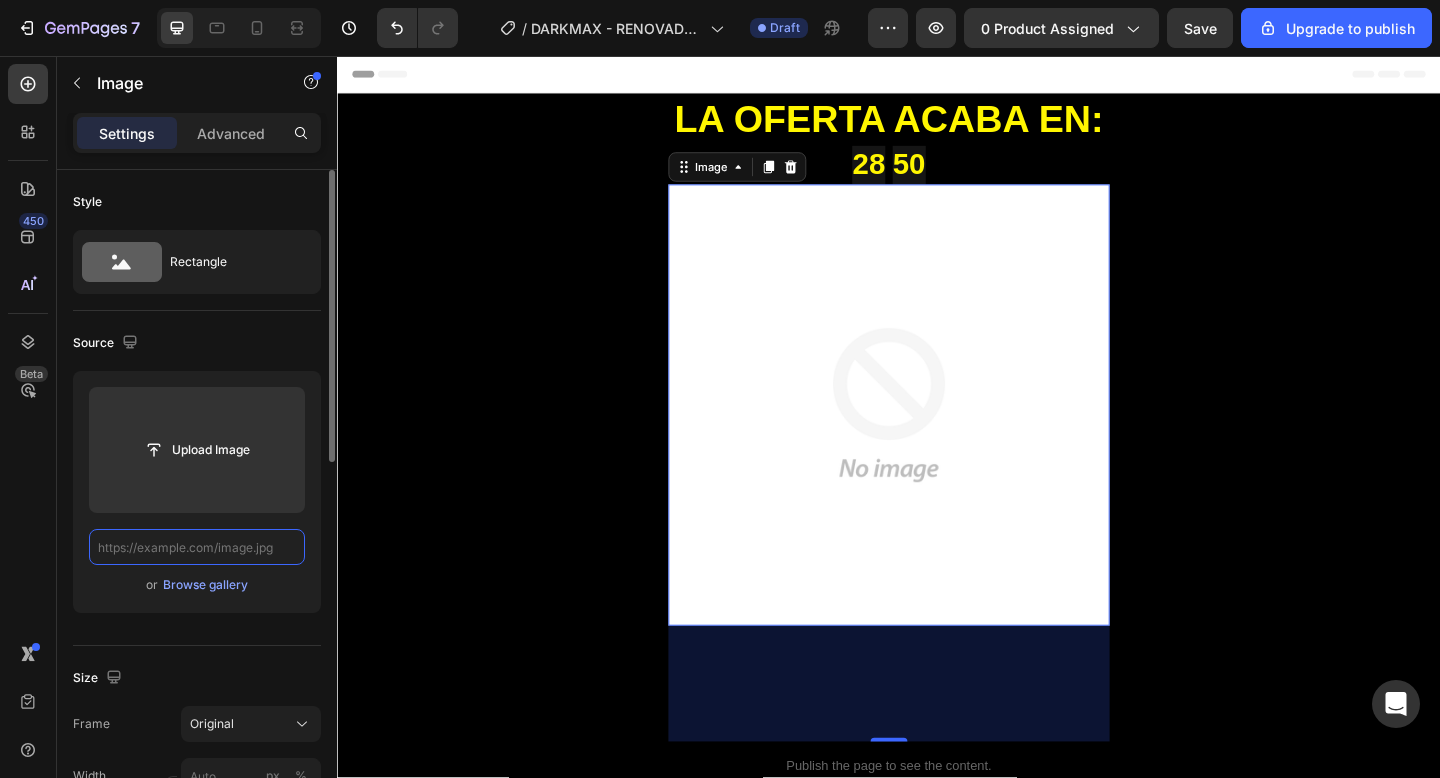 paste on "https://cdn.shopify.com/s/files/1/0711/7265/3214/files/1_65576cc6-54bb-438e-b01b-ab47087fa4ad.png?v=1754183559" 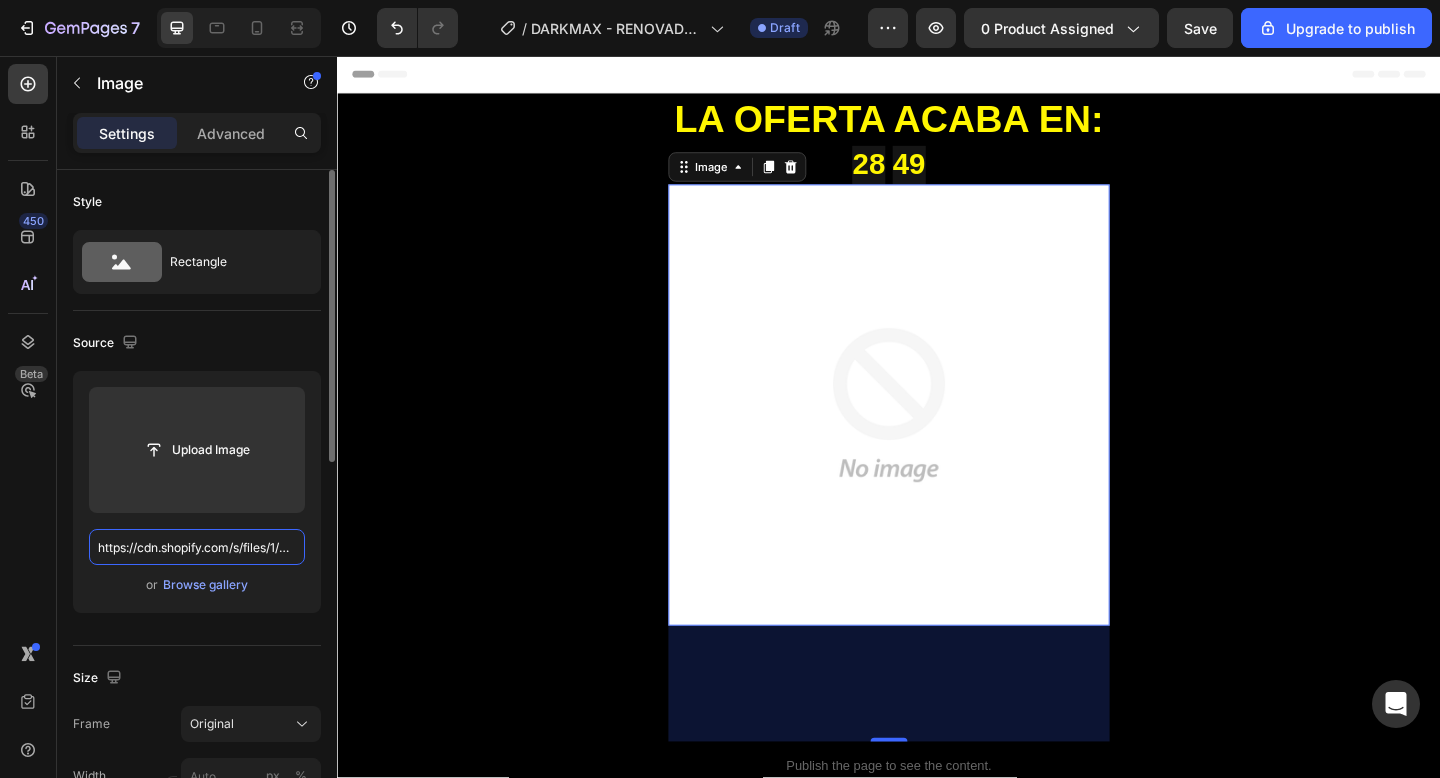 scroll, scrollTop: 0, scrollLeft: 513, axis: horizontal 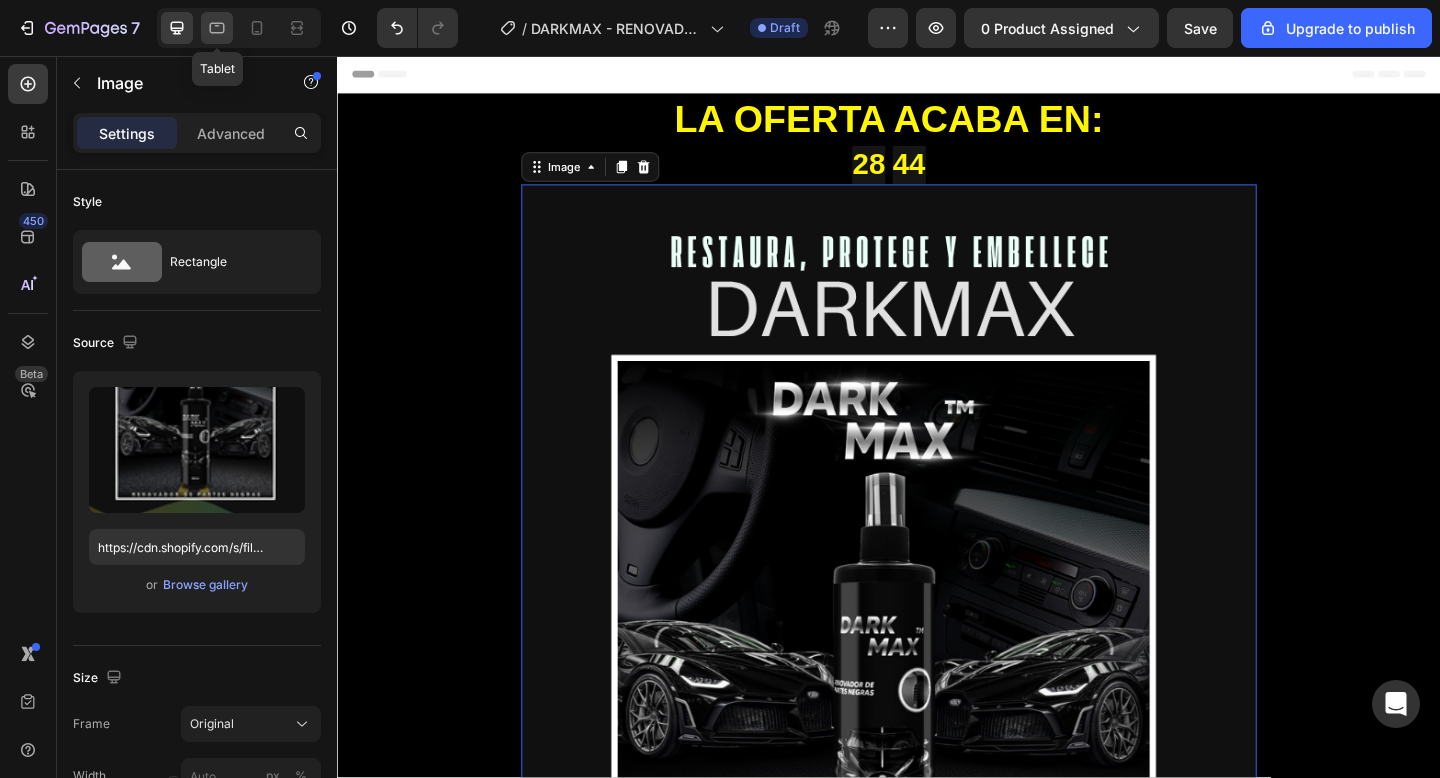 click 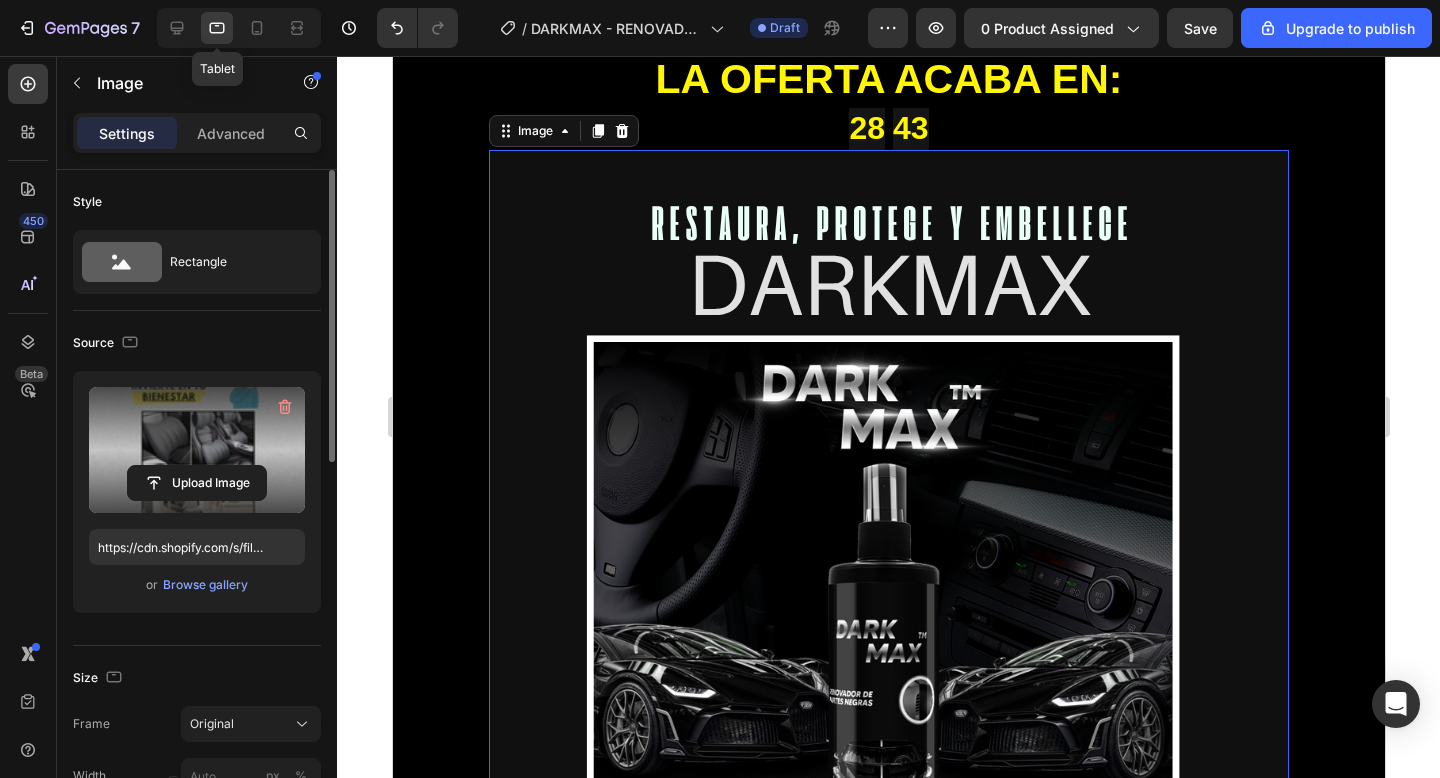 scroll, scrollTop: 70, scrollLeft: 0, axis: vertical 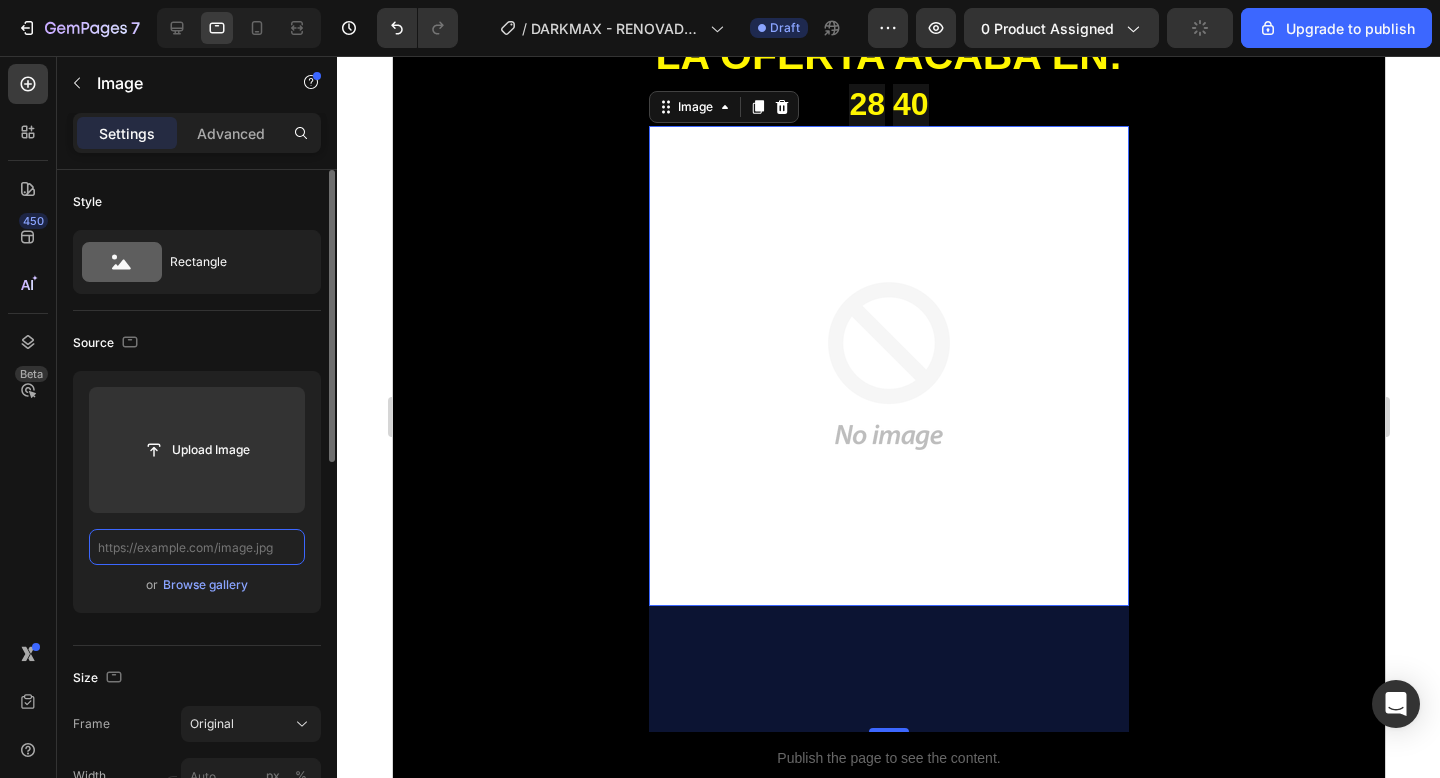 paste on "https://cdn.shopify.com/s/files/1/0711/7265/3214/files/1_65576cc6-54bb-438e-b01b-ab47087fa4ad.png?v=1754183559" 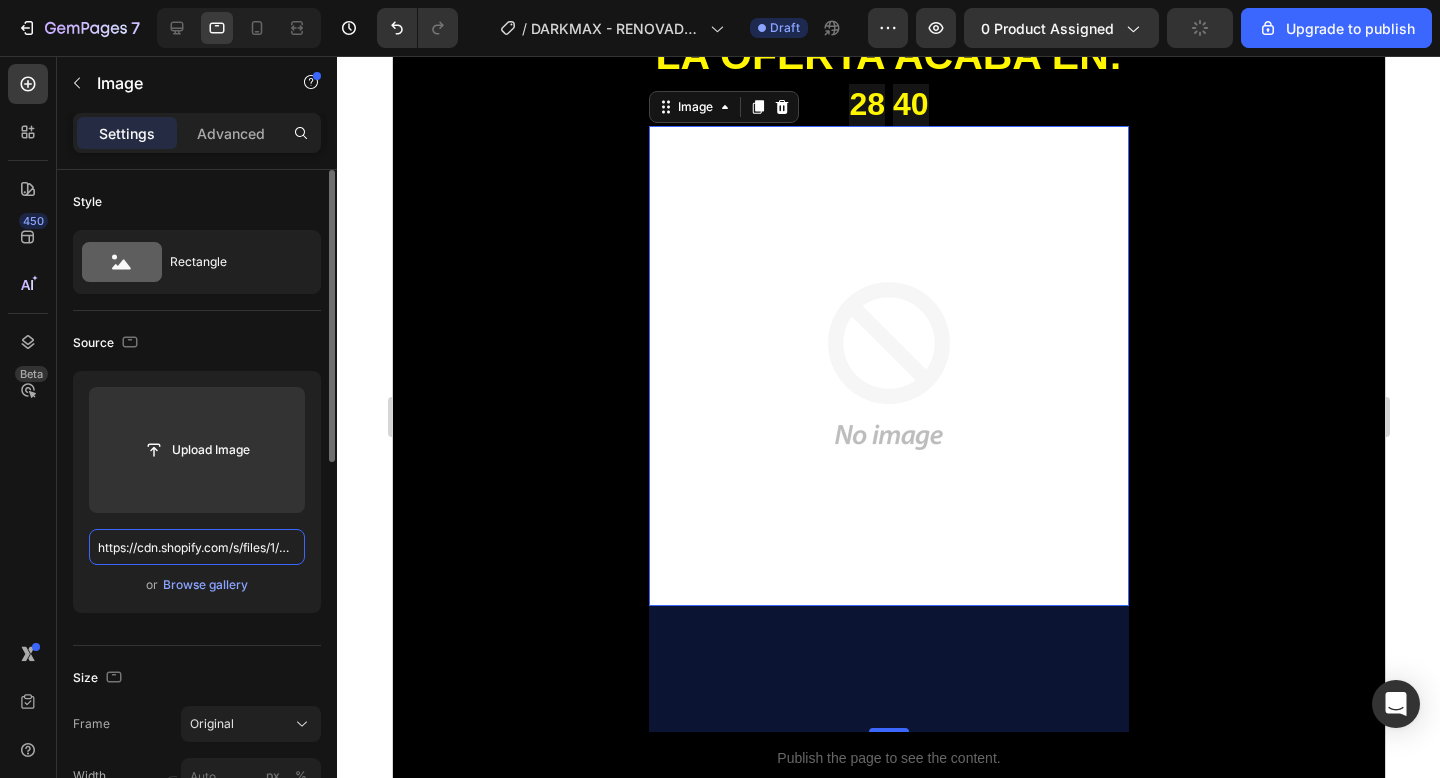 scroll, scrollTop: 0, scrollLeft: 513, axis: horizontal 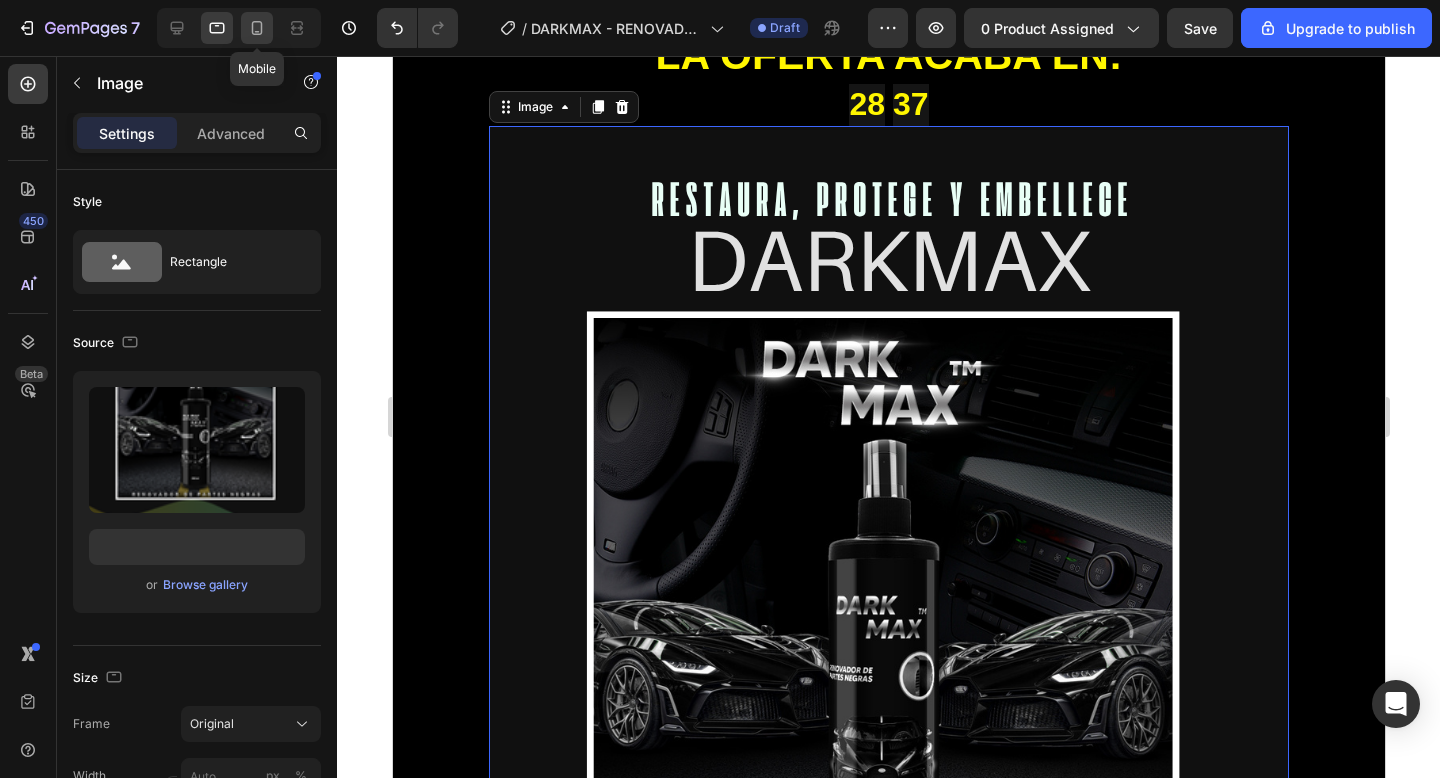 click 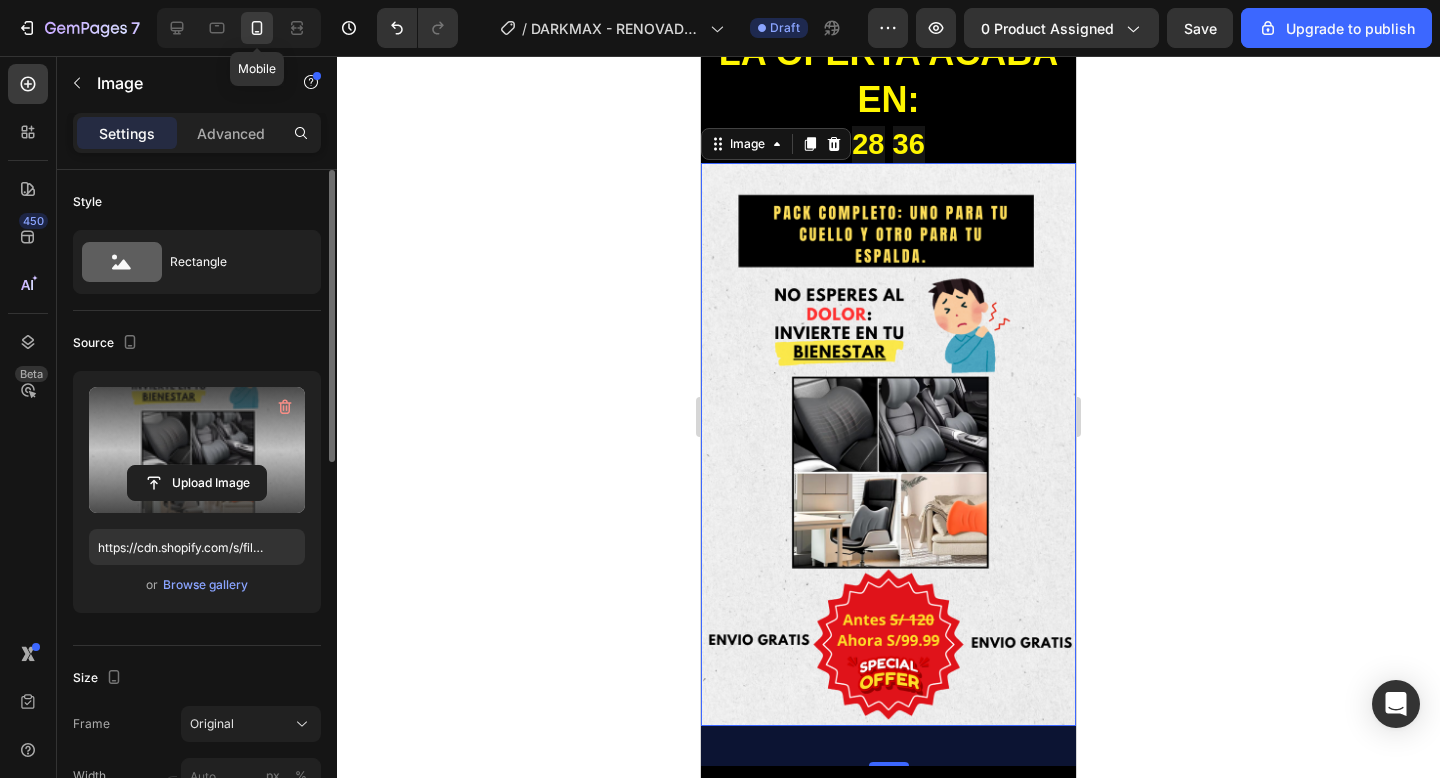 scroll, scrollTop: 106, scrollLeft: 0, axis: vertical 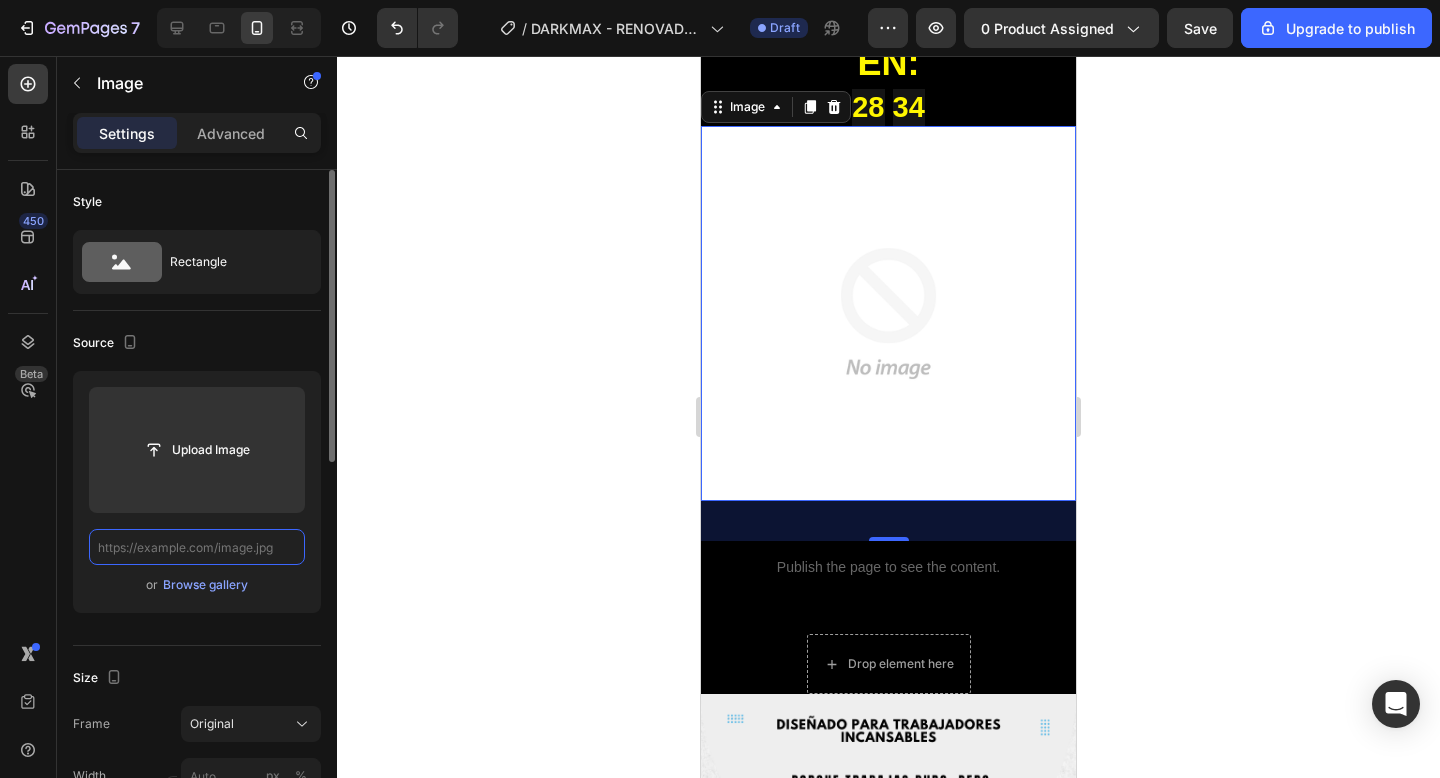 paste on "https://cdn.shopify.com/s/files/1/0711/7265/3214/files/1_65576cc6-54bb-438e-b01b-ab47087fa4ad.png?v=1754183559" 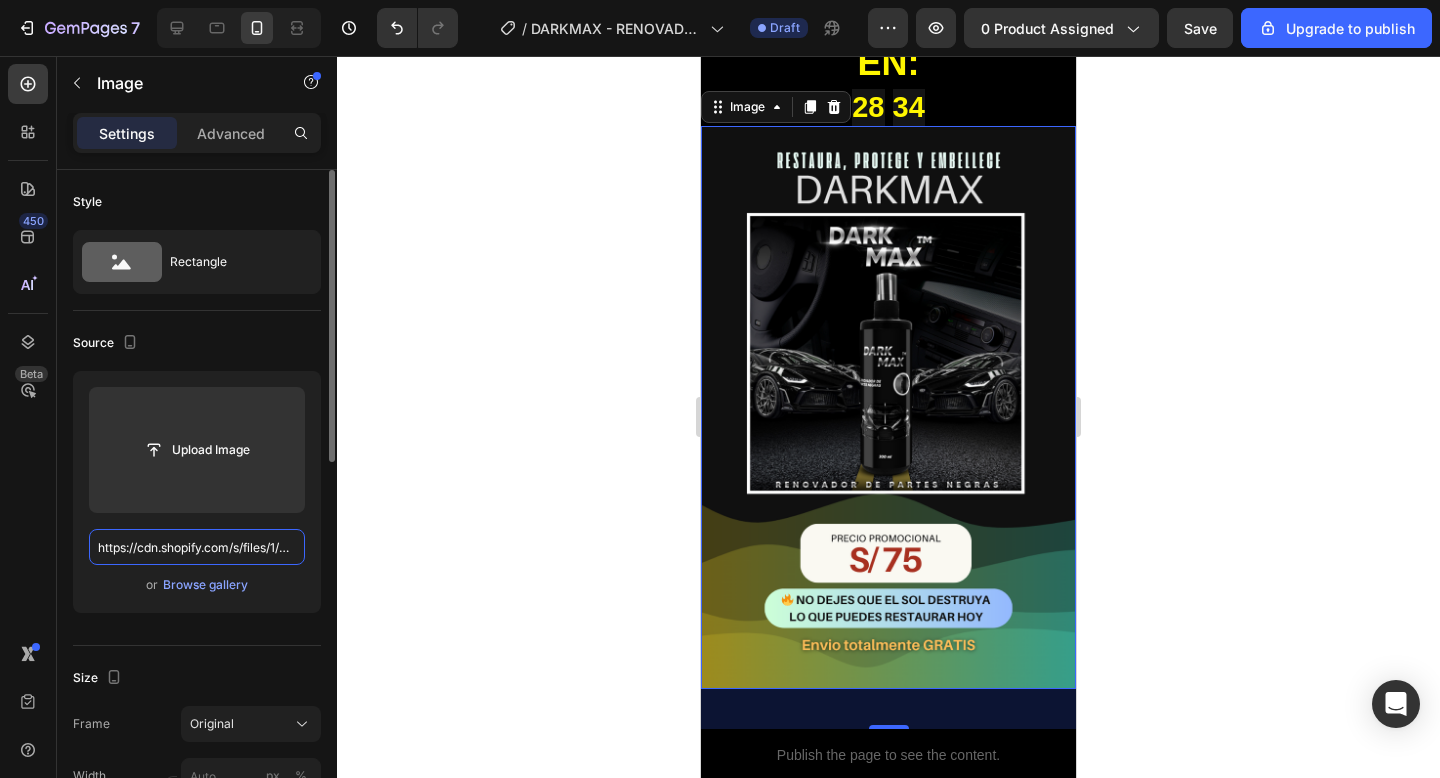 scroll, scrollTop: 0, scrollLeft: 513, axis: horizontal 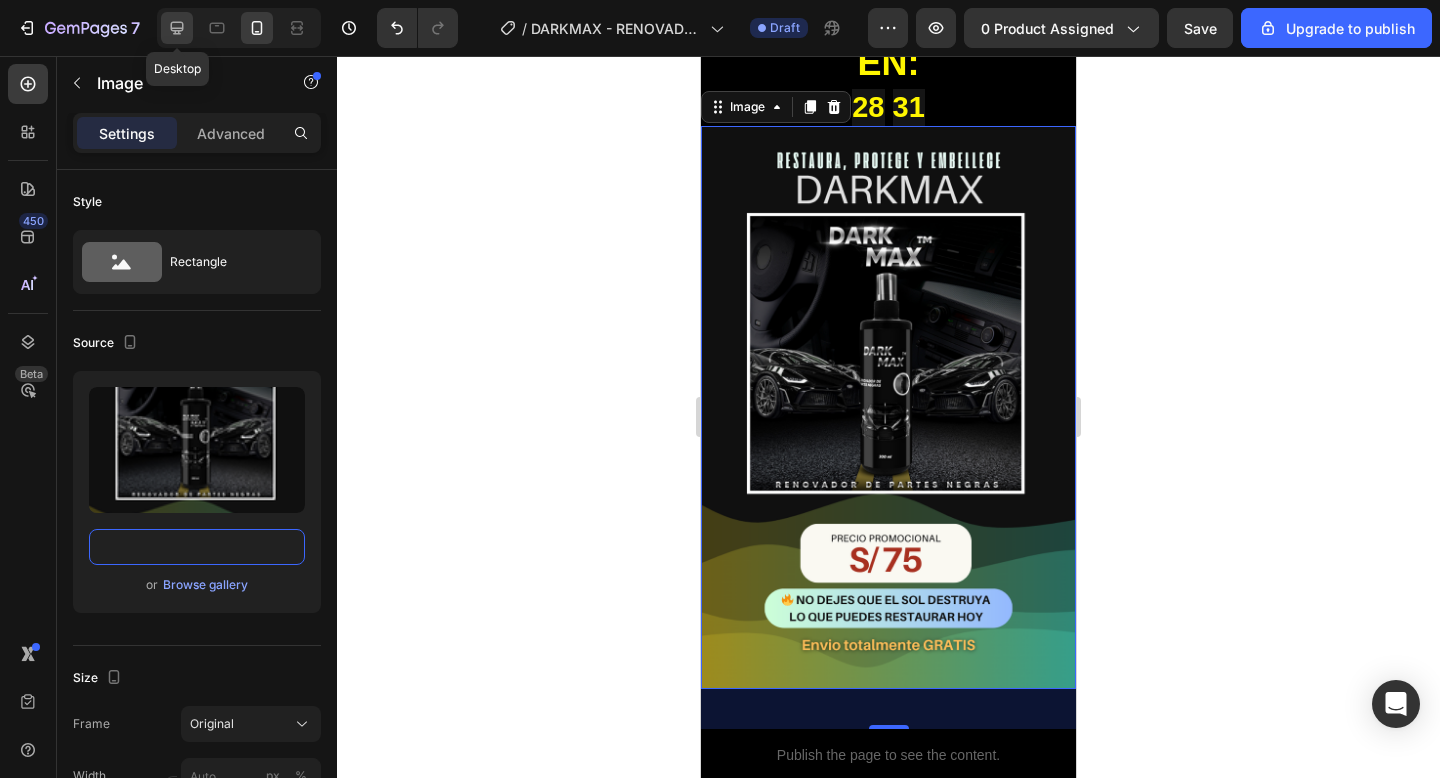 type on "https://cdn.shopify.com/s/files/1/0711/7265/3214/files/1_65576cc6-54bb-438e-b01b-ab47087fa4ad.png?v=1754183559" 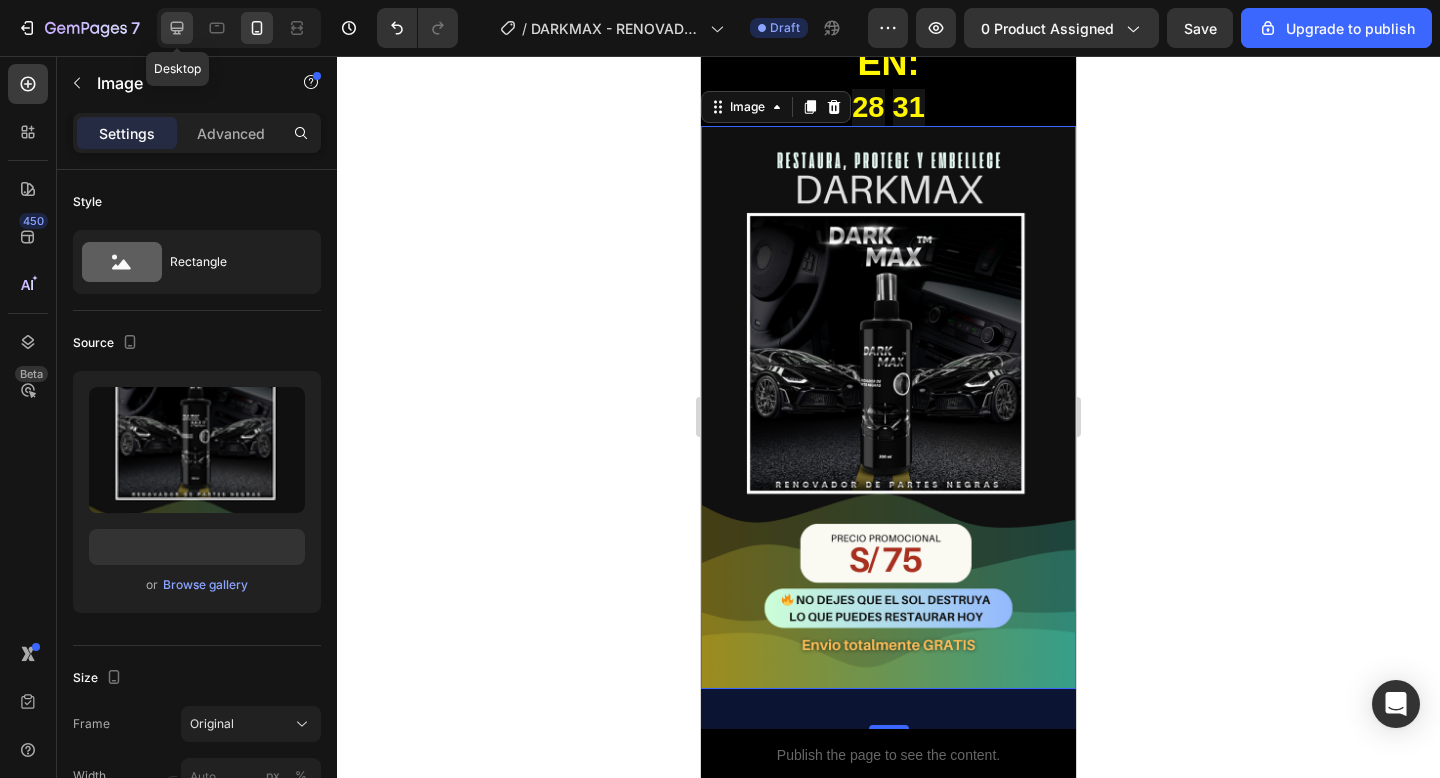 scroll, scrollTop: 0, scrollLeft: 0, axis: both 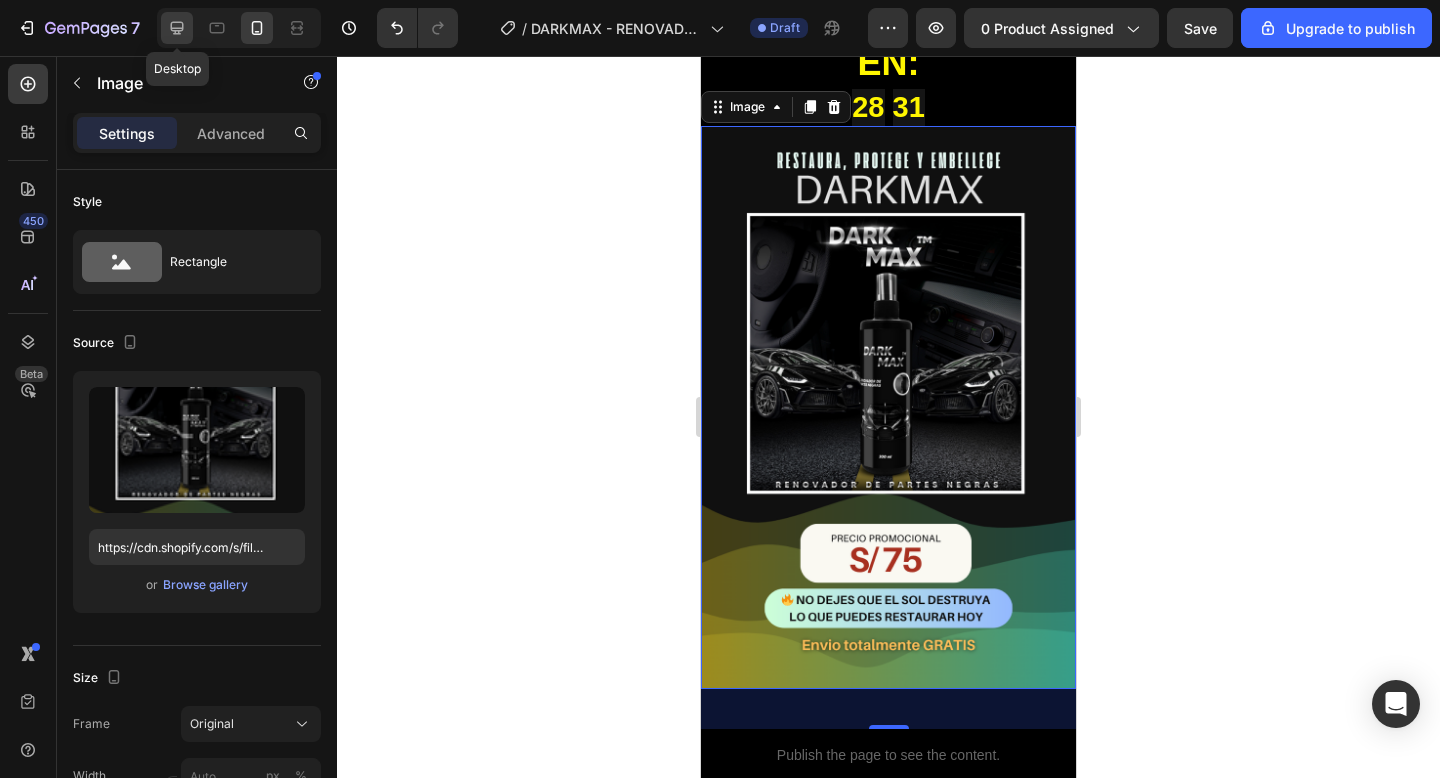 click 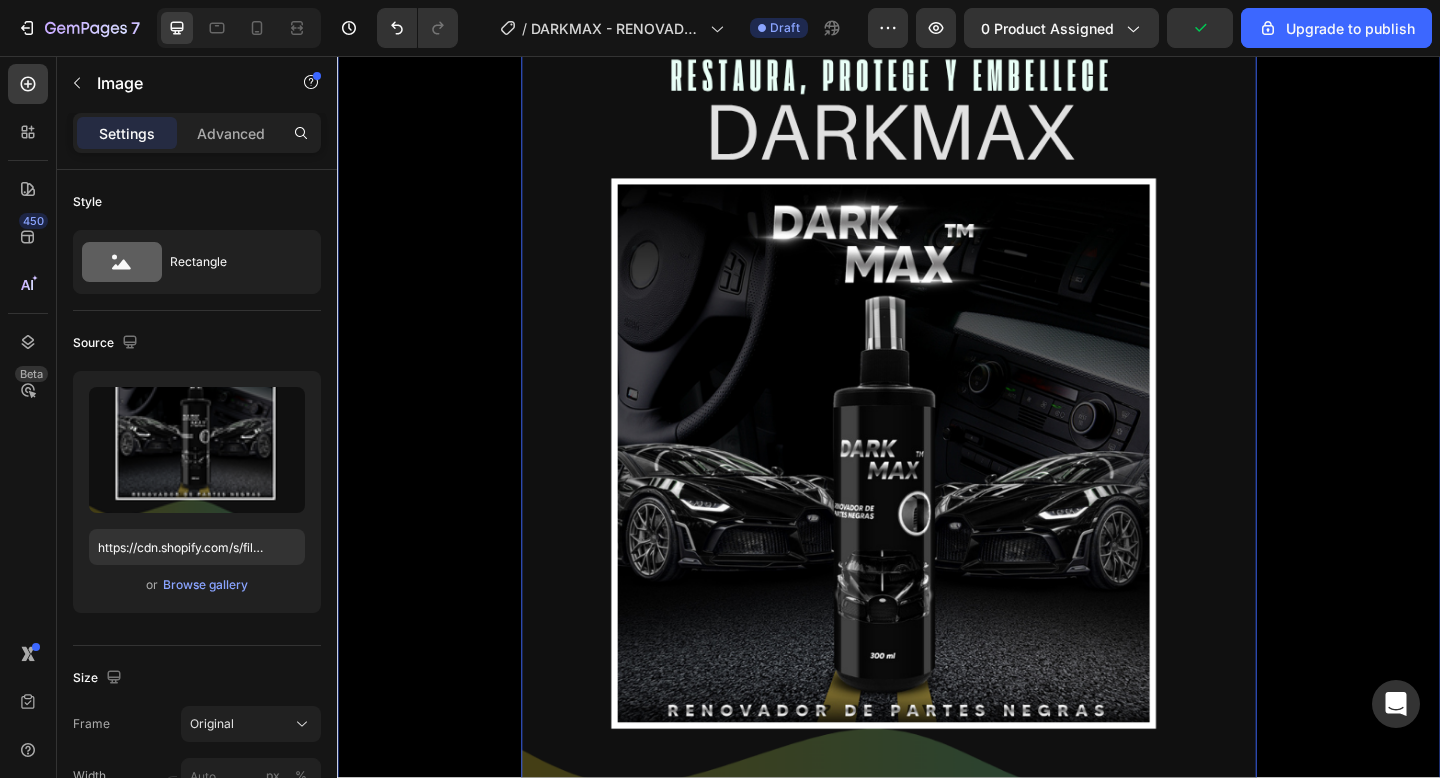 scroll, scrollTop: 205, scrollLeft: 0, axis: vertical 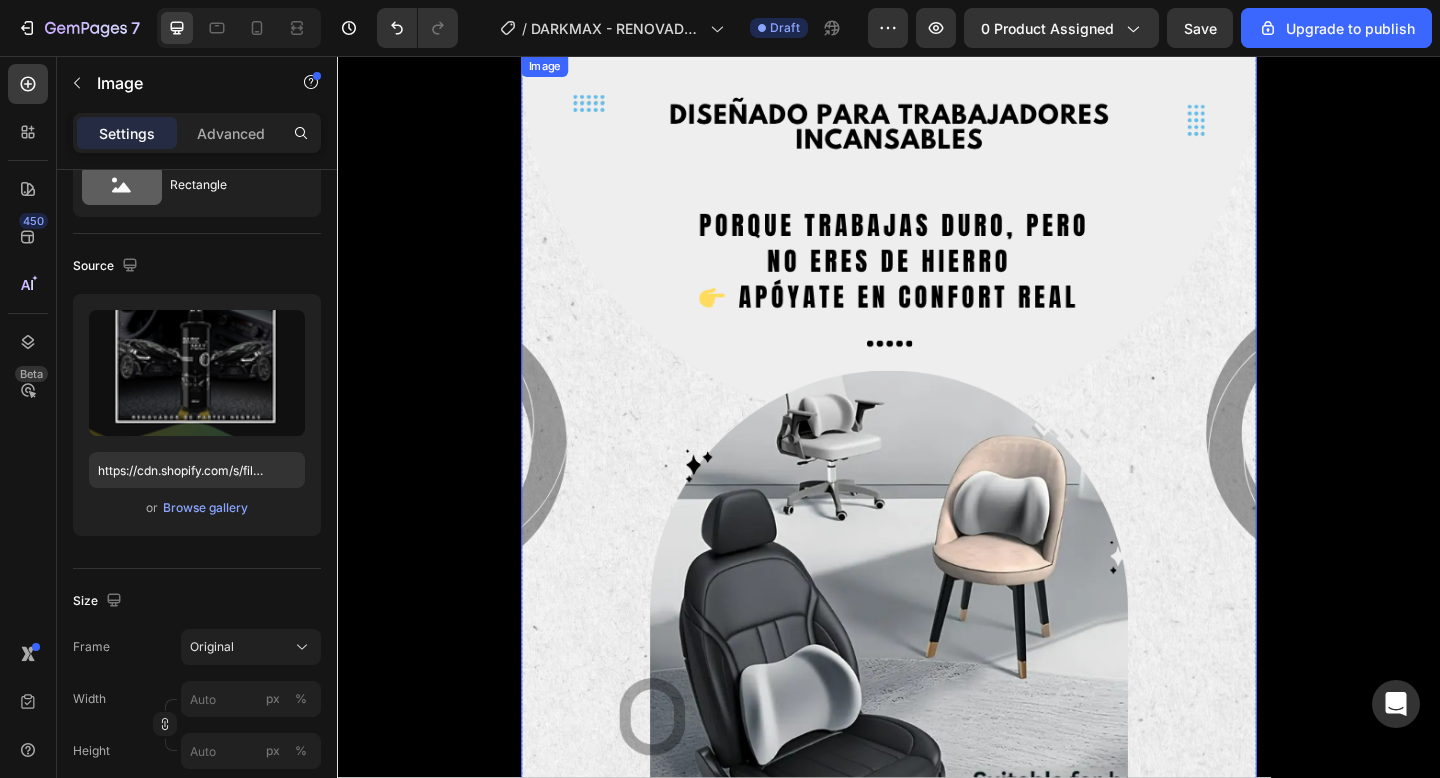 click at bounding box center (937, 655) 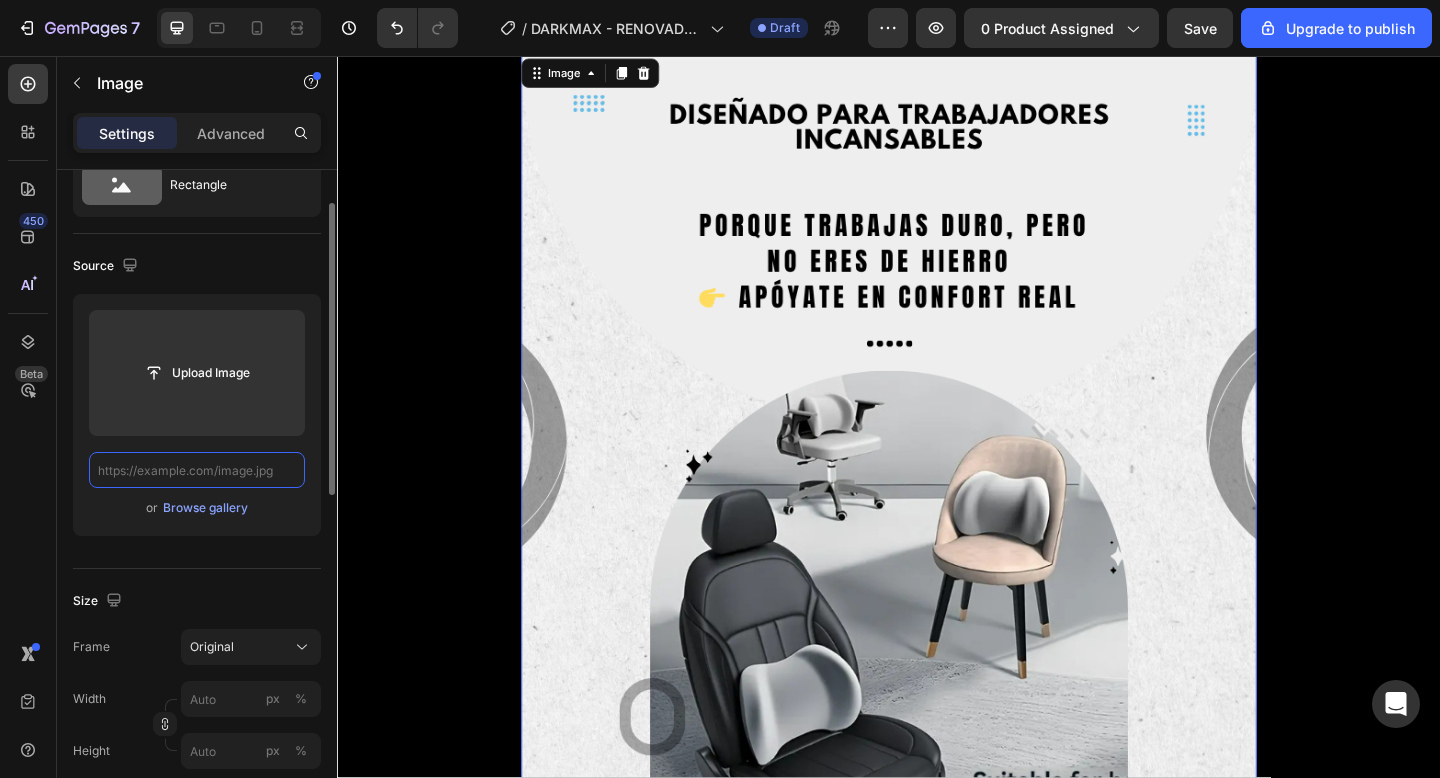 scroll, scrollTop: 0, scrollLeft: 0, axis: both 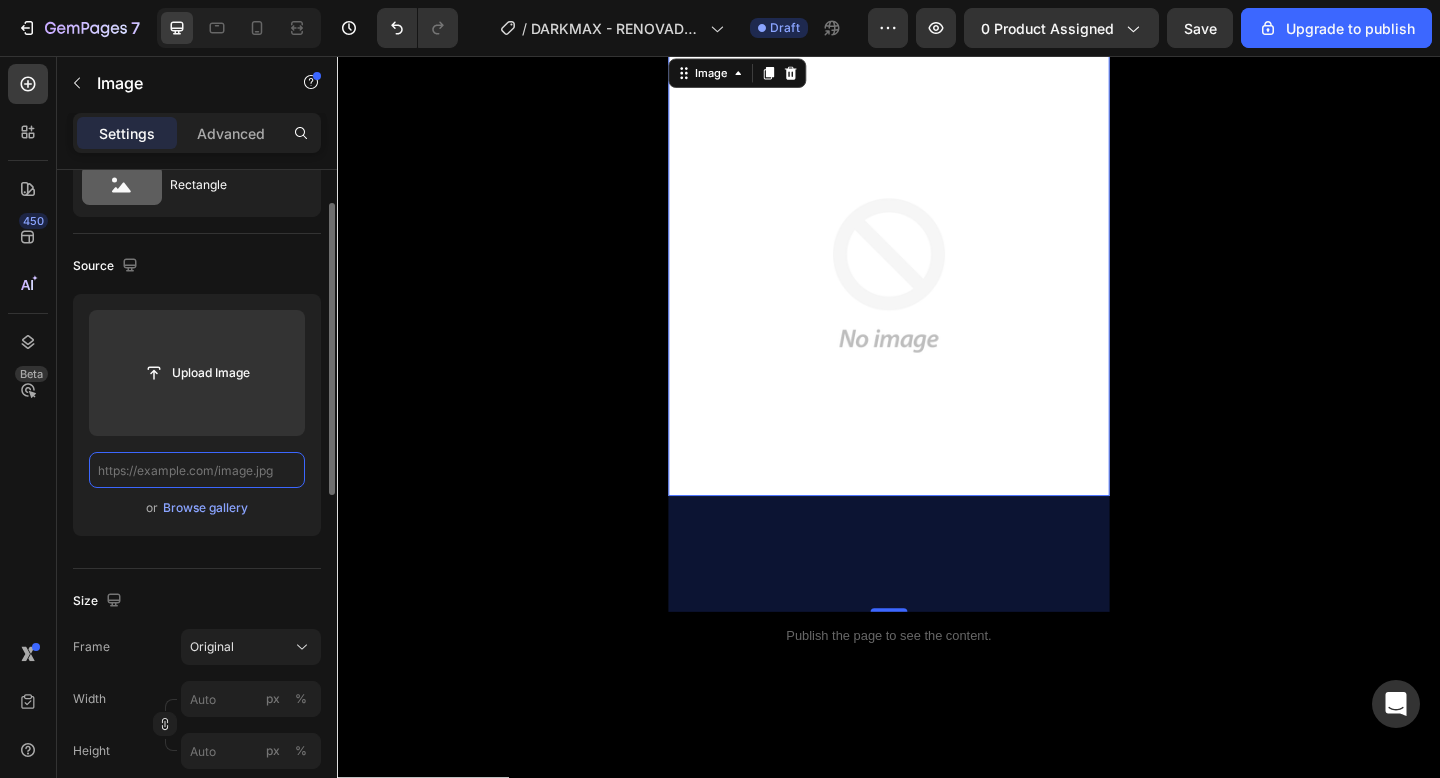 paste on "https://cdn.shopify.com/s/files/1/0711/7265/3214/files/2_3ec64289-4329-4480-866c-ba296bef8b41.png?v=1754183558" 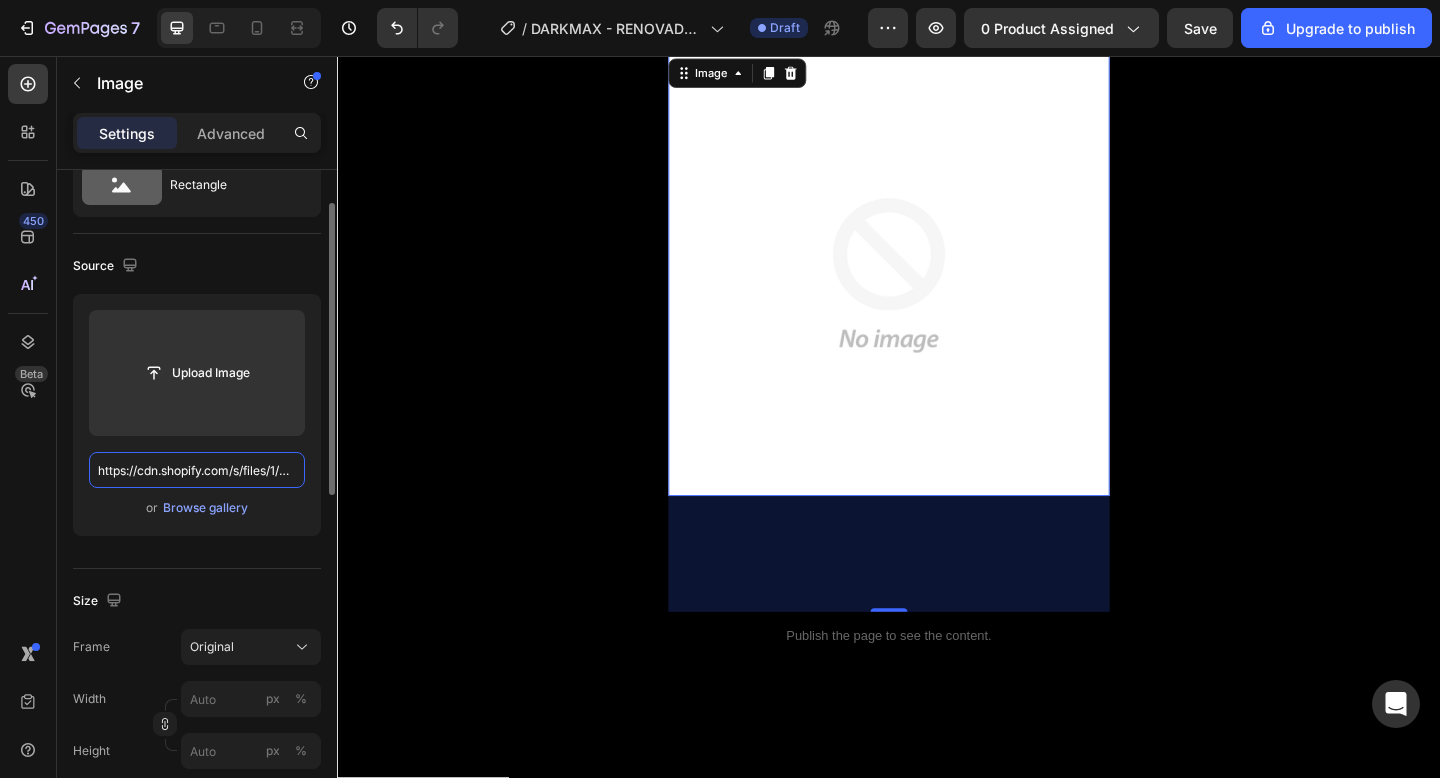 scroll, scrollTop: 0, scrollLeft: 520, axis: horizontal 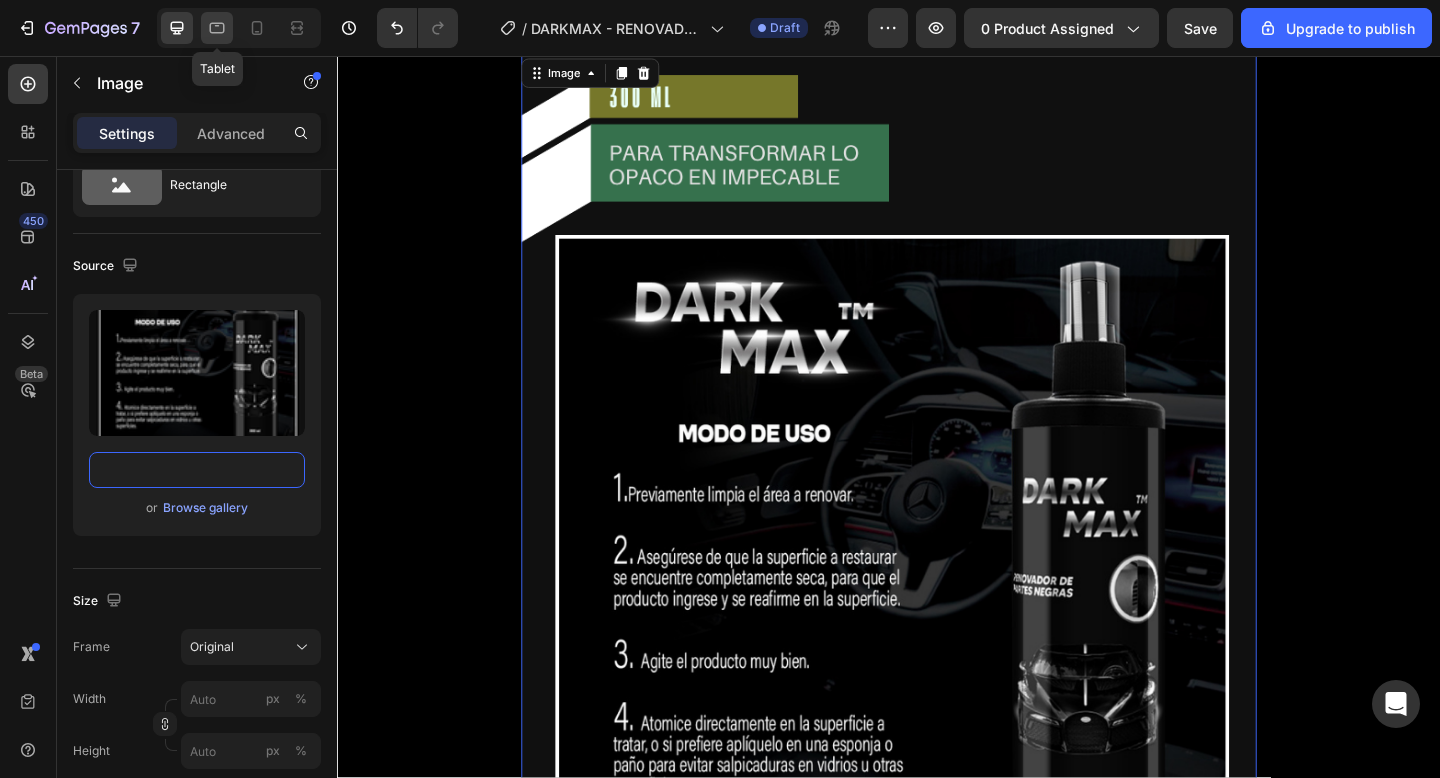 type on "https://cdn.shopify.com/s/files/1/0711/7265/3214/files/2_3ec64289-4329-4480-866c-ba296bef8b41.png?v=1754183558" 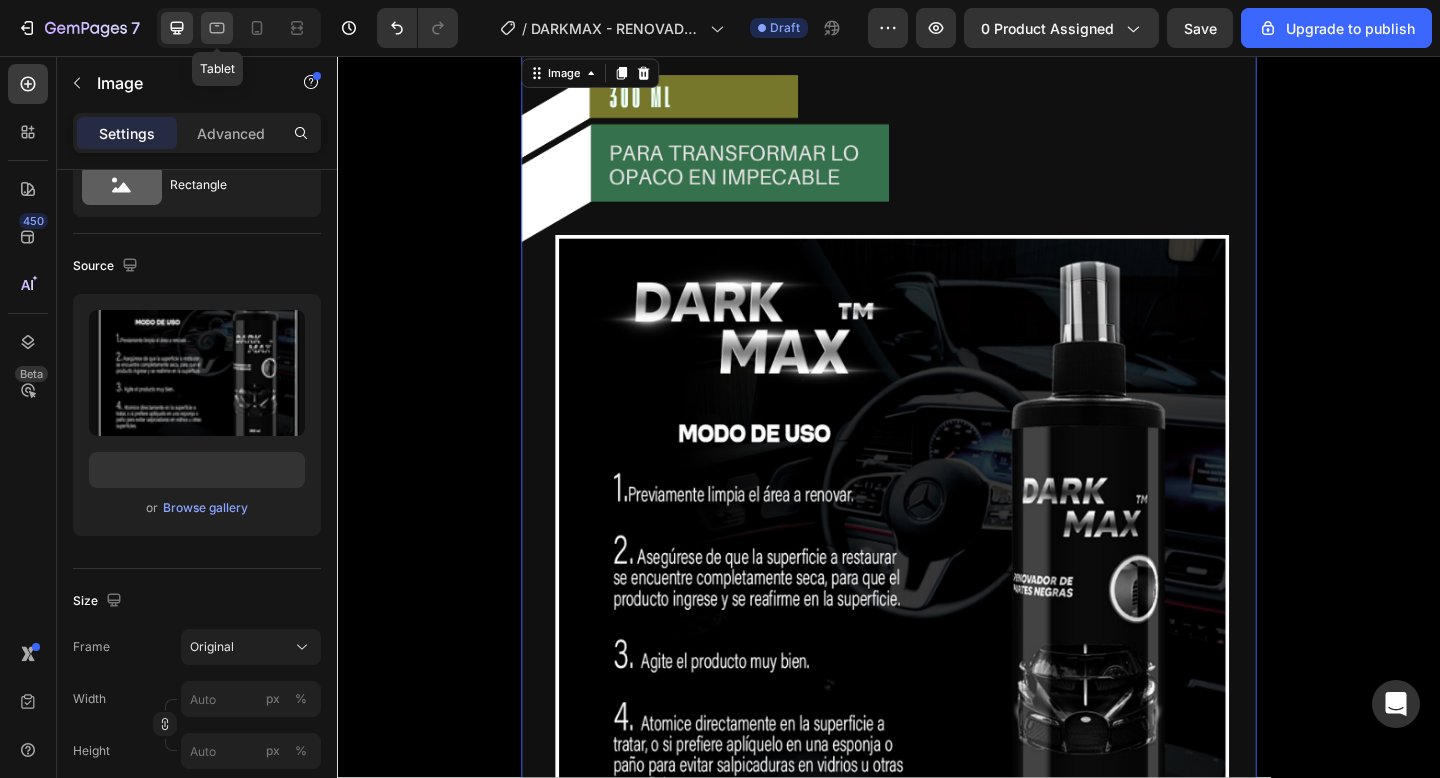 click 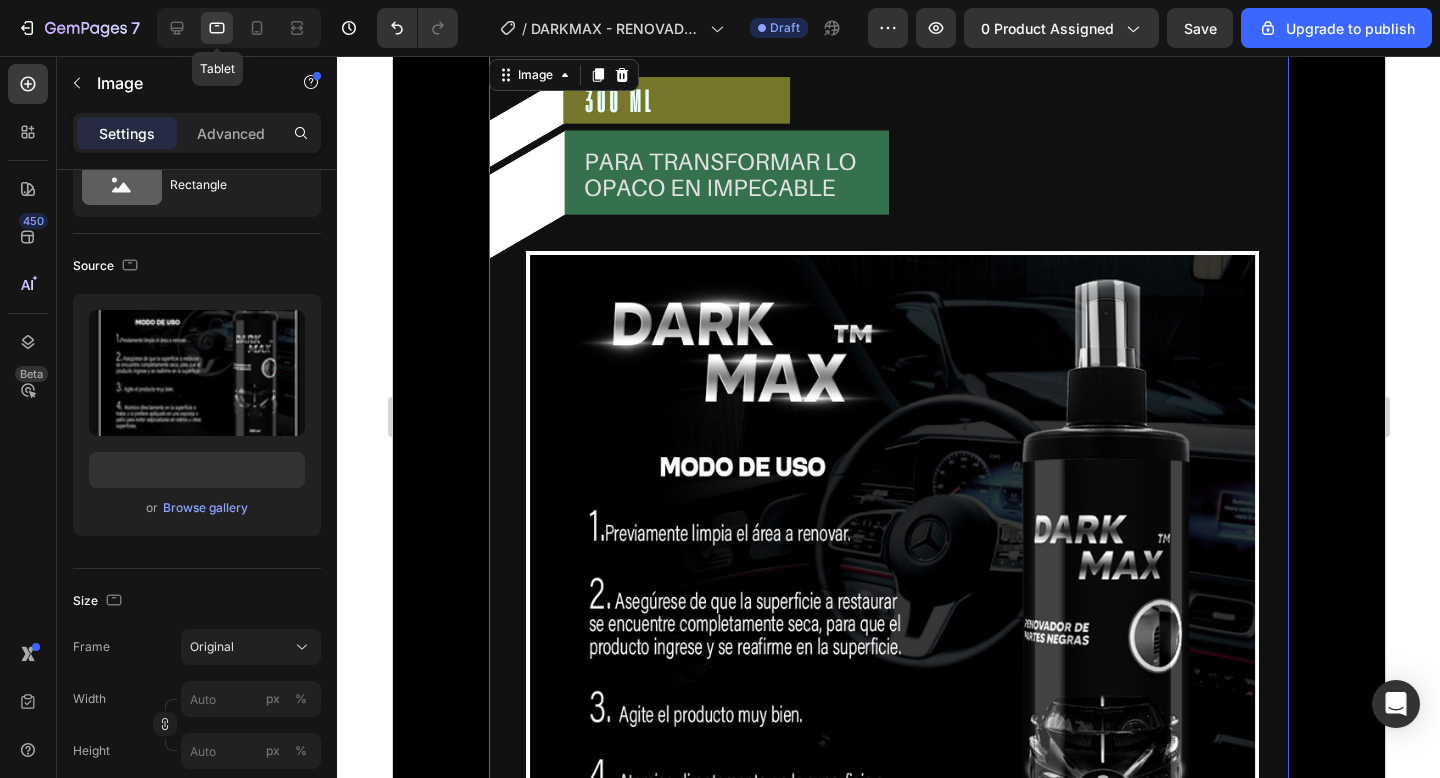 scroll, scrollTop: 0, scrollLeft: 0, axis: both 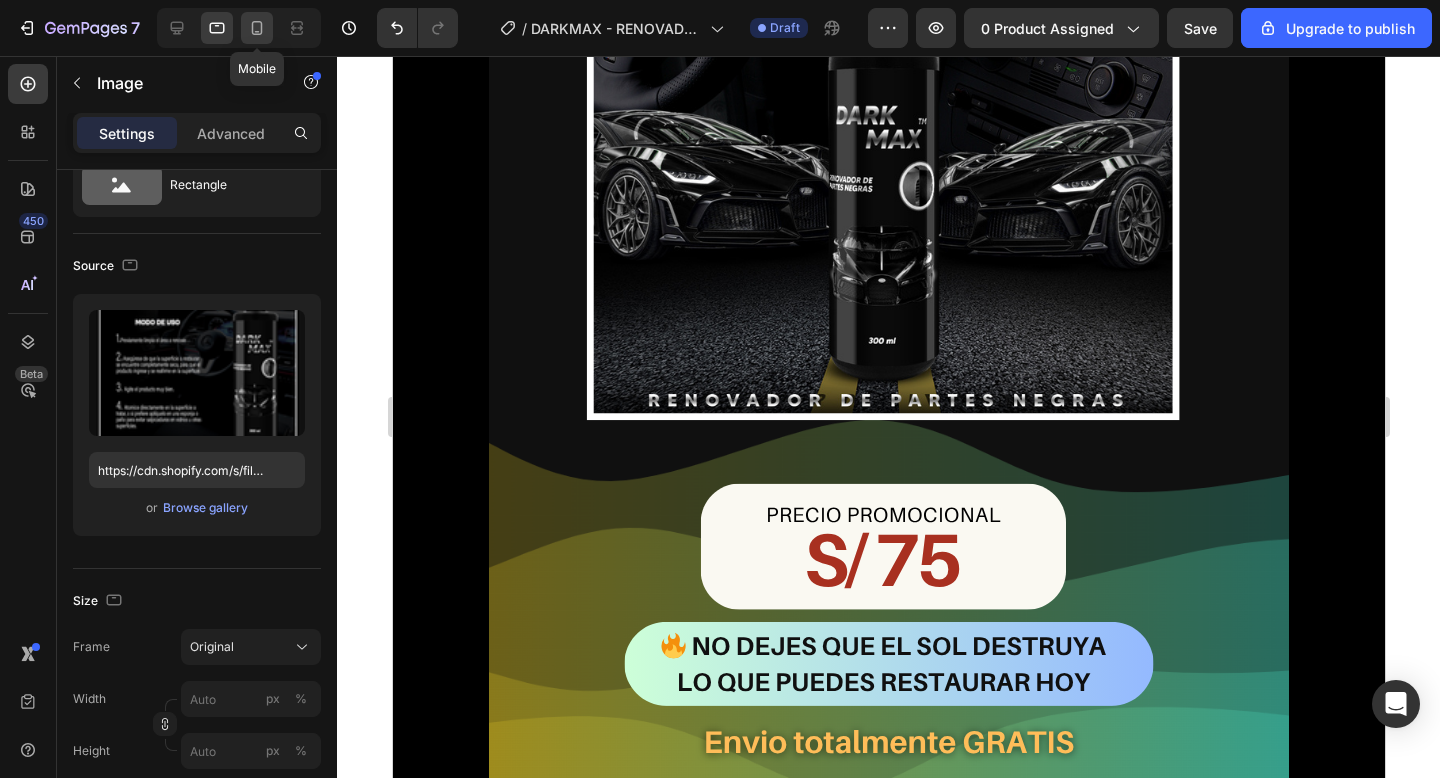 click 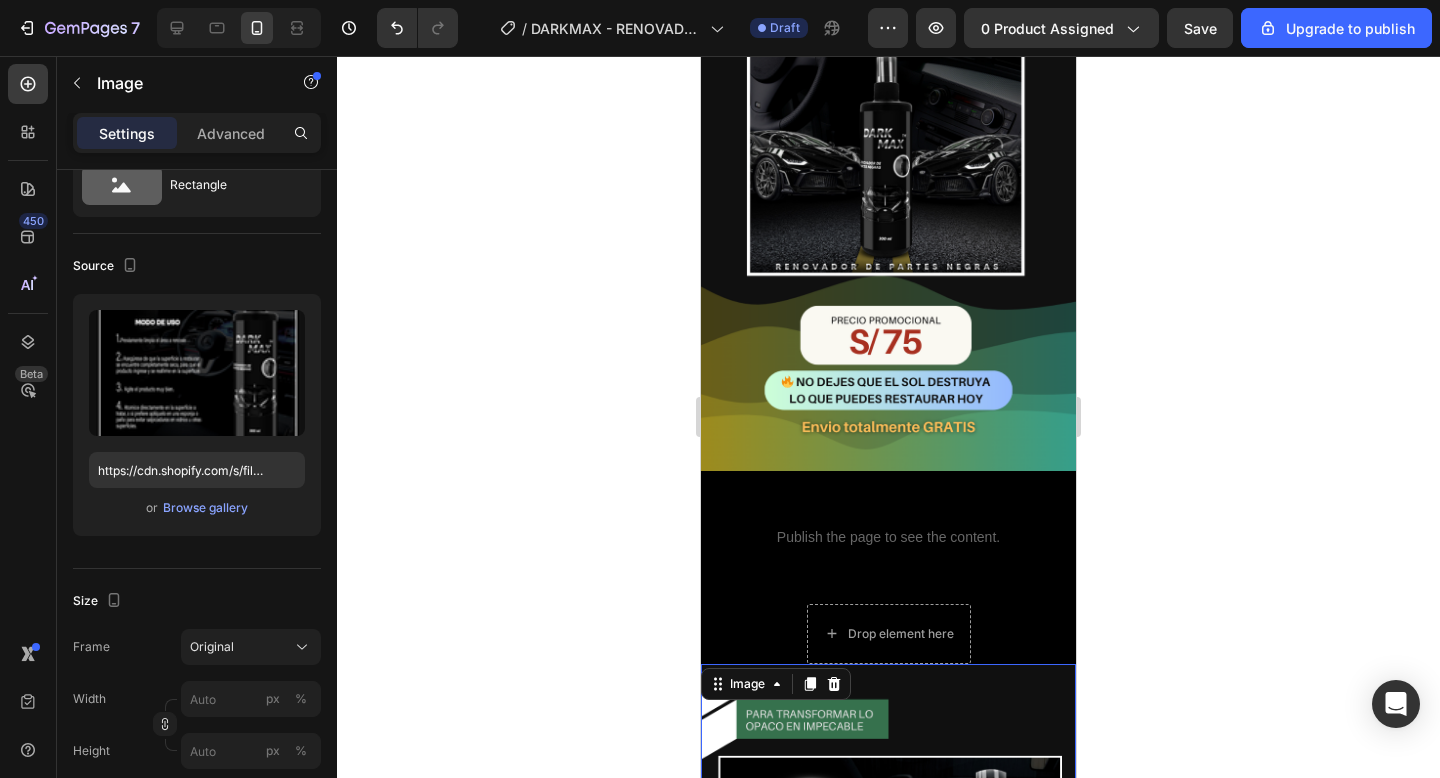 scroll, scrollTop: 0, scrollLeft: 0, axis: both 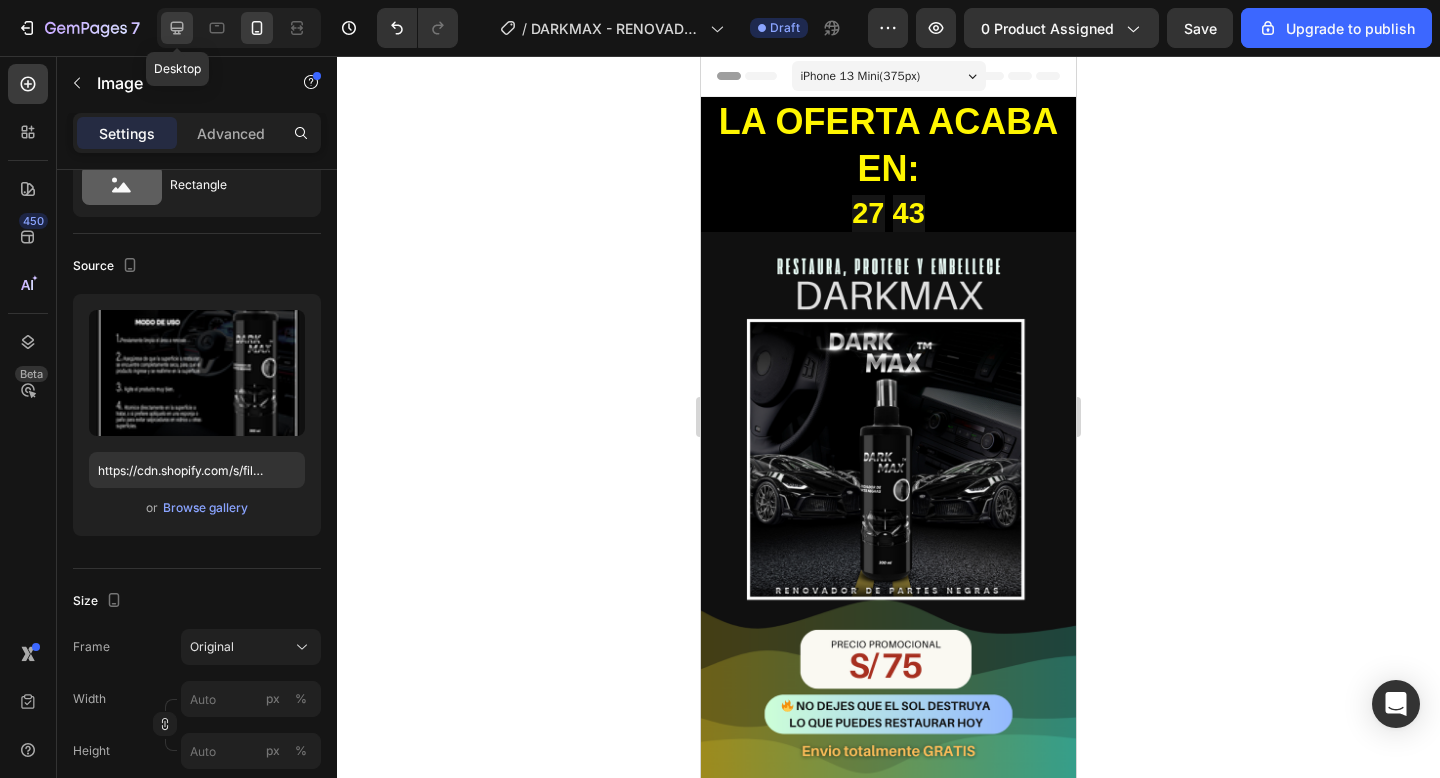 click 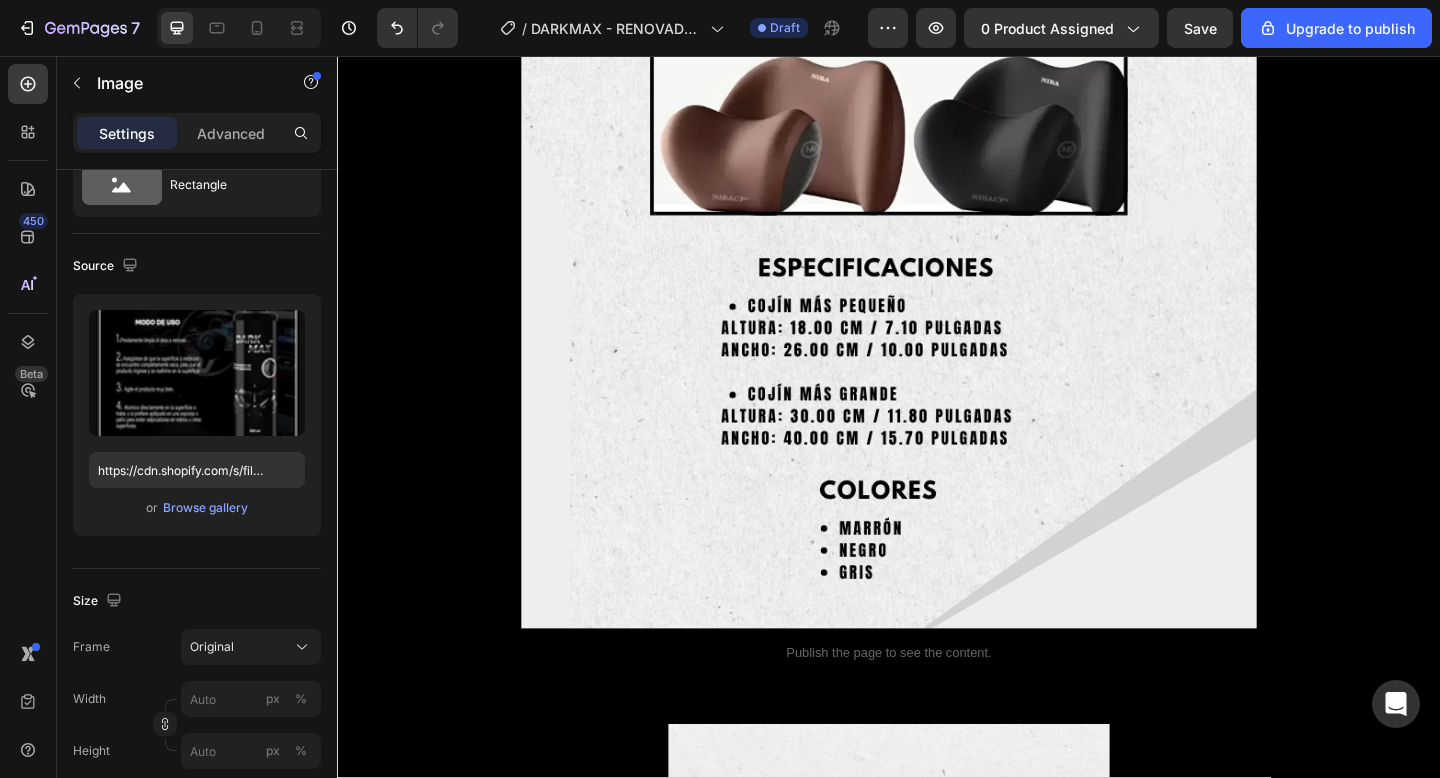scroll, scrollTop: 4228, scrollLeft: 0, axis: vertical 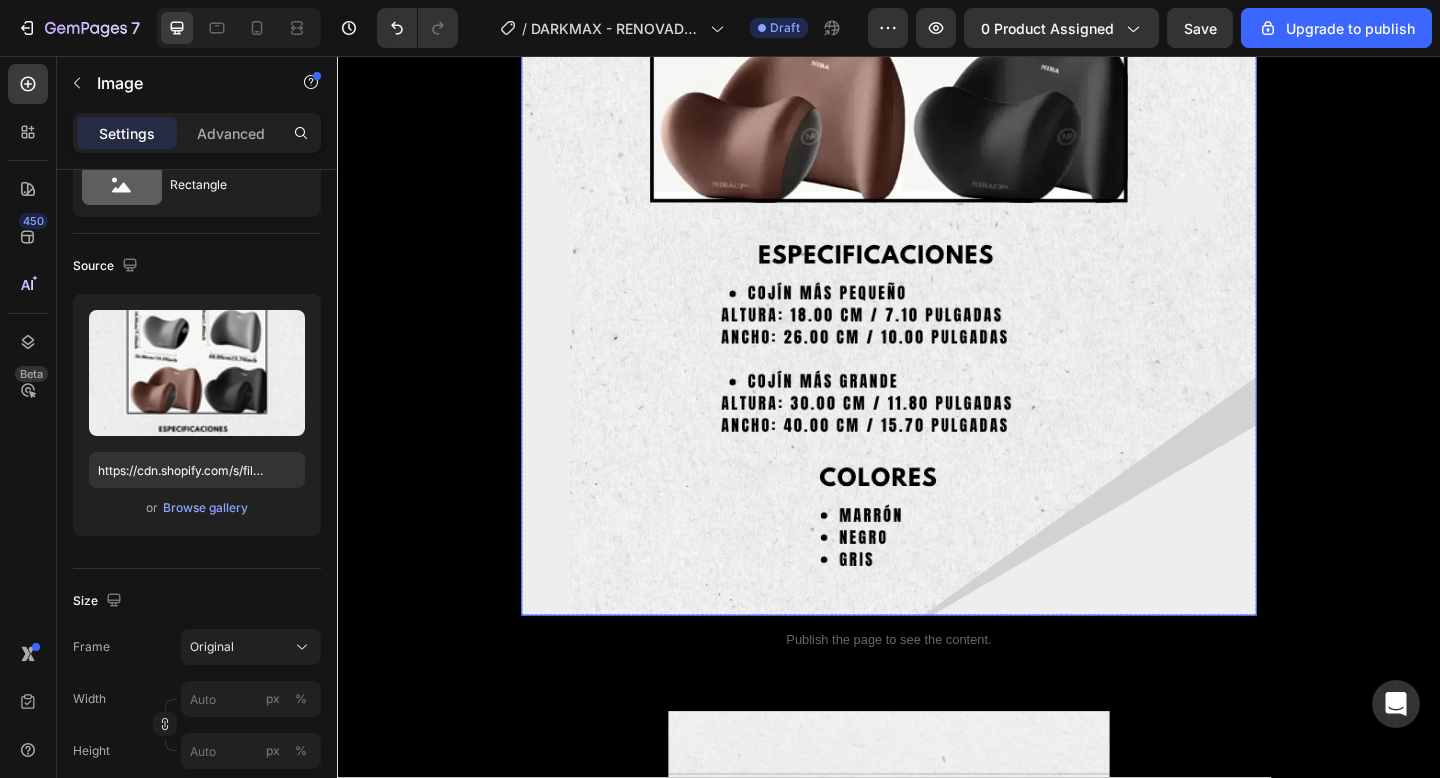 click at bounding box center (937, 65) 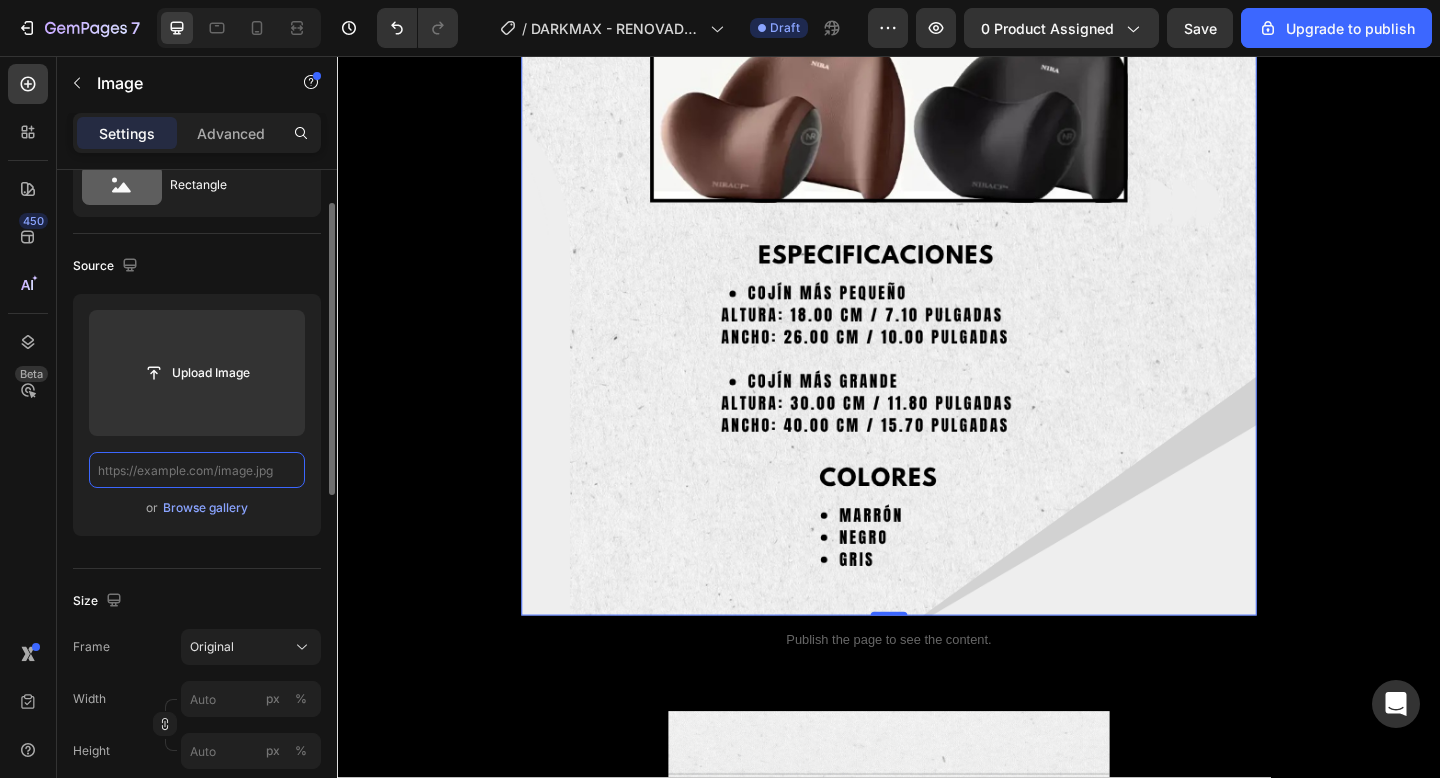 scroll, scrollTop: 0, scrollLeft: 0, axis: both 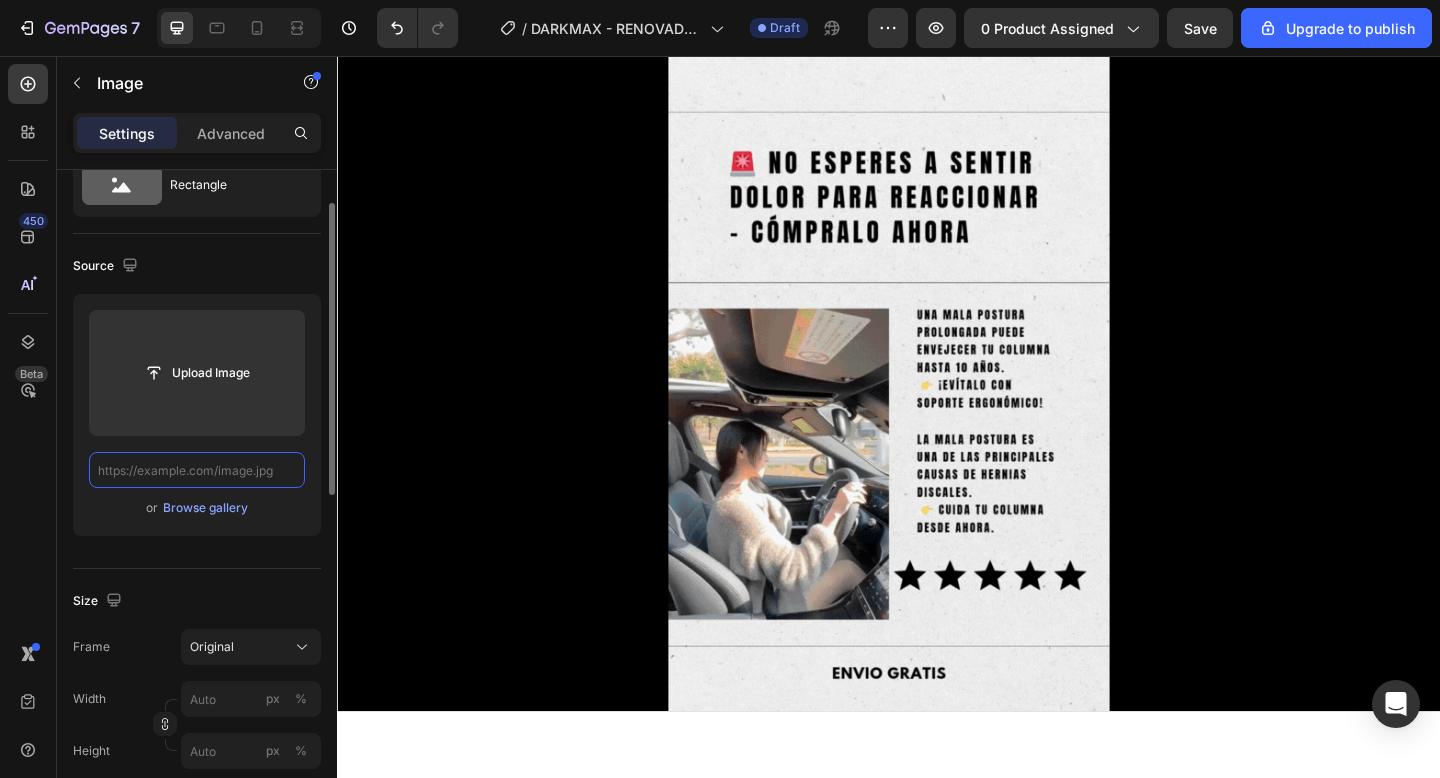 paste on "https://cdn.shopify.com/s/files/1/0711/7265/3214/files/3.png?v=1754183557" 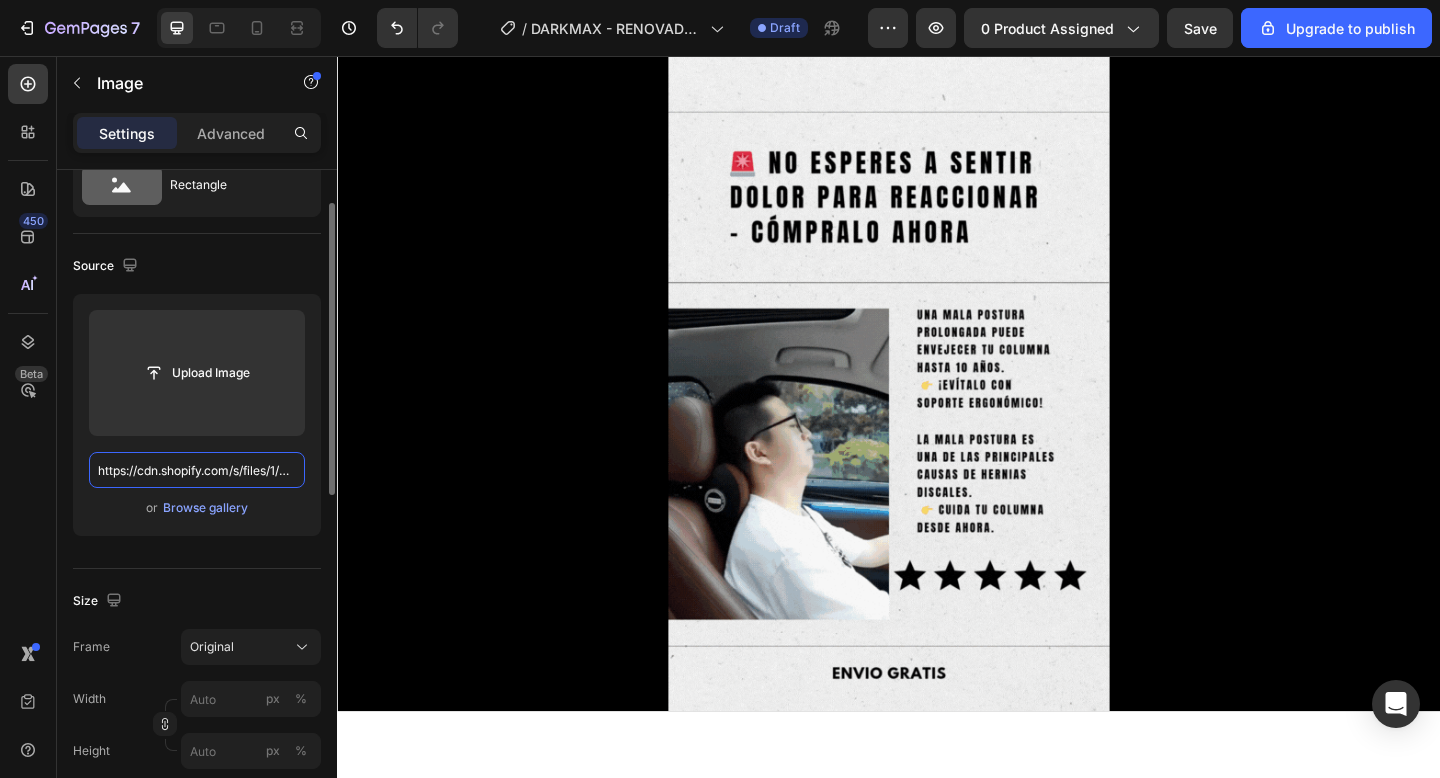 scroll, scrollTop: 0, scrollLeft: 261, axis: horizontal 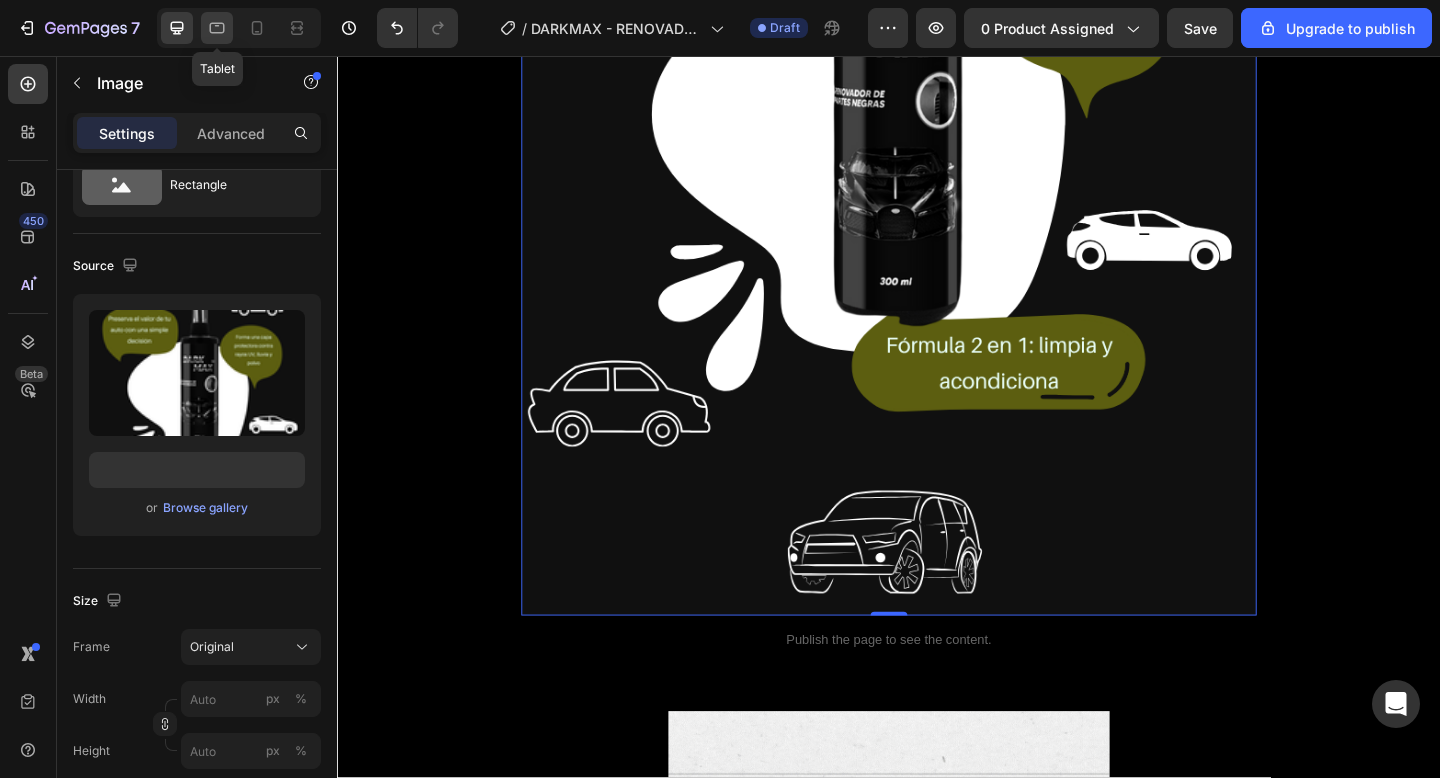 click 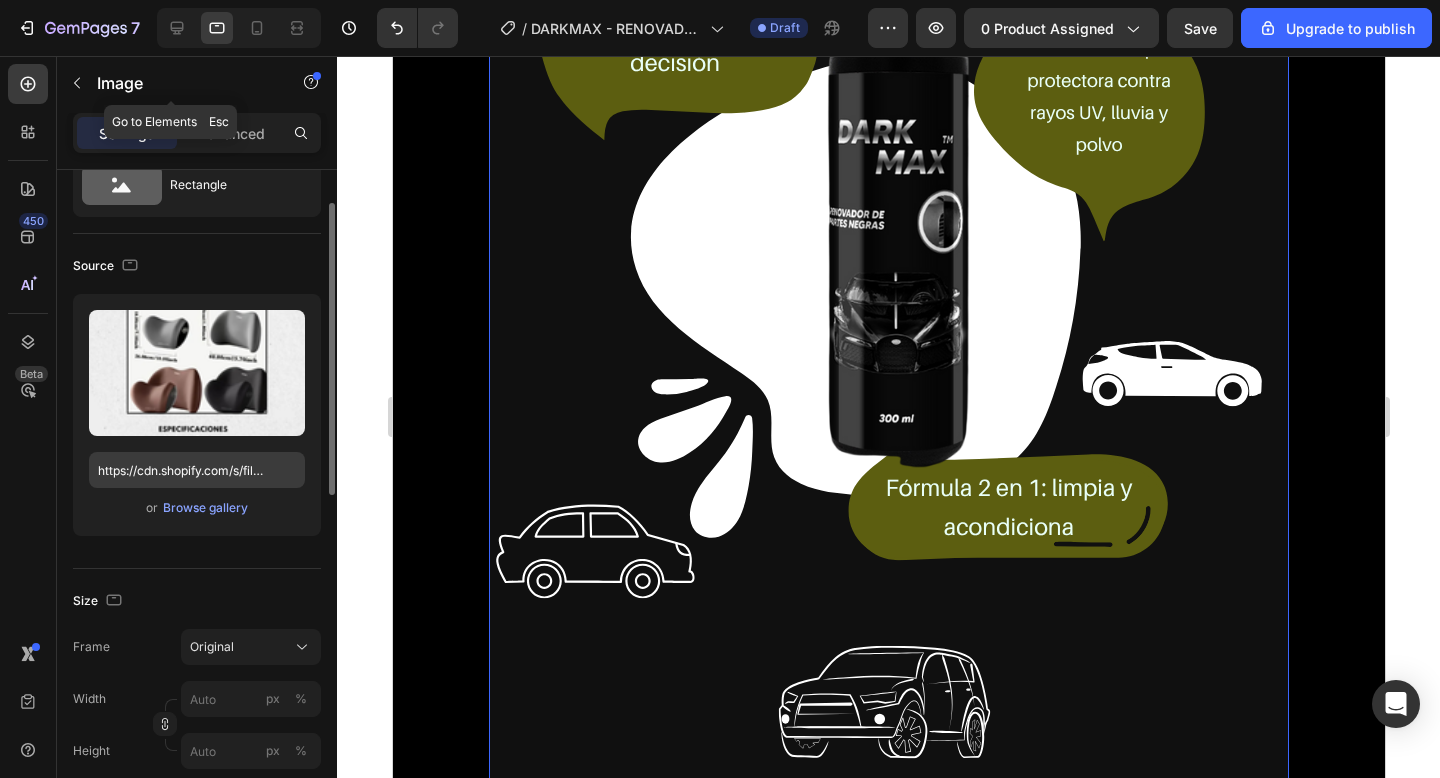 scroll, scrollTop: 4125, scrollLeft: 0, axis: vertical 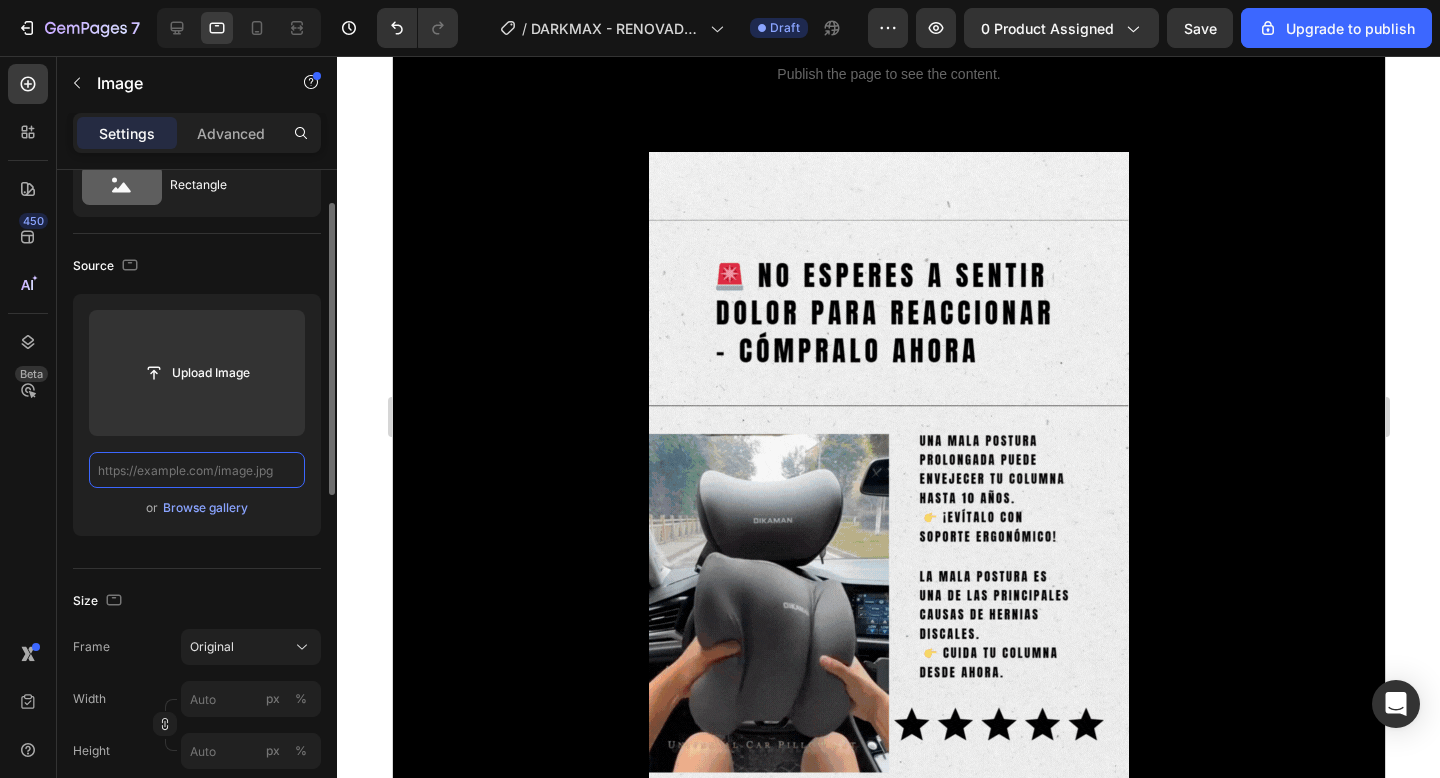 paste on "https://cdn.shopify.com/s/files/1/0711/7265/3214/files/3.png?v=1754183557" 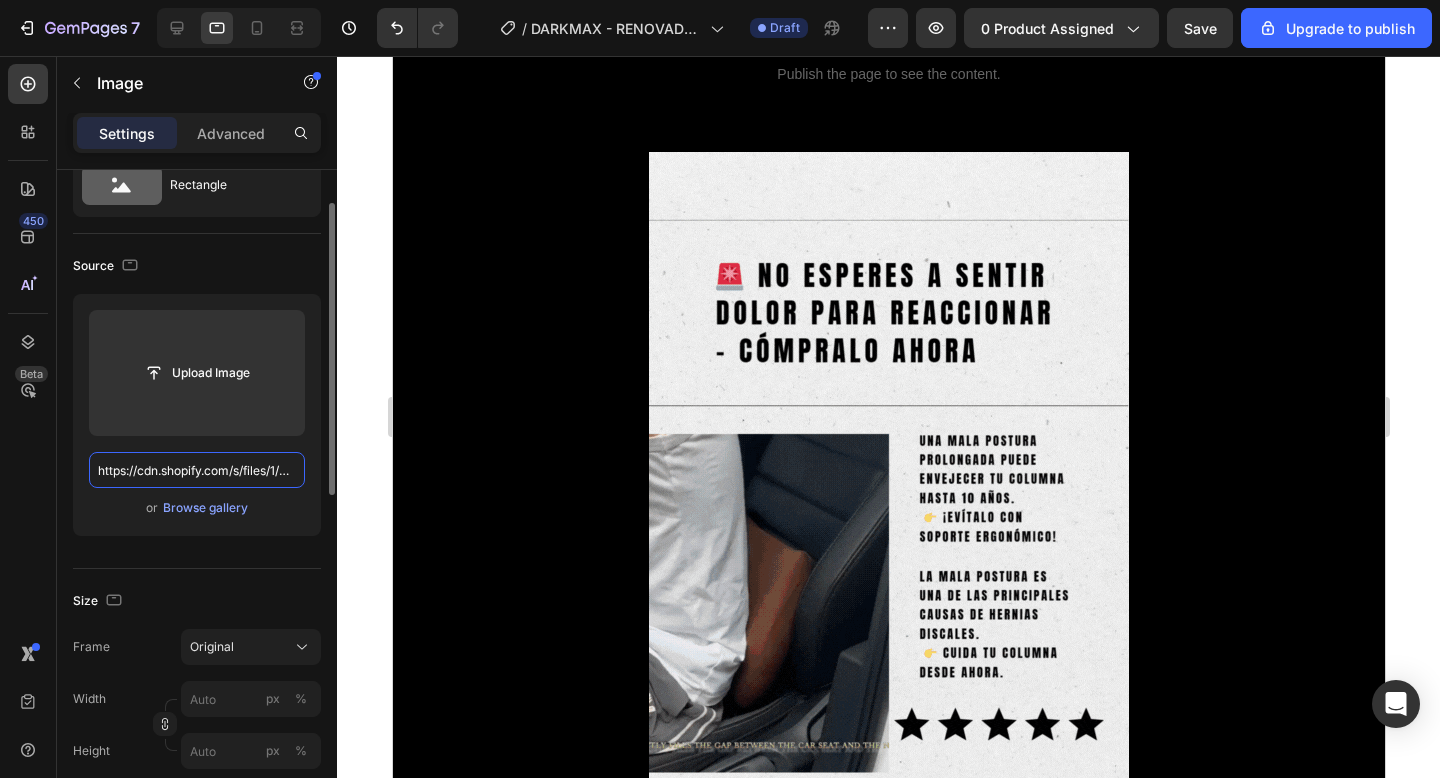 scroll, scrollTop: 0, scrollLeft: 261, axis: horizontal 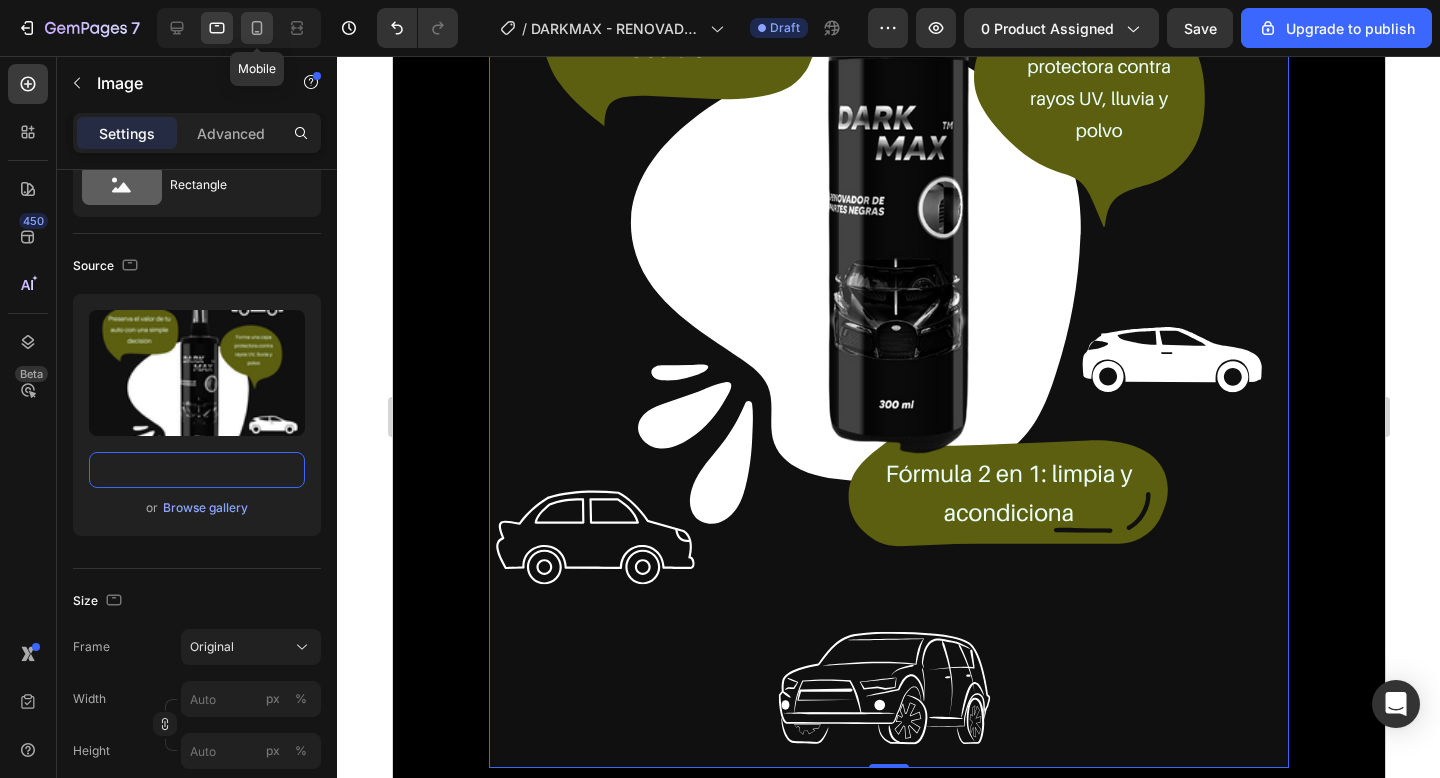 type on "https://cdn.shopify.com/s/files/1/0711/7265/3214/files/3.png?v=1754183557" 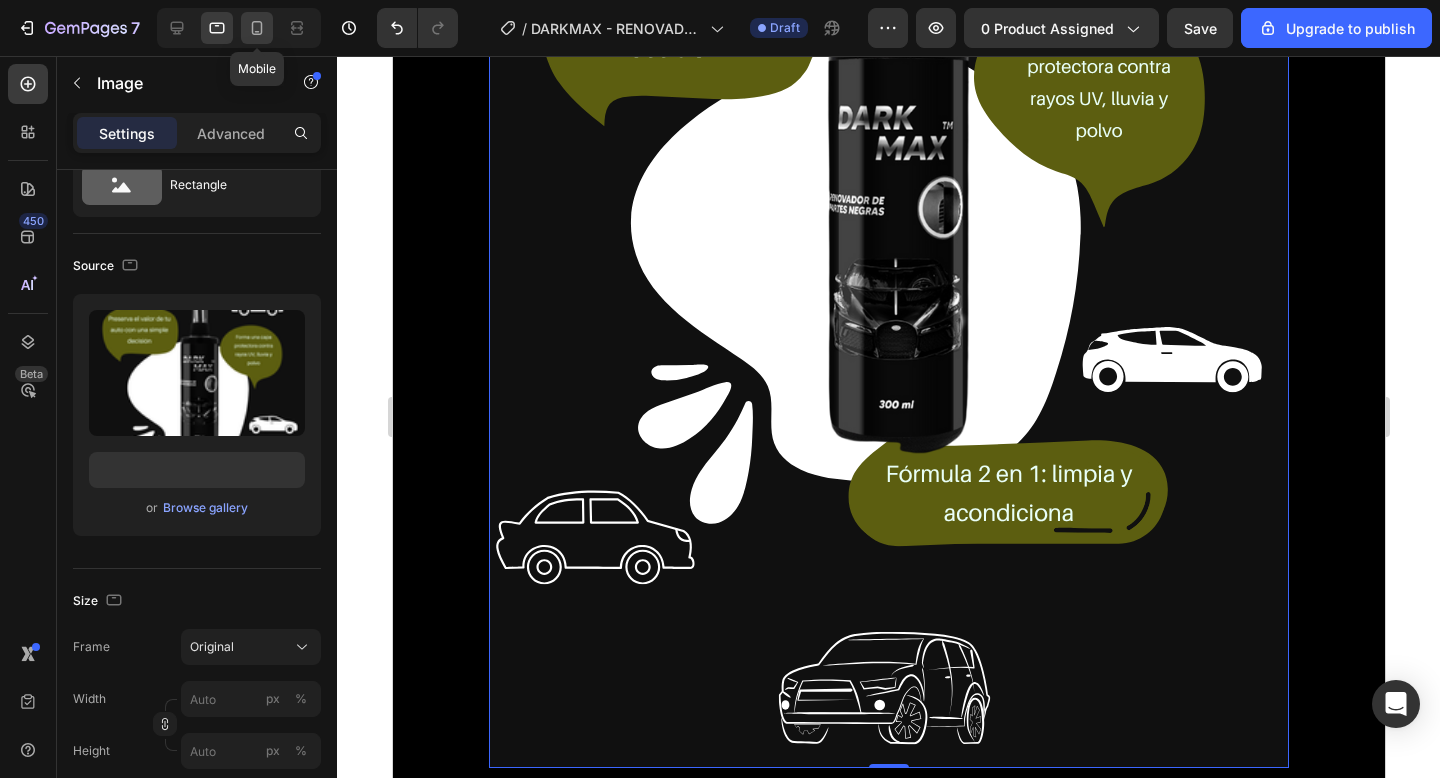 click 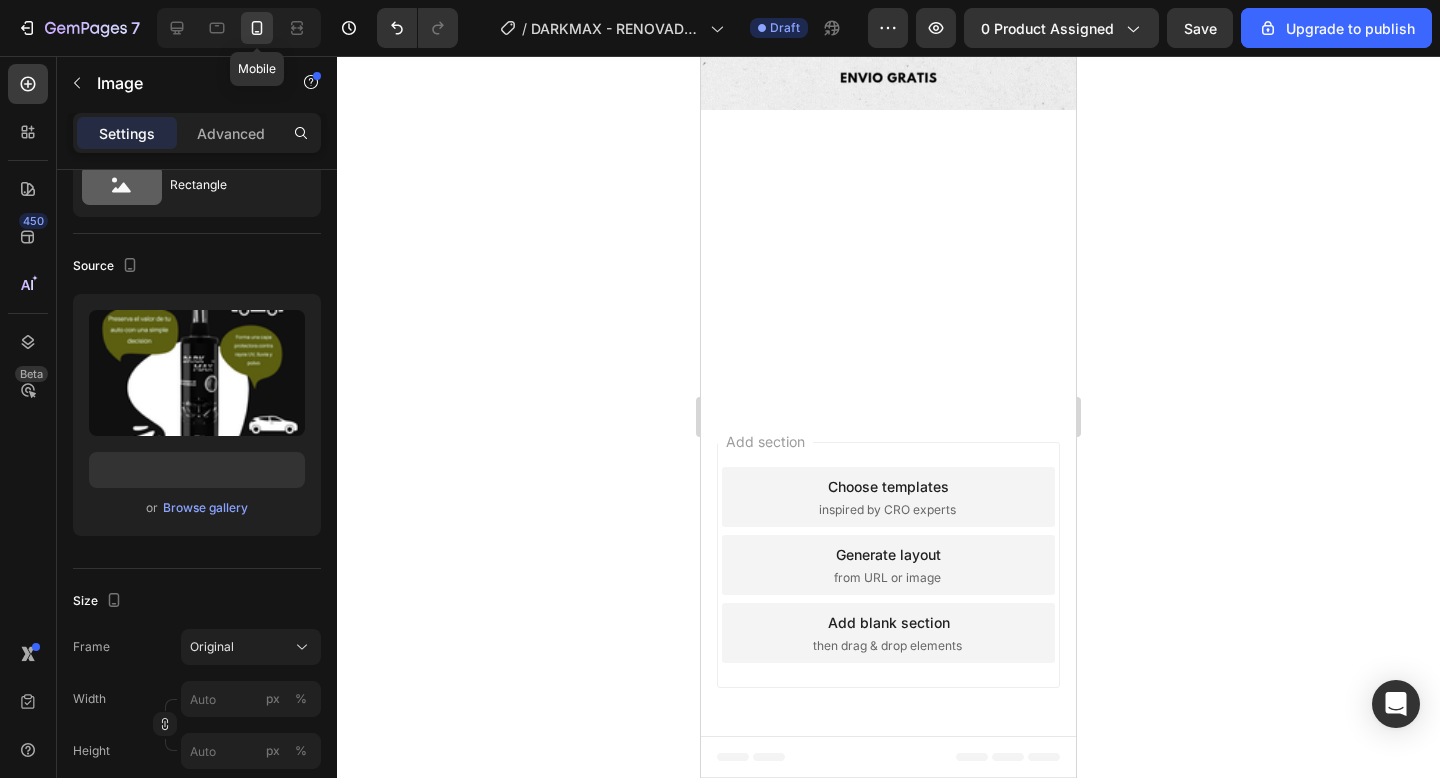 scroll, scrollTop: 0, scrollLeft: 0, axis: both 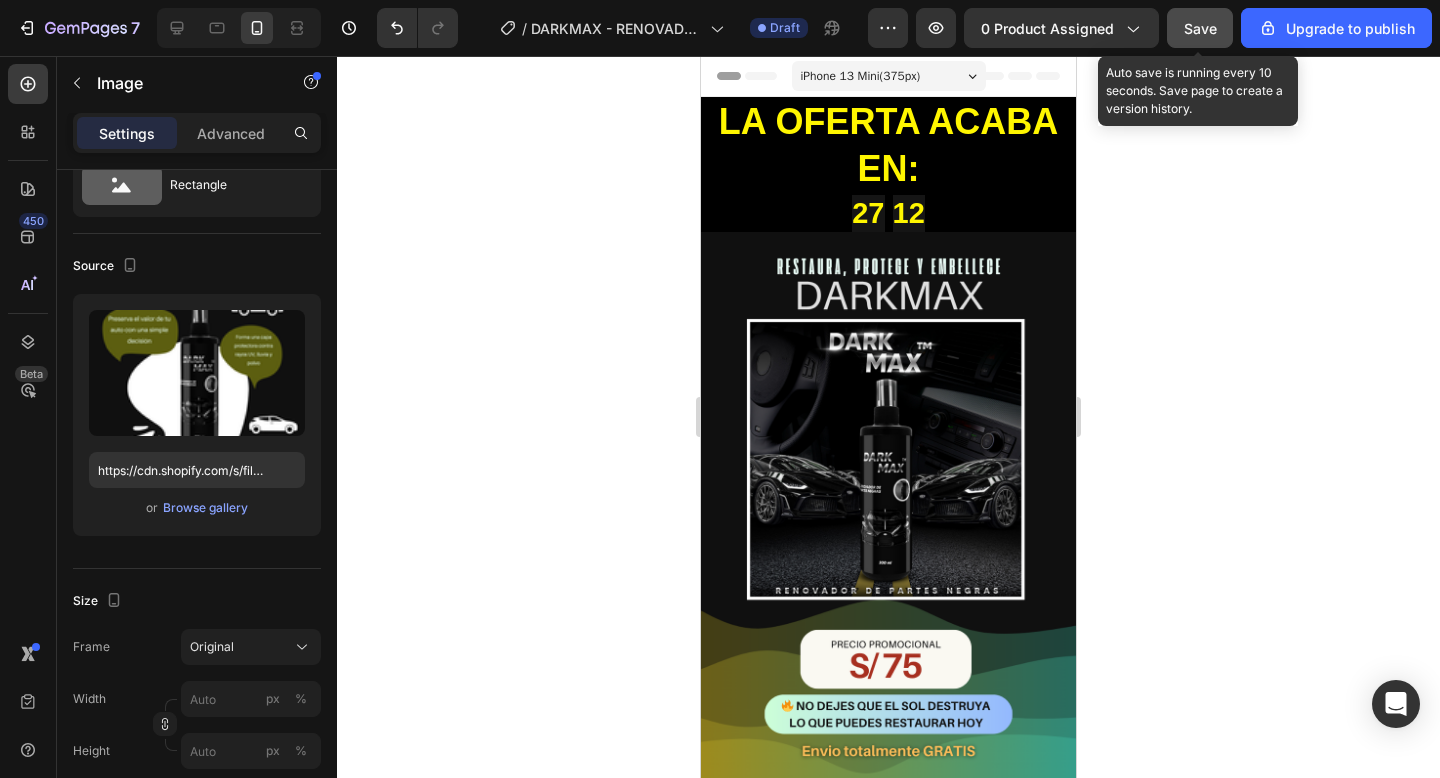 click on "Save" at bounding box center (1200, 28) 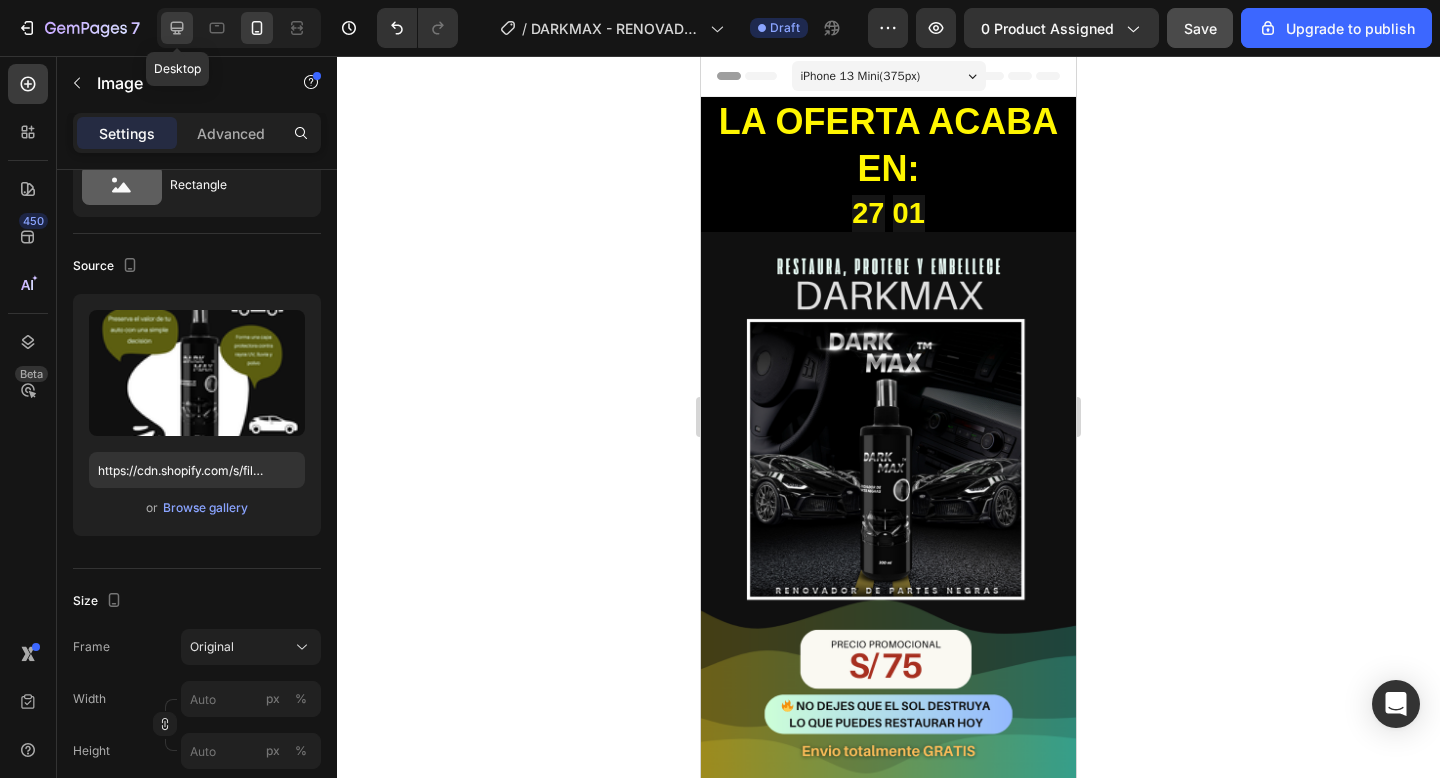 click 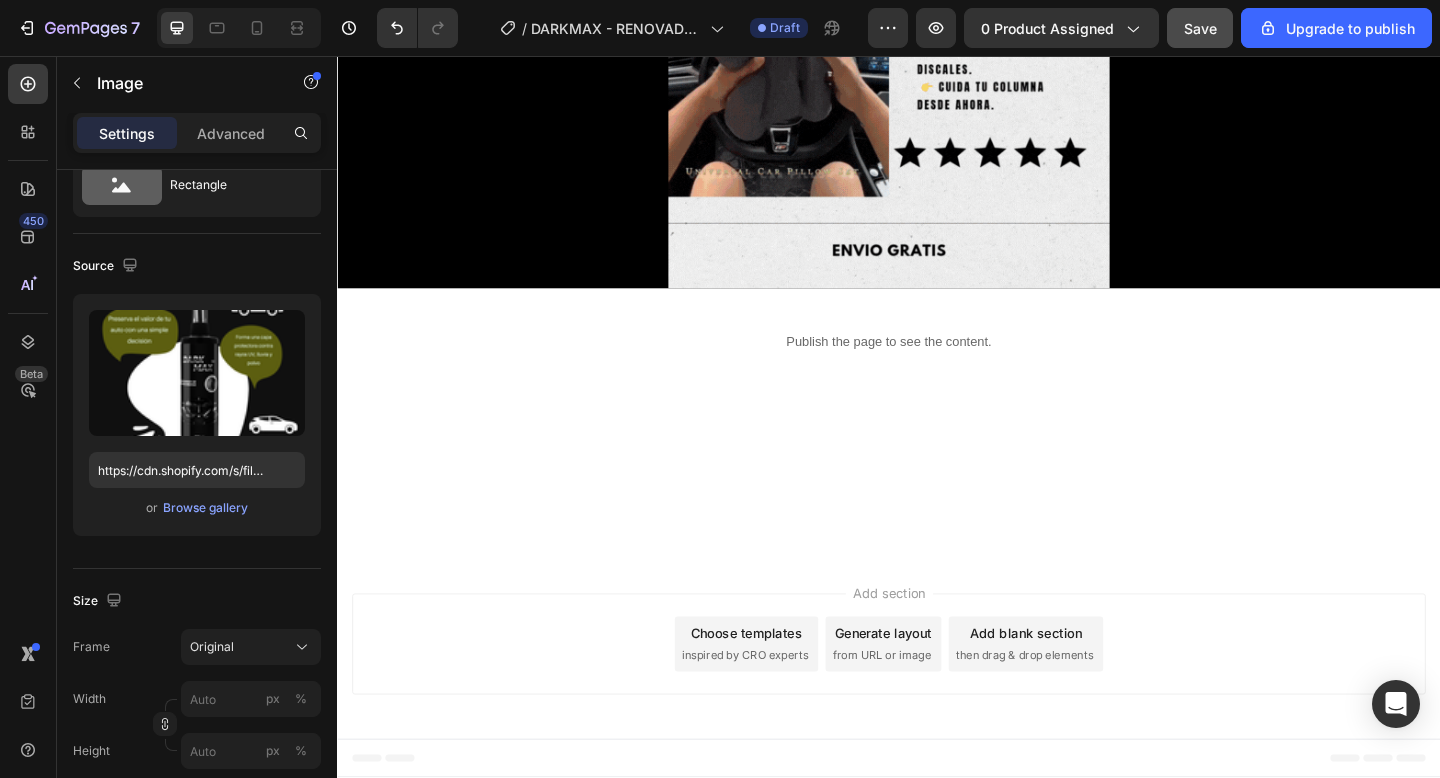 scroll, scrollTop: 6243, scrollLeft: 0, axis: vertical 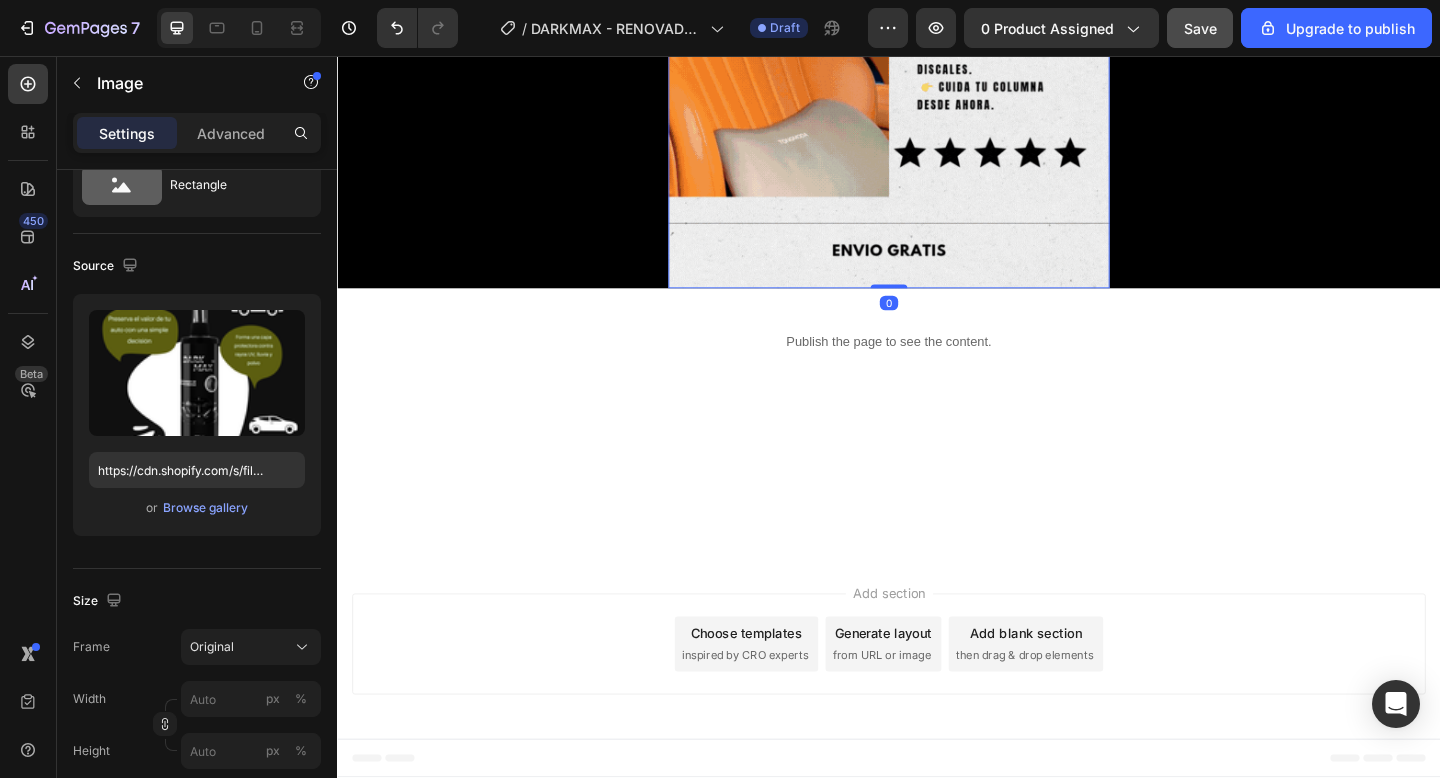 click at bounding box center (937, -51) 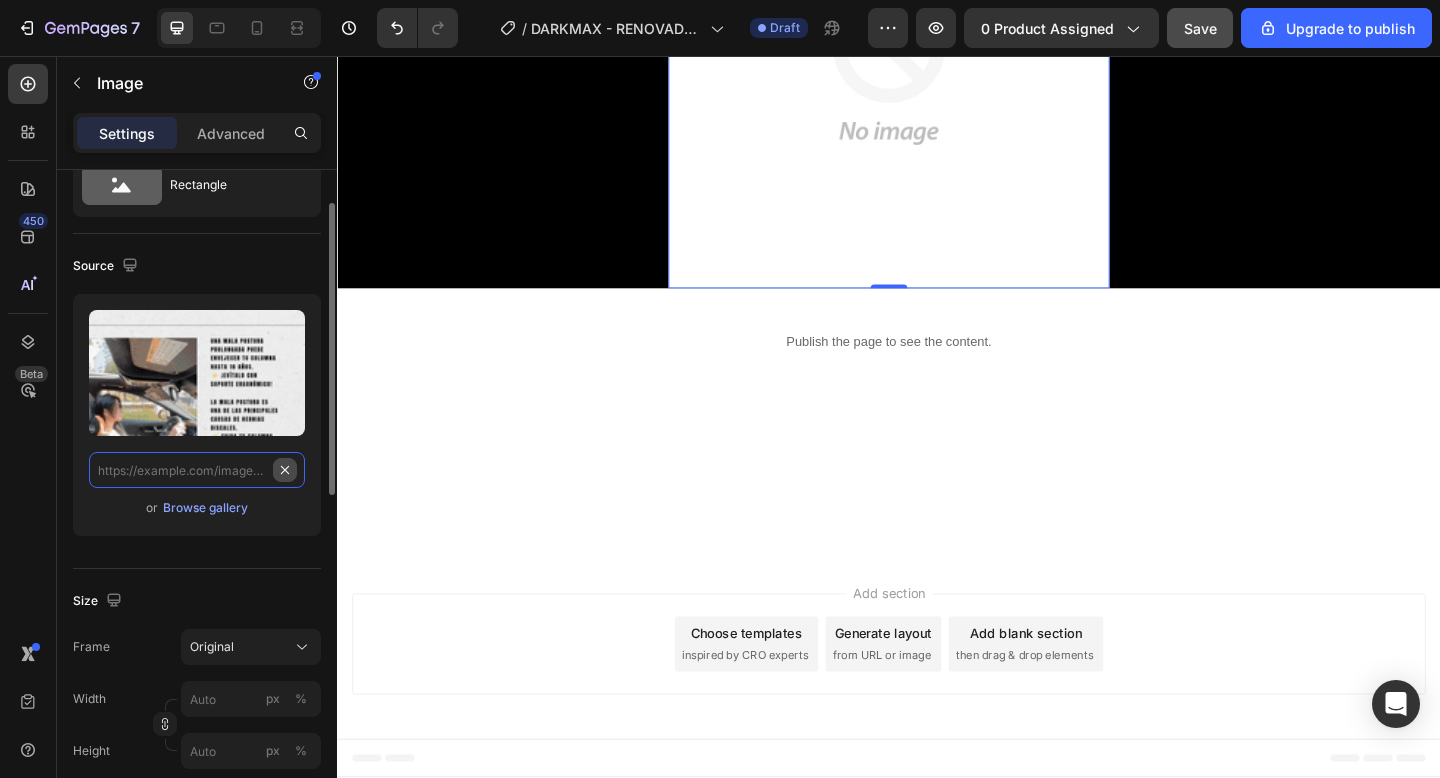 scroll, scrollTop: 0, scrollLeft: 0, axis: both 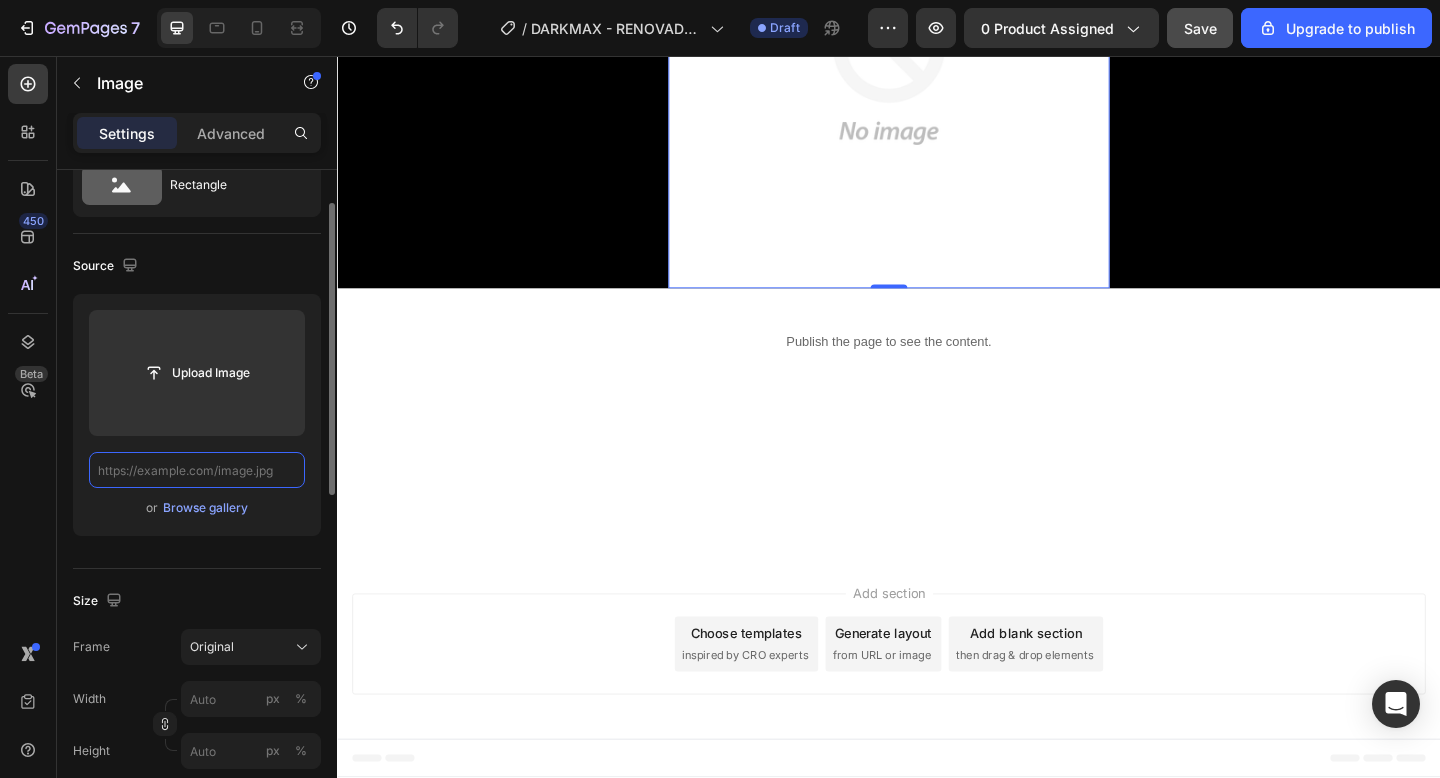 paste on "https://cdn.shopify.com/s/files/1/0711/7265/3214/files/mega_sale.gif?v=1754183573" 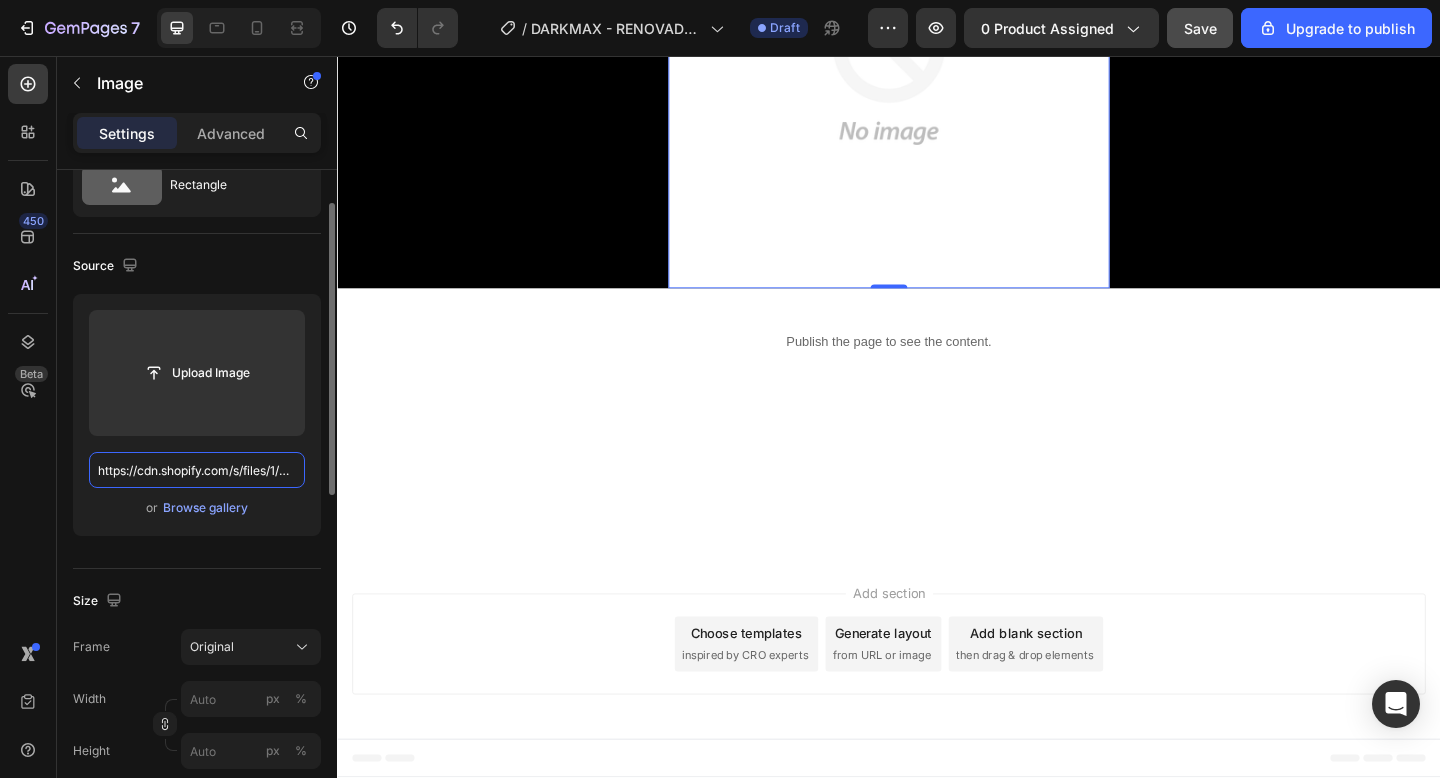 scroll, scrollTop: 0, scrollLeft: 307, axis: horizontal 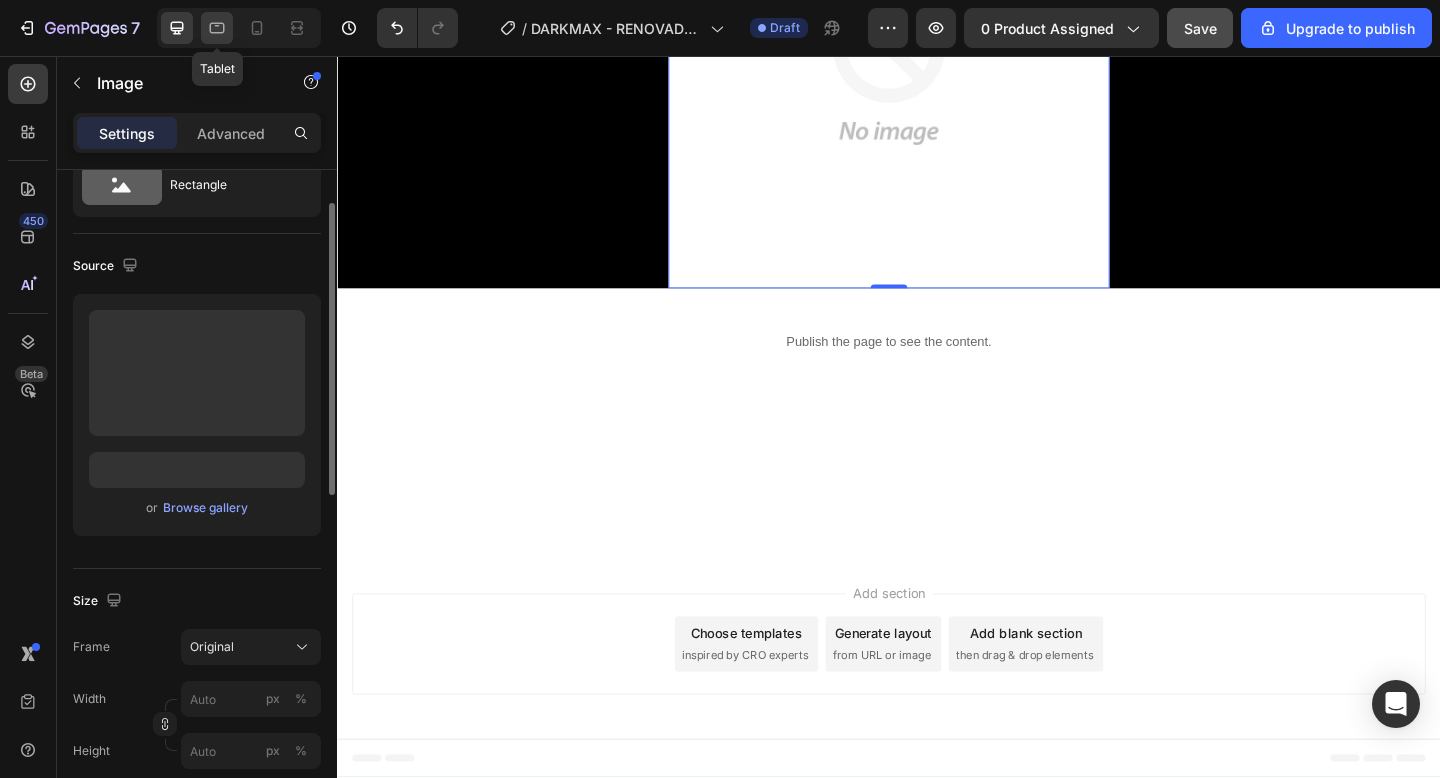click 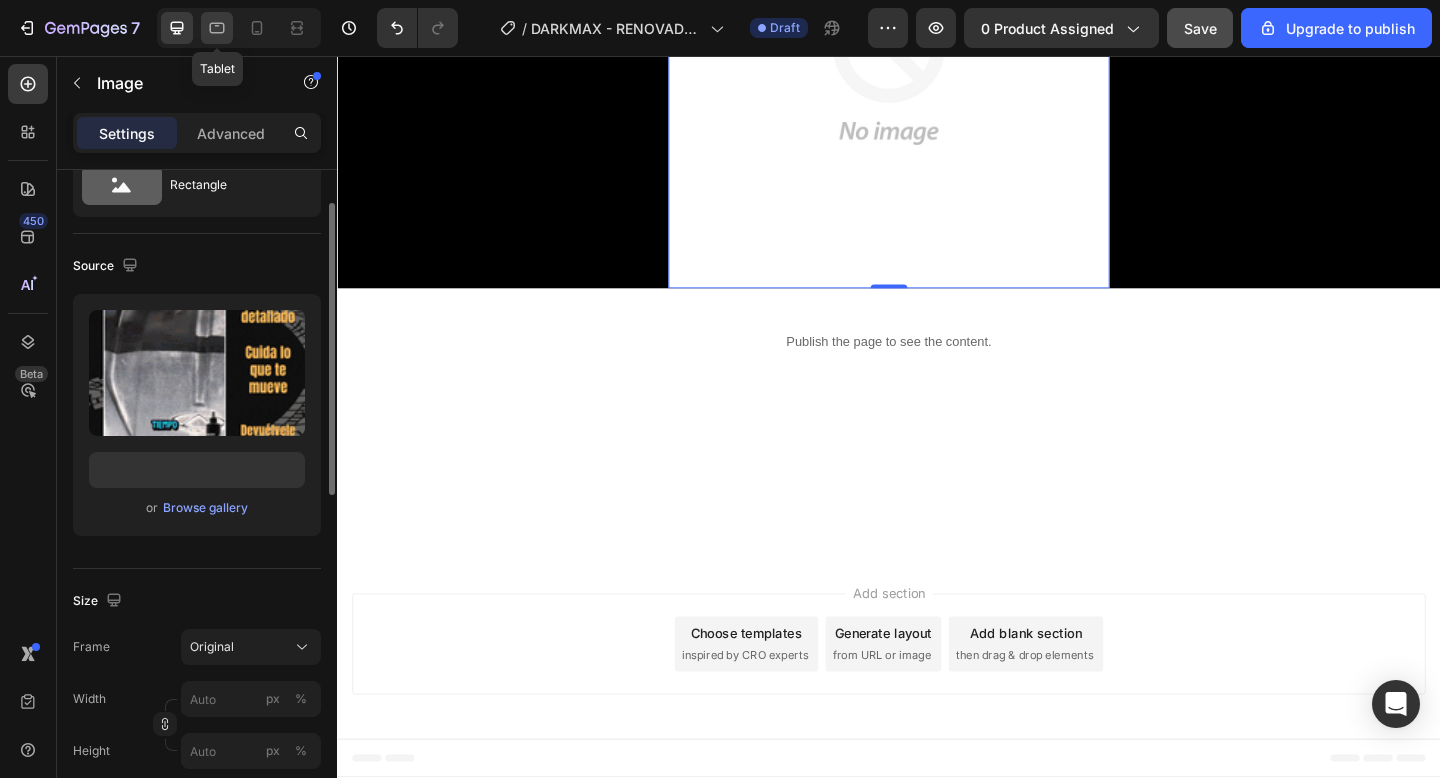 scroll, scrollTop: 0, scrollLeft: 0, axis: both 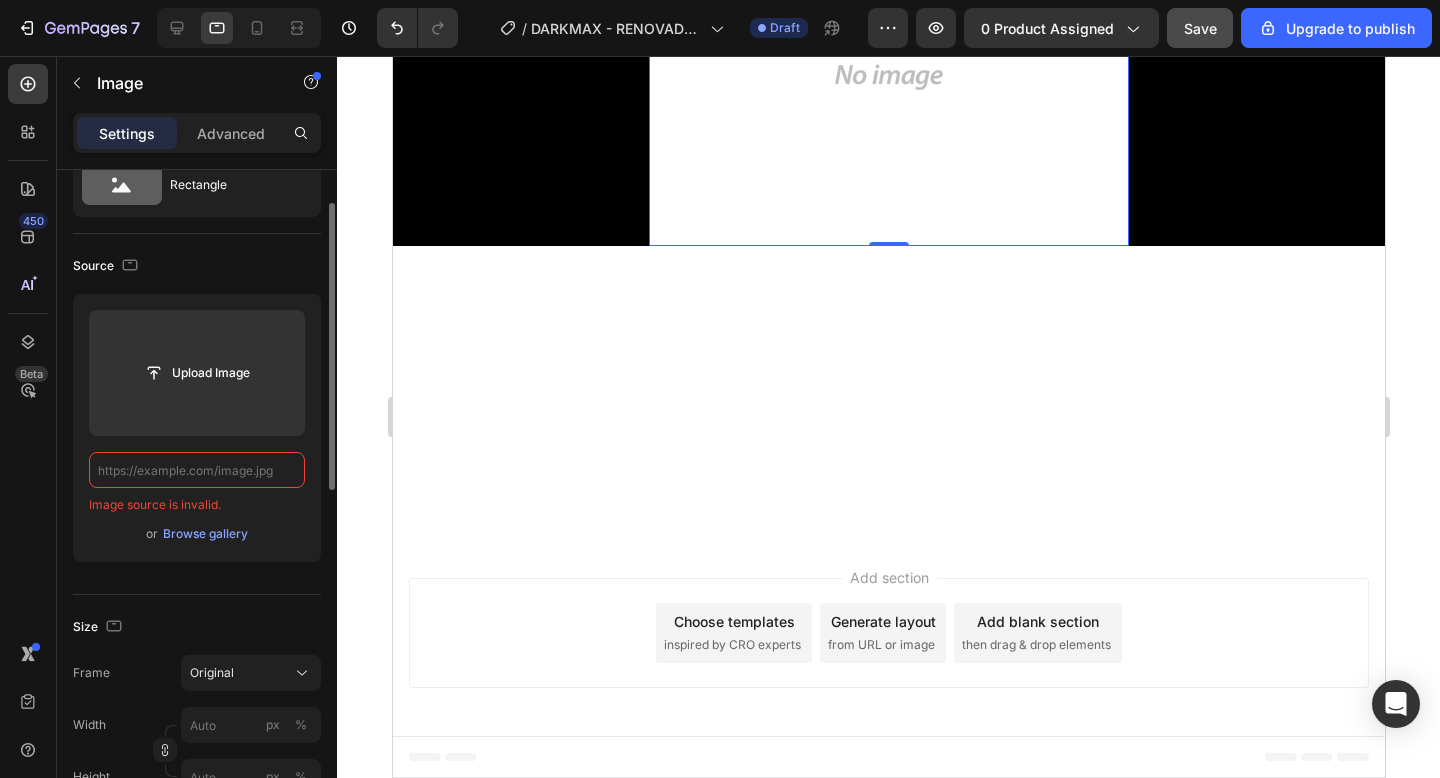 paste on "https://cdn.shopify.com/s/files/1/0711/7265/3214/files/mega_sale.gif?v=1754183573" 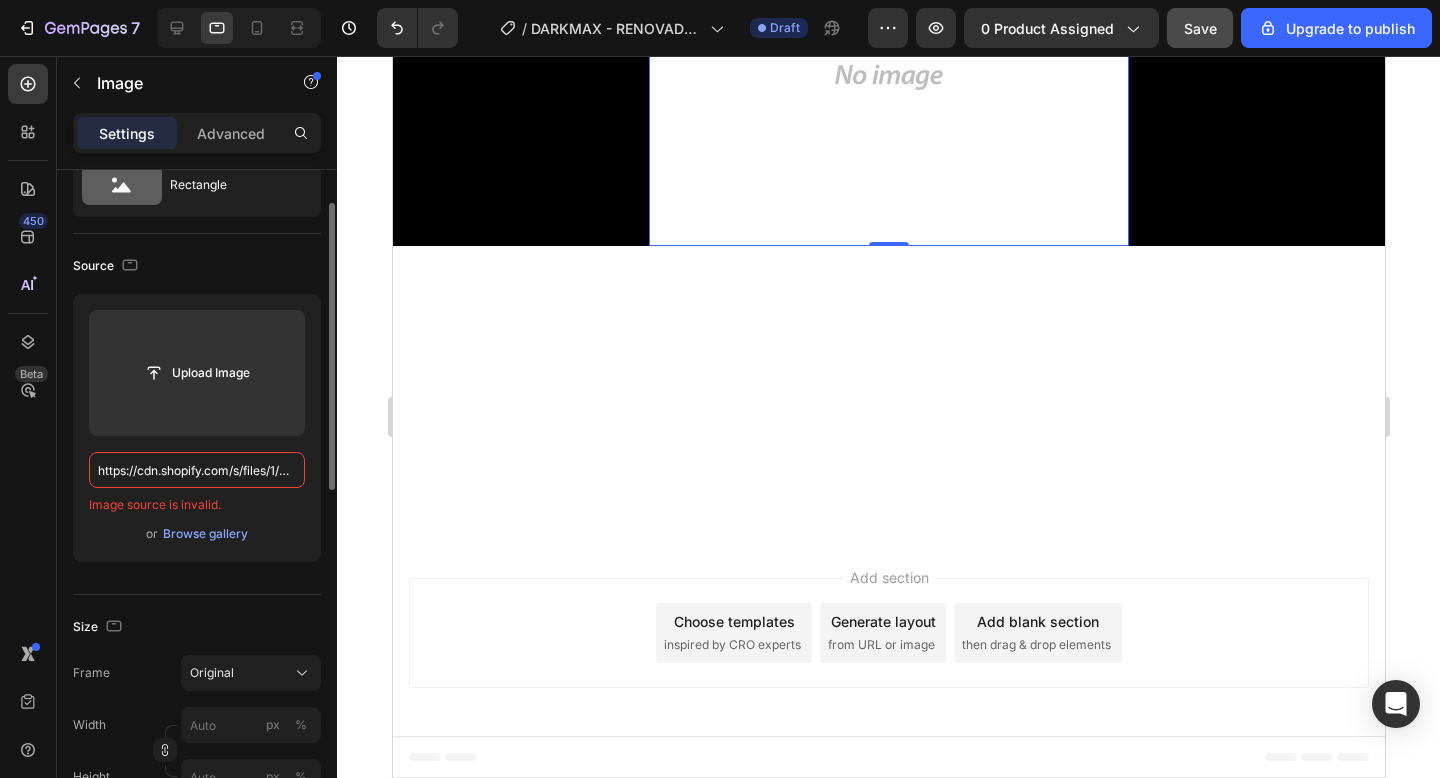 scroll, scrollTop: 0, scrollLeft: 307, axis: horizontal 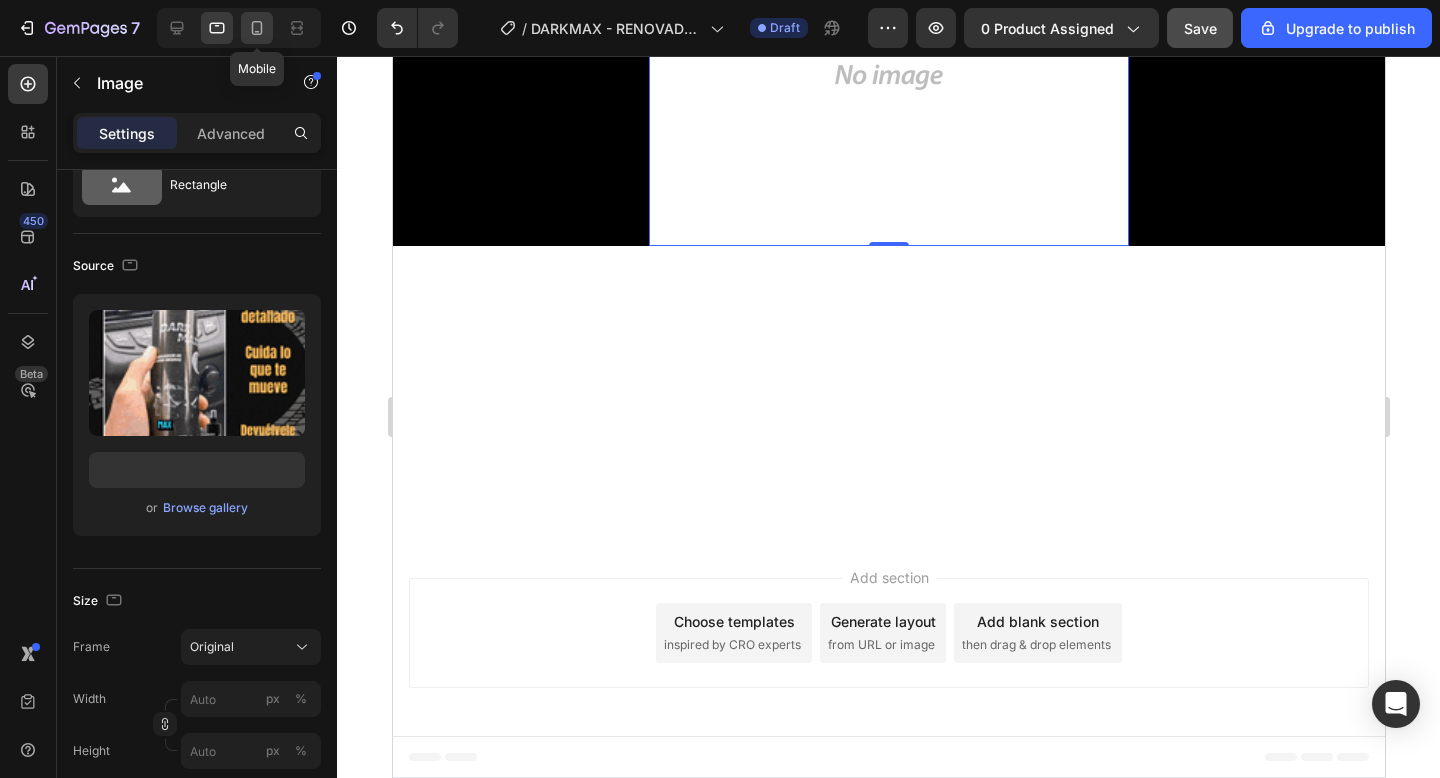 click 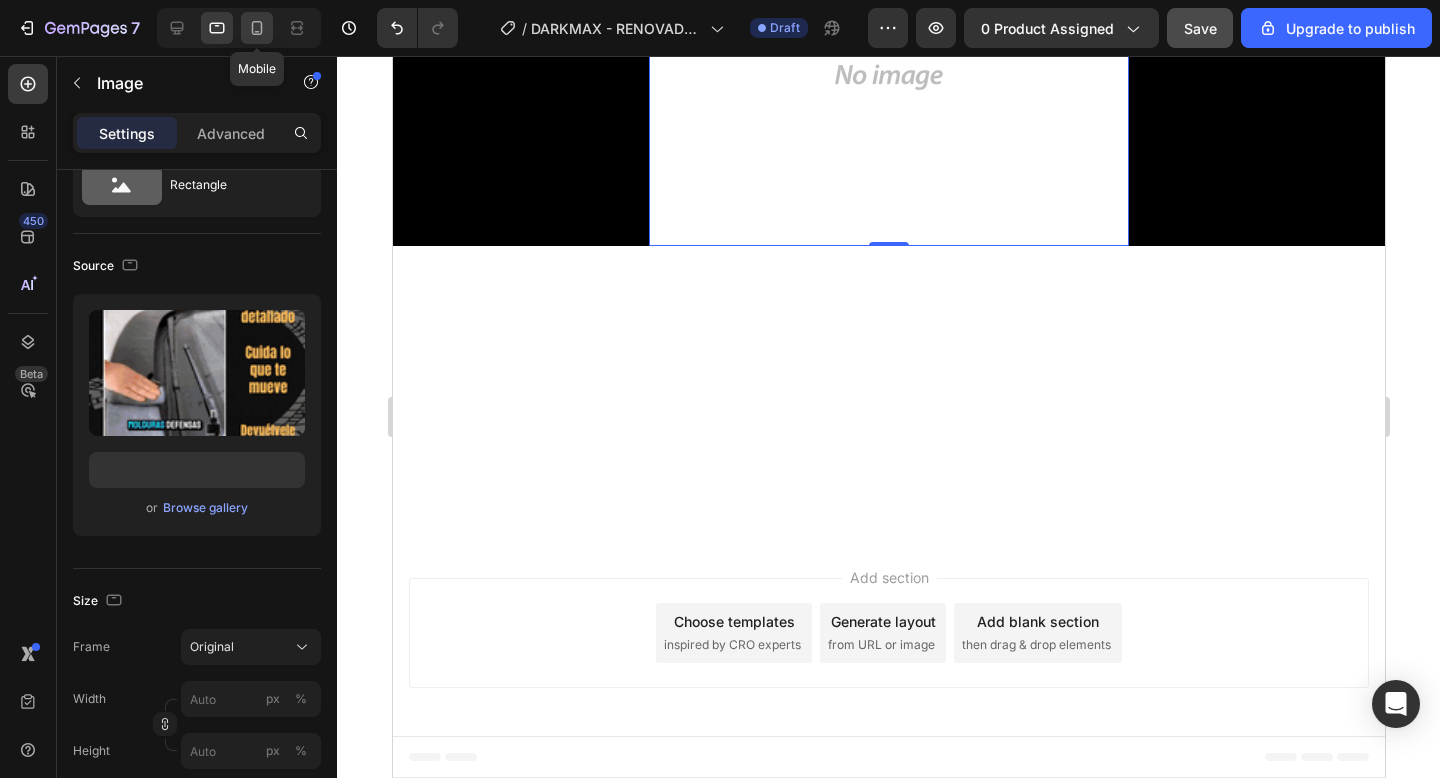 type on "https://cdn.shopify.com/s/files/1/0711/7265/3214/files/COJIN_ERGONoMICO_-_PACK_289fc2bf-5a6a-41aa-8c14-27f9a91fd43e.gif?v=1754166518" 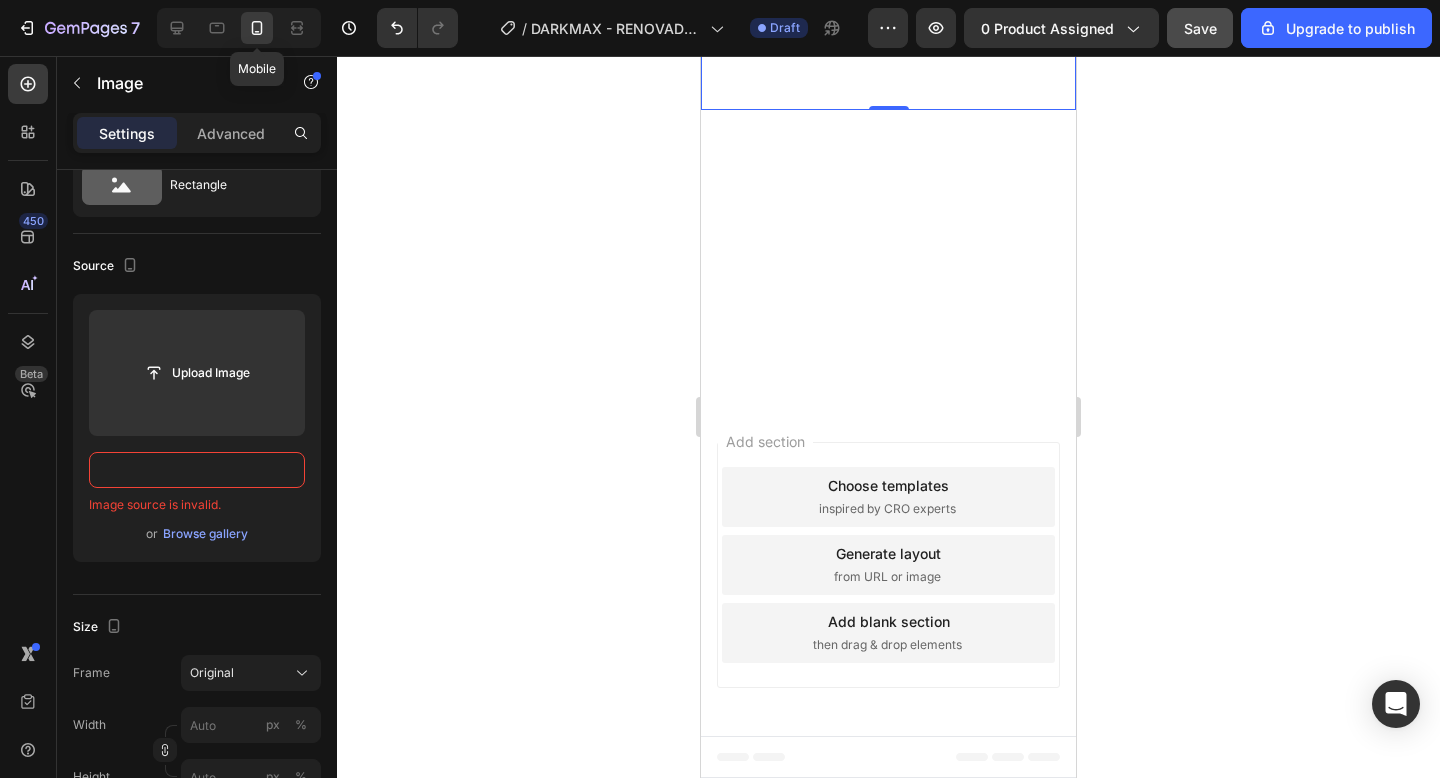 scroll, scrollTop: 0, scrollLeft: 0, axis: both 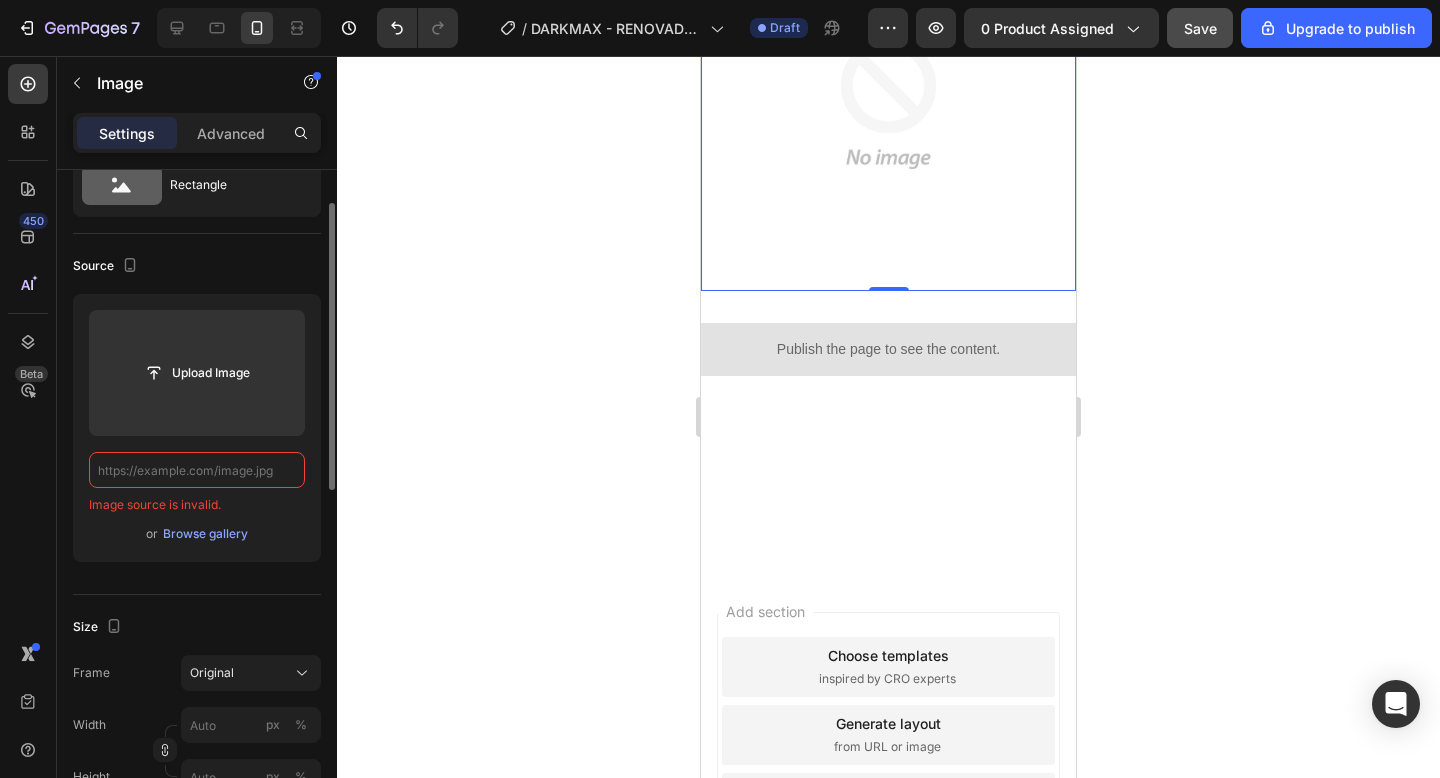 paste on "https://cdn.shopify.com/s/files/1/0711/7265/3214/files/mega_sale.gif?v=1754183573" 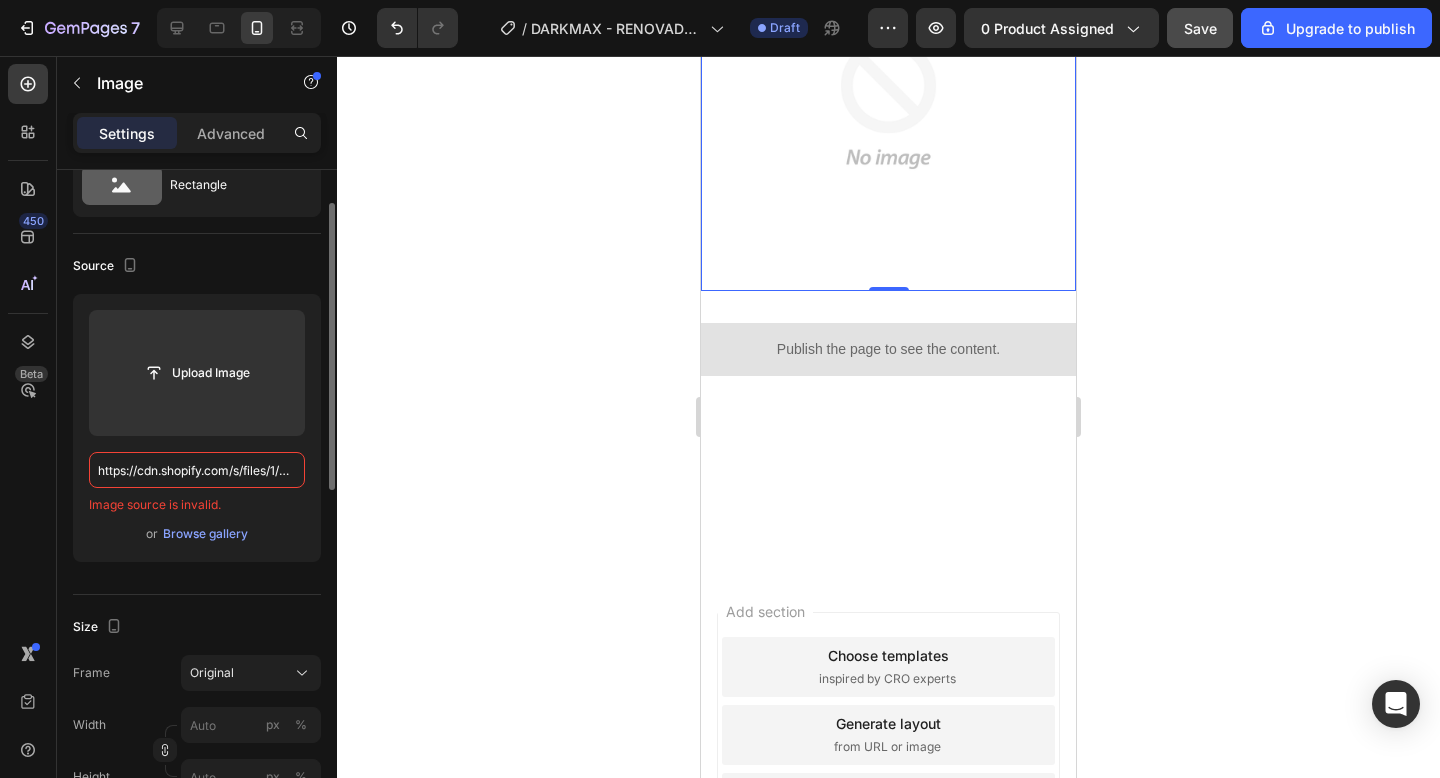 scroll, scrollTop: 0, scrollLeft: 307, axis: horizontal 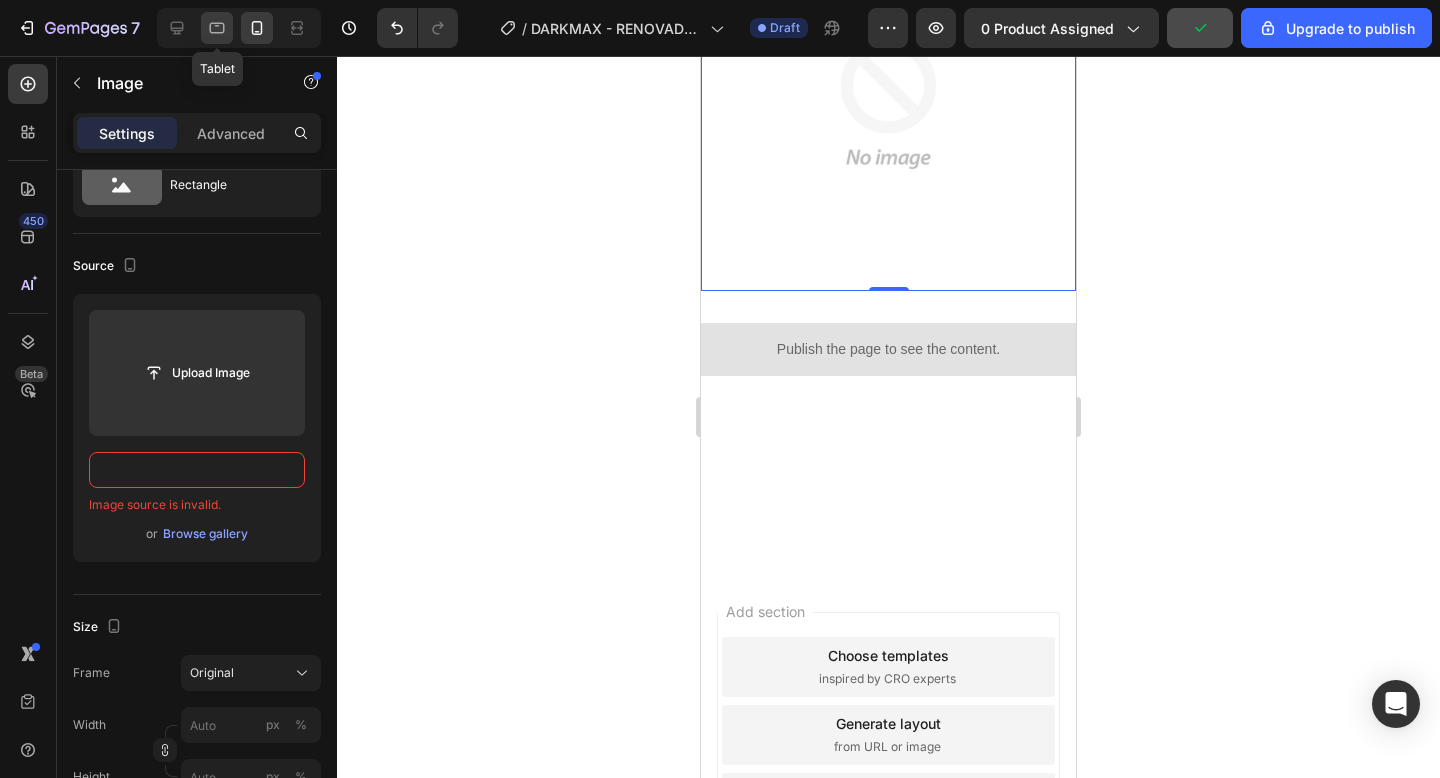 type on "https://cdn.shopify.com/s/files/1/0711/7265/3214/files/mega_sale.gif?v=1754183573" 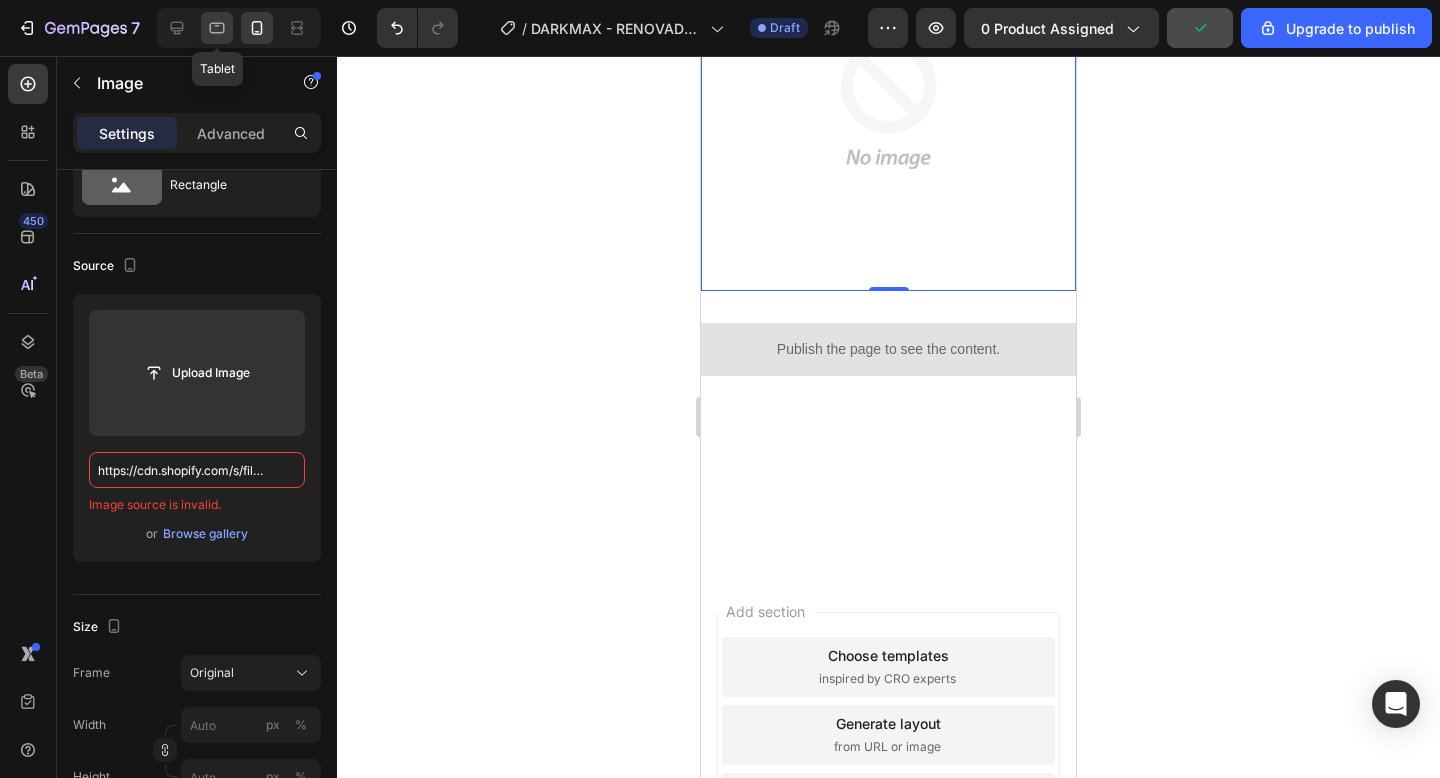 click 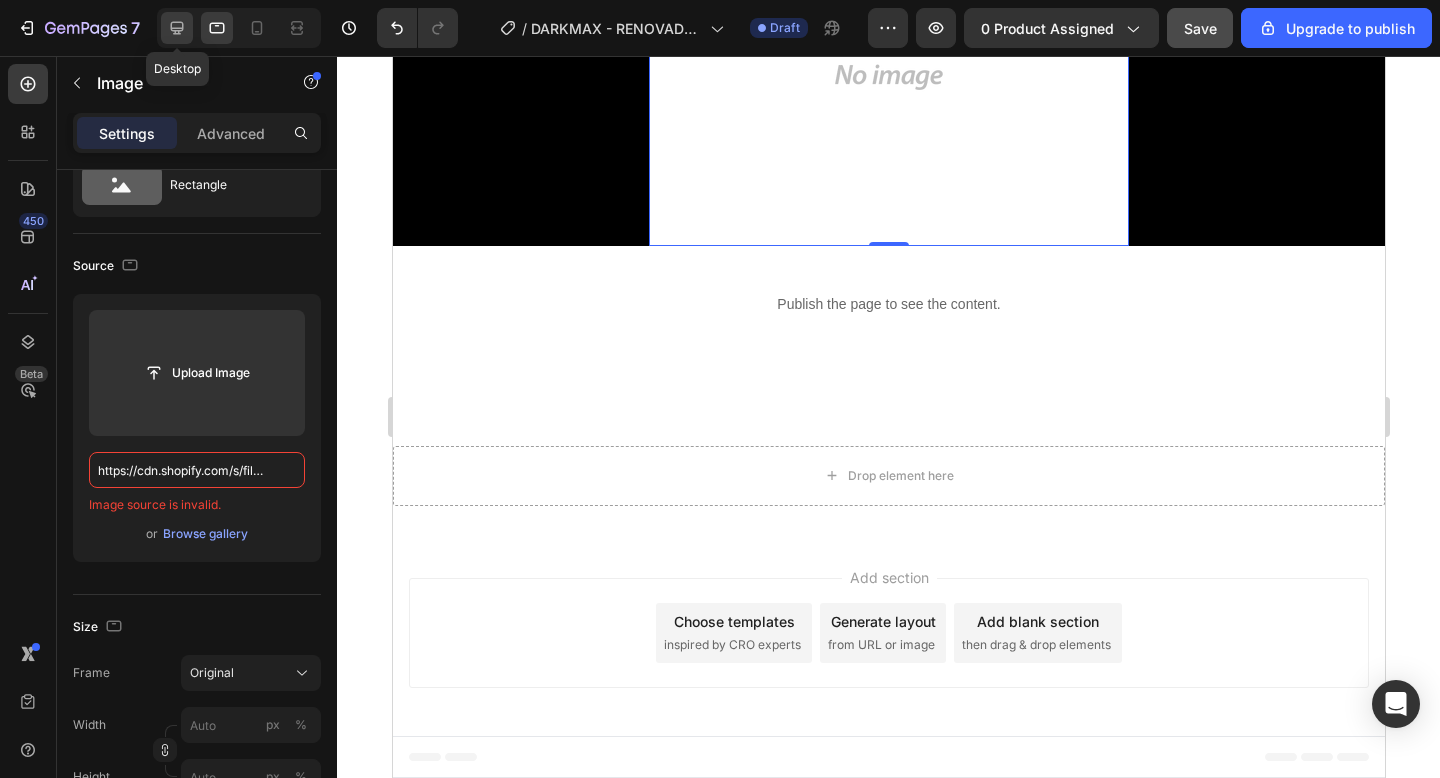 scroll, scrollTop: 5717, scrollLeft: 0, axis: vertical 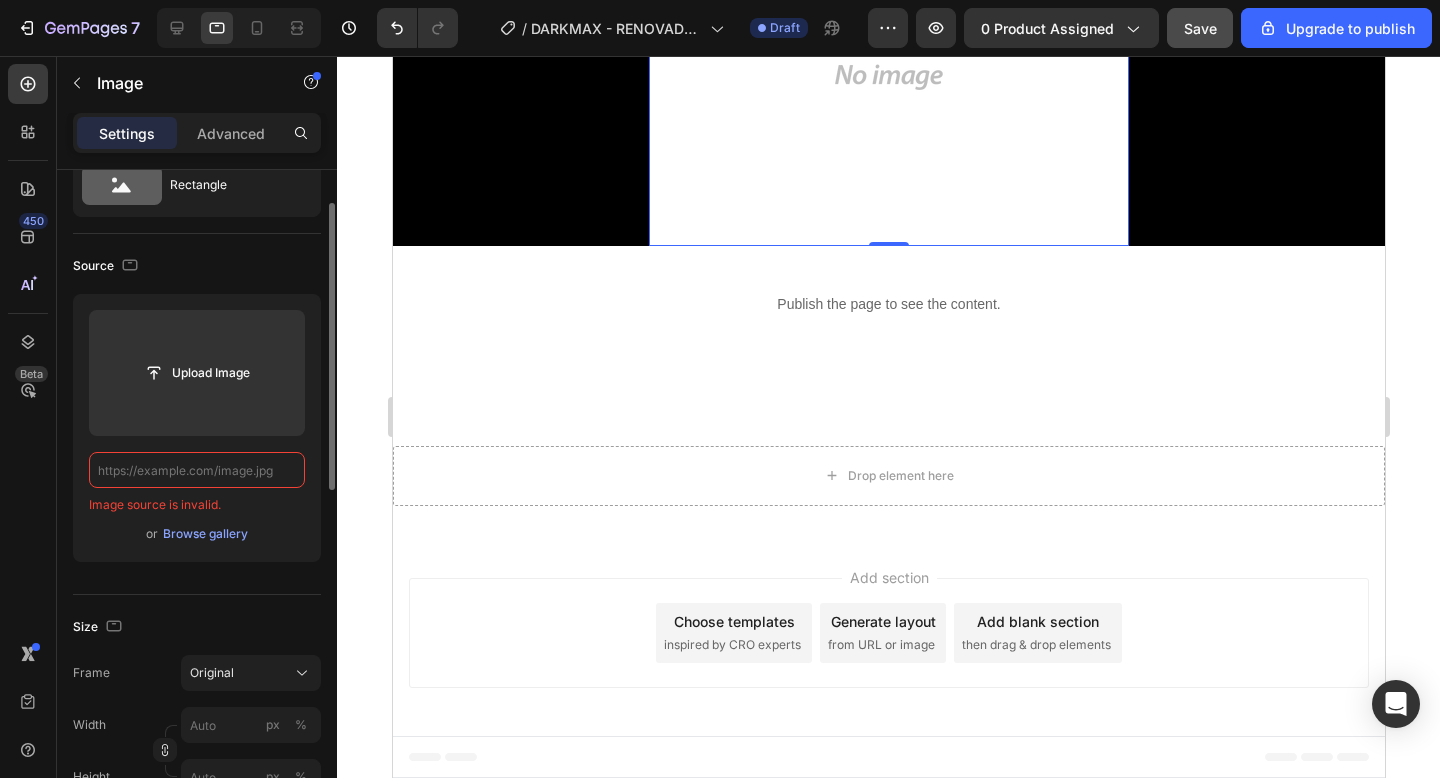 paste on "https://cdn.shopify.com/s/files/1/0711/7265/3214/files/mega_sale.gif?v=1754183573" 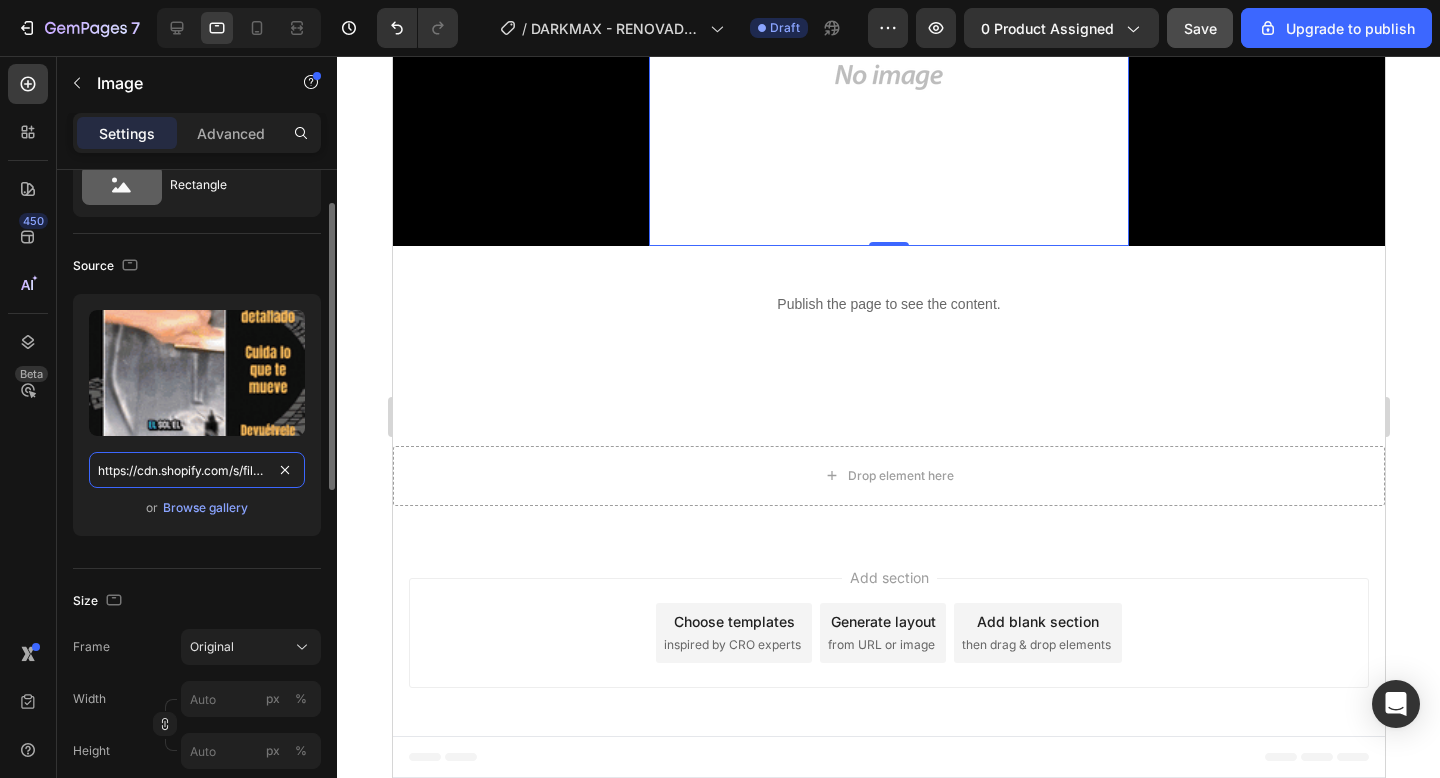 scroll, scrollTop: 0, scrollLeft: 307, axis: horizontal 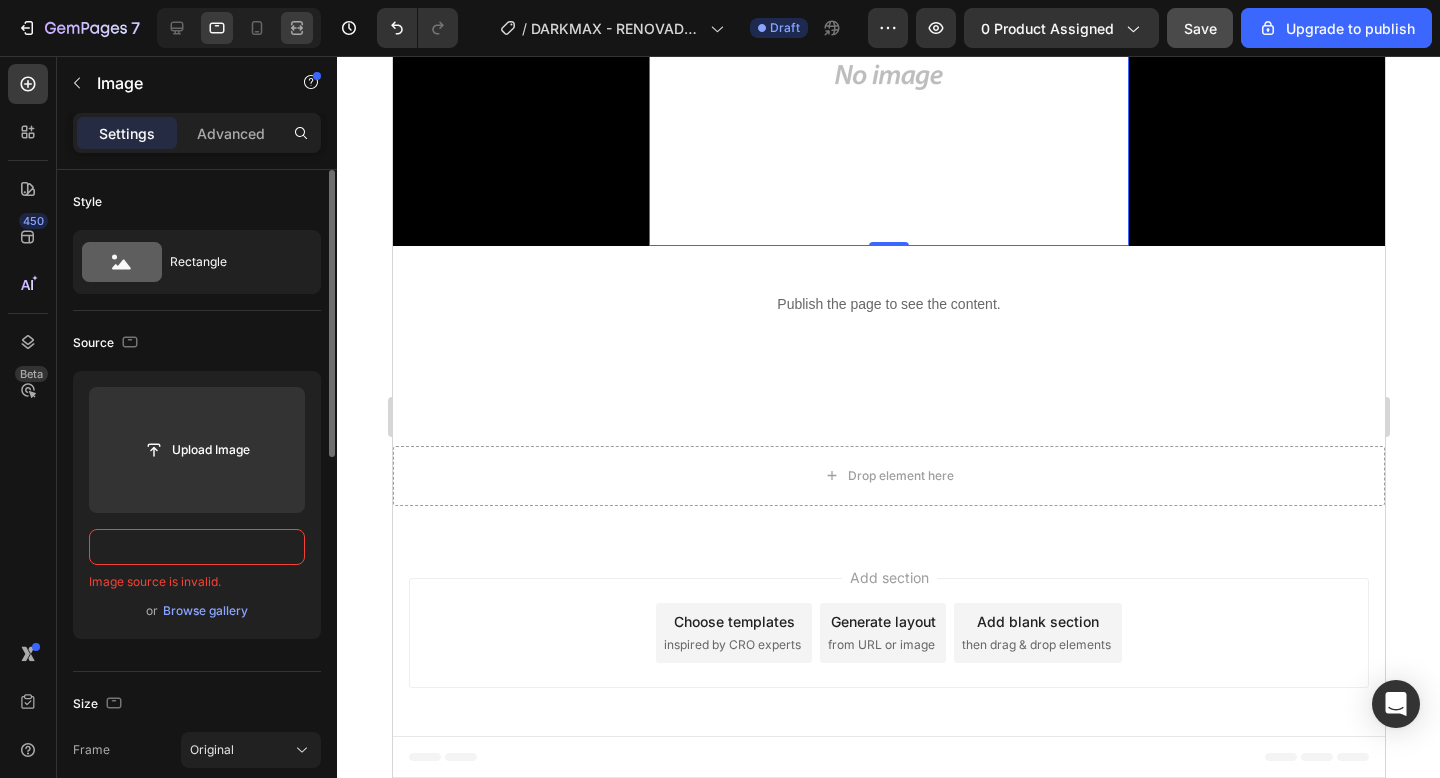 type on "https://cdn.shopify.com/s/files/1/0711/7265/3214/files/mega_sale.gif?v=1754183573" 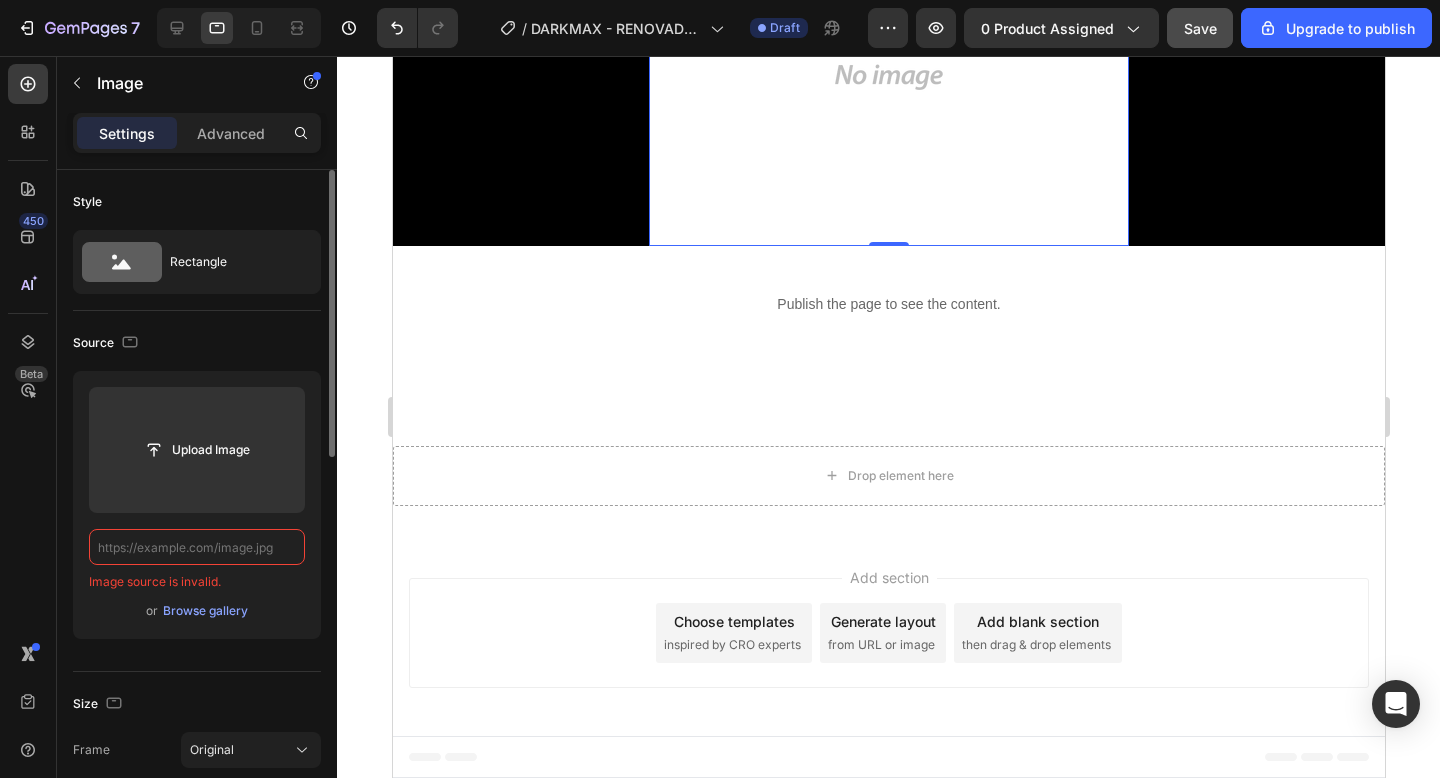 paste on "https://cdn.shopify.com/s/files/1/0711/7265/3214/files/mega_sale.gif?v=1754183573" 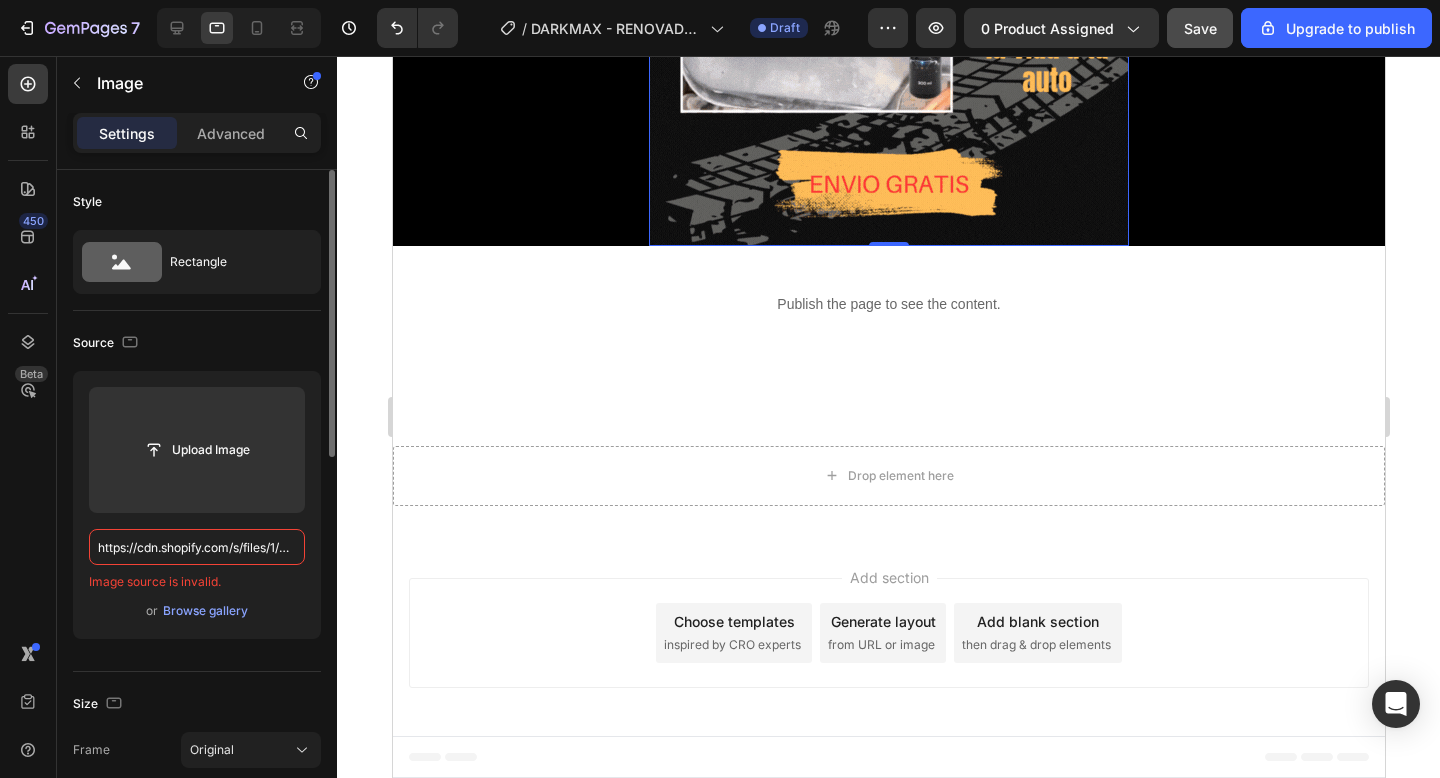 scroll, scrollTop: 0, scrollLeft: 307, axis: horizontal 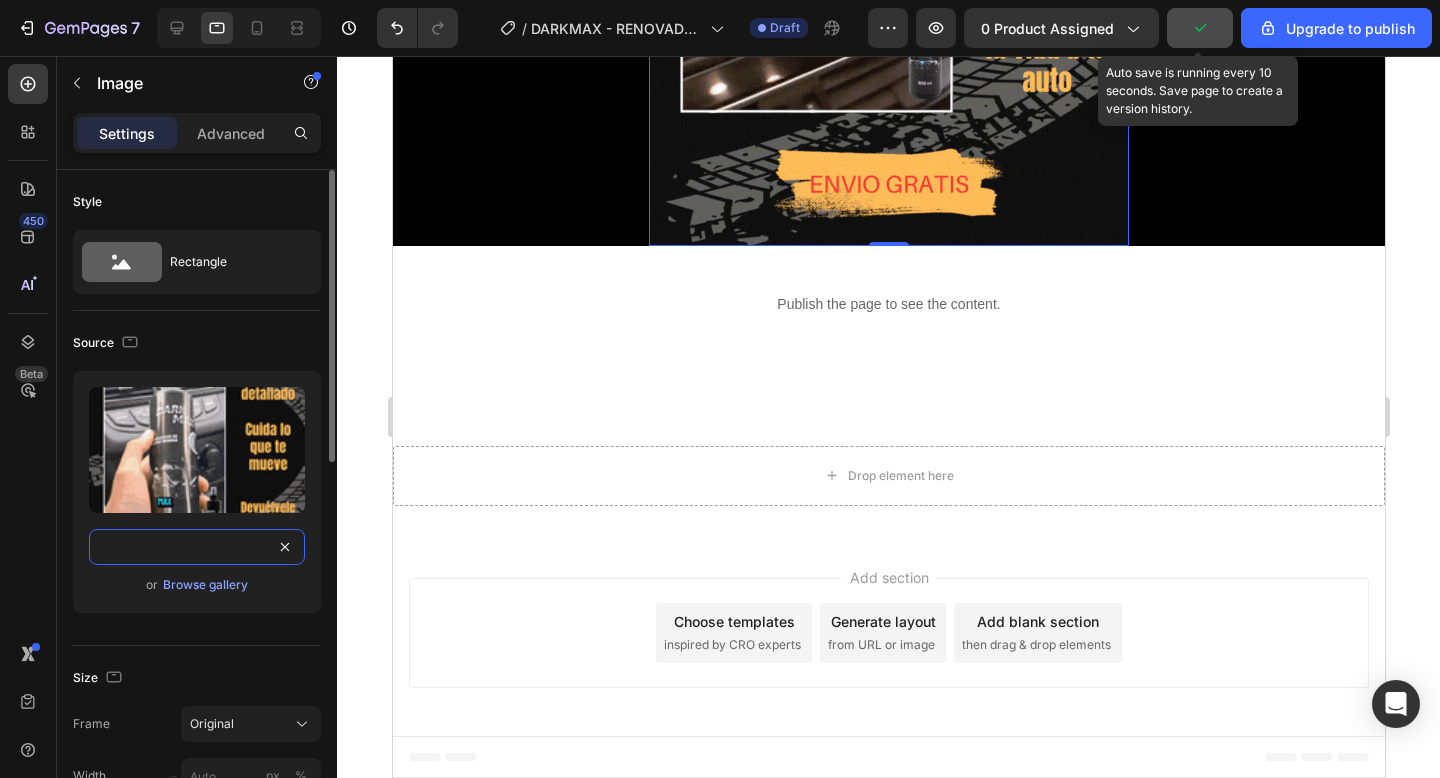 type on "https://cdn.shopify.com/s/files/1/0711/7265/3214/files/mega_sale.gif?v=1754183573" 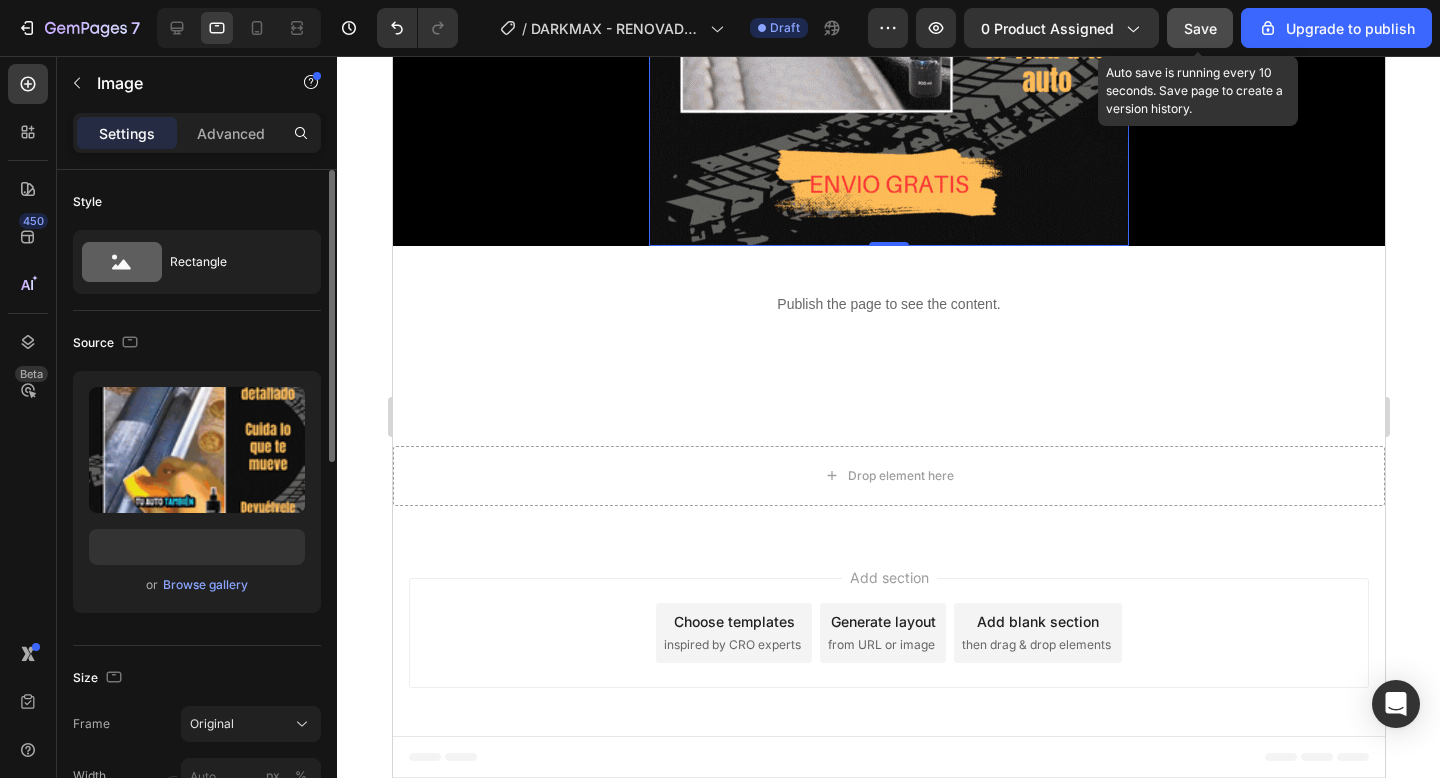scroll, scrollTop: 0, scrollLeft: 0, axis: both 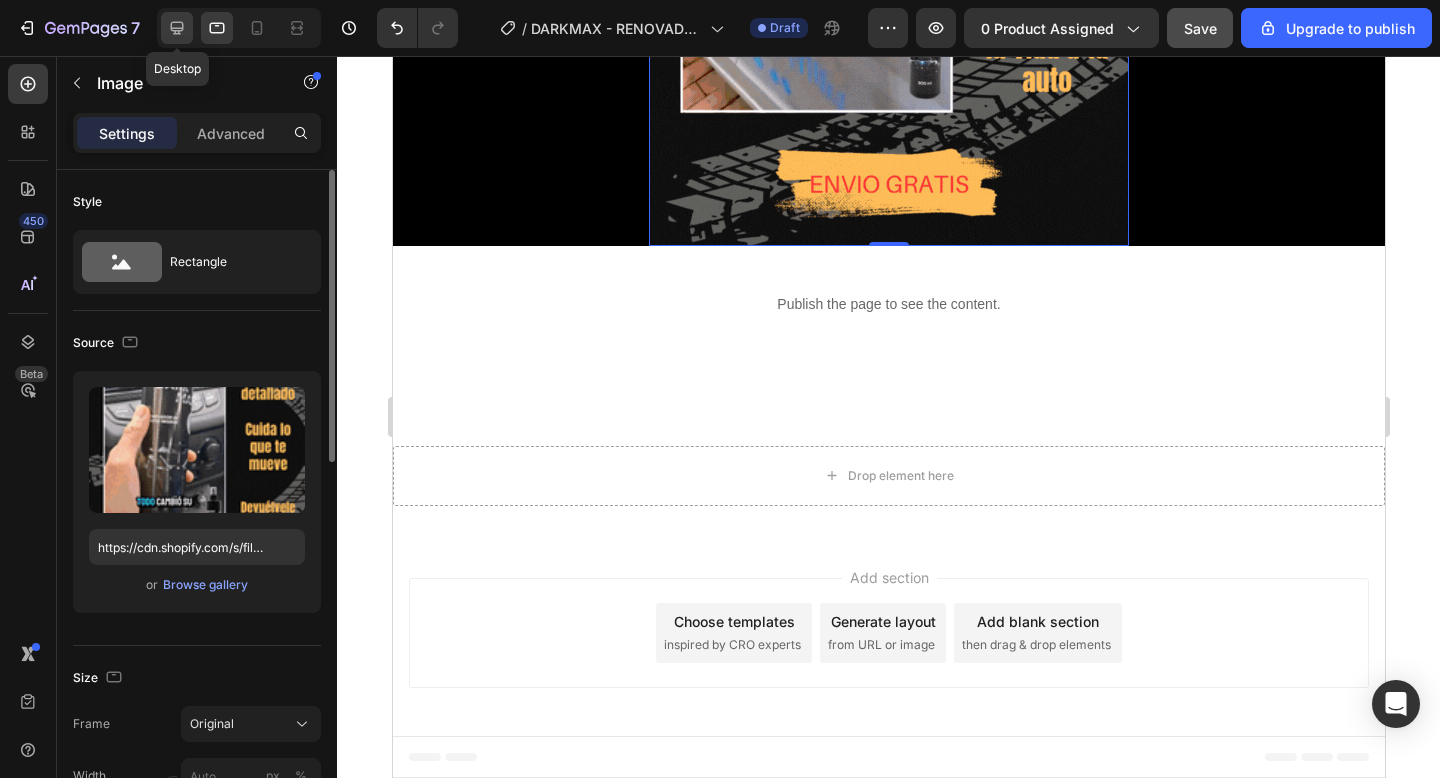 click 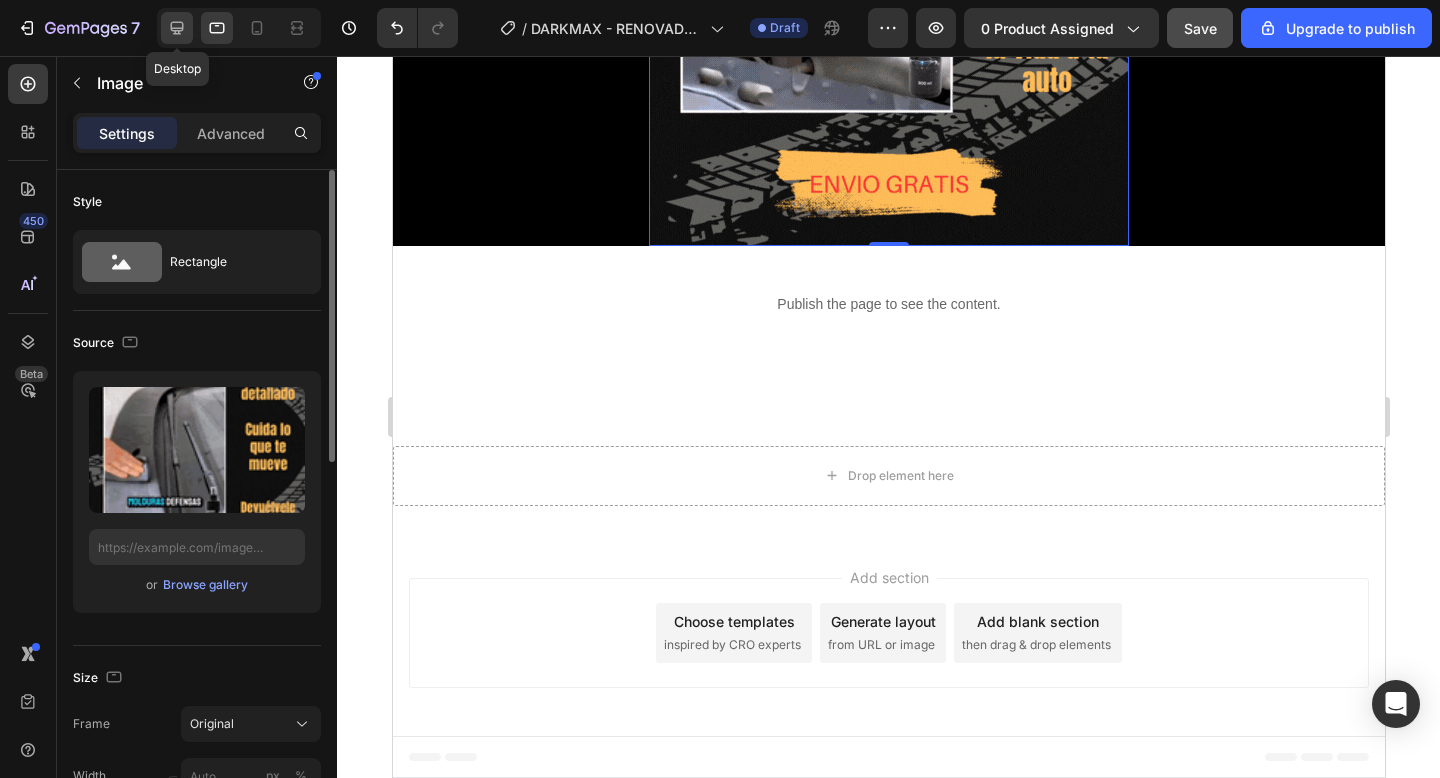 scroll, scrollTop: 6146, scrollLeft: 0, axis: vertical 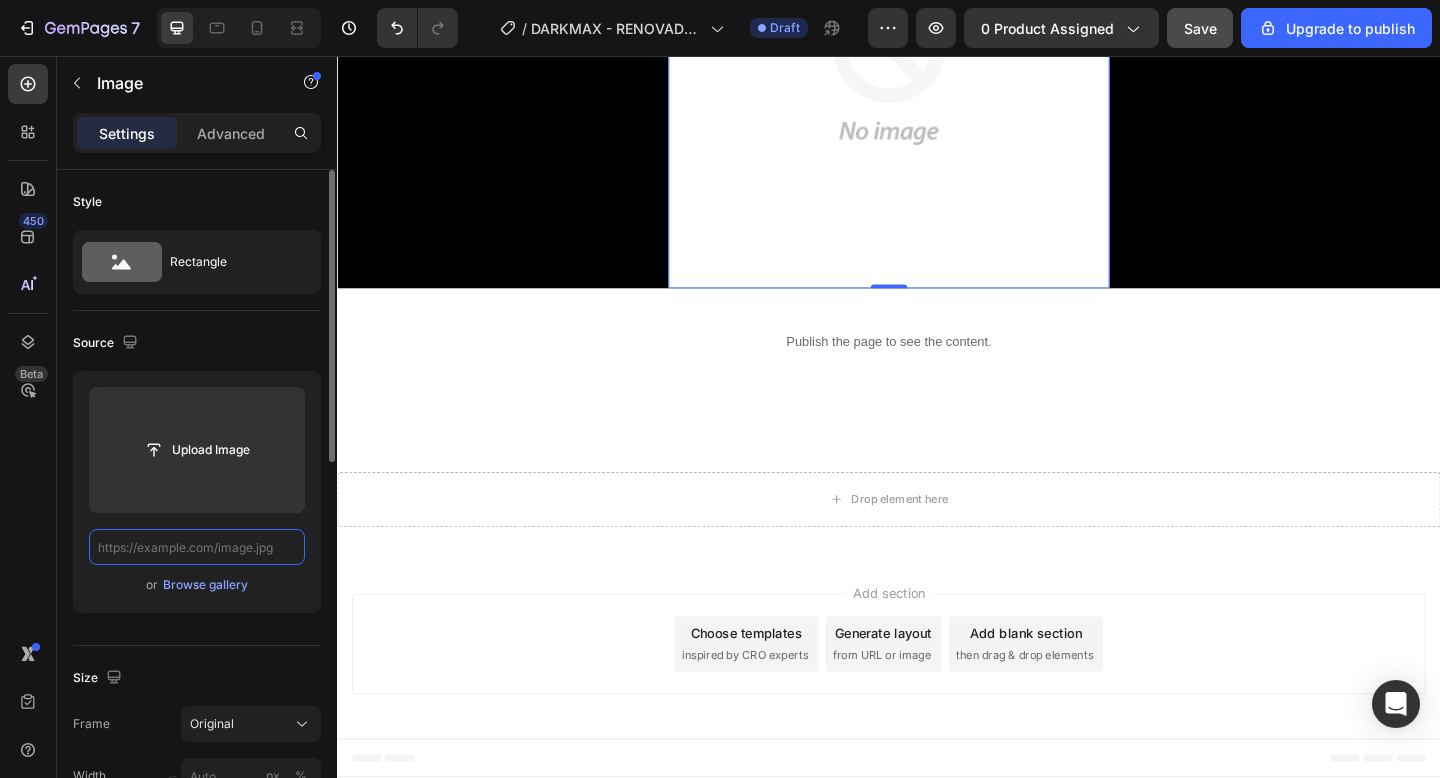 click at bounding box center [197, 547] 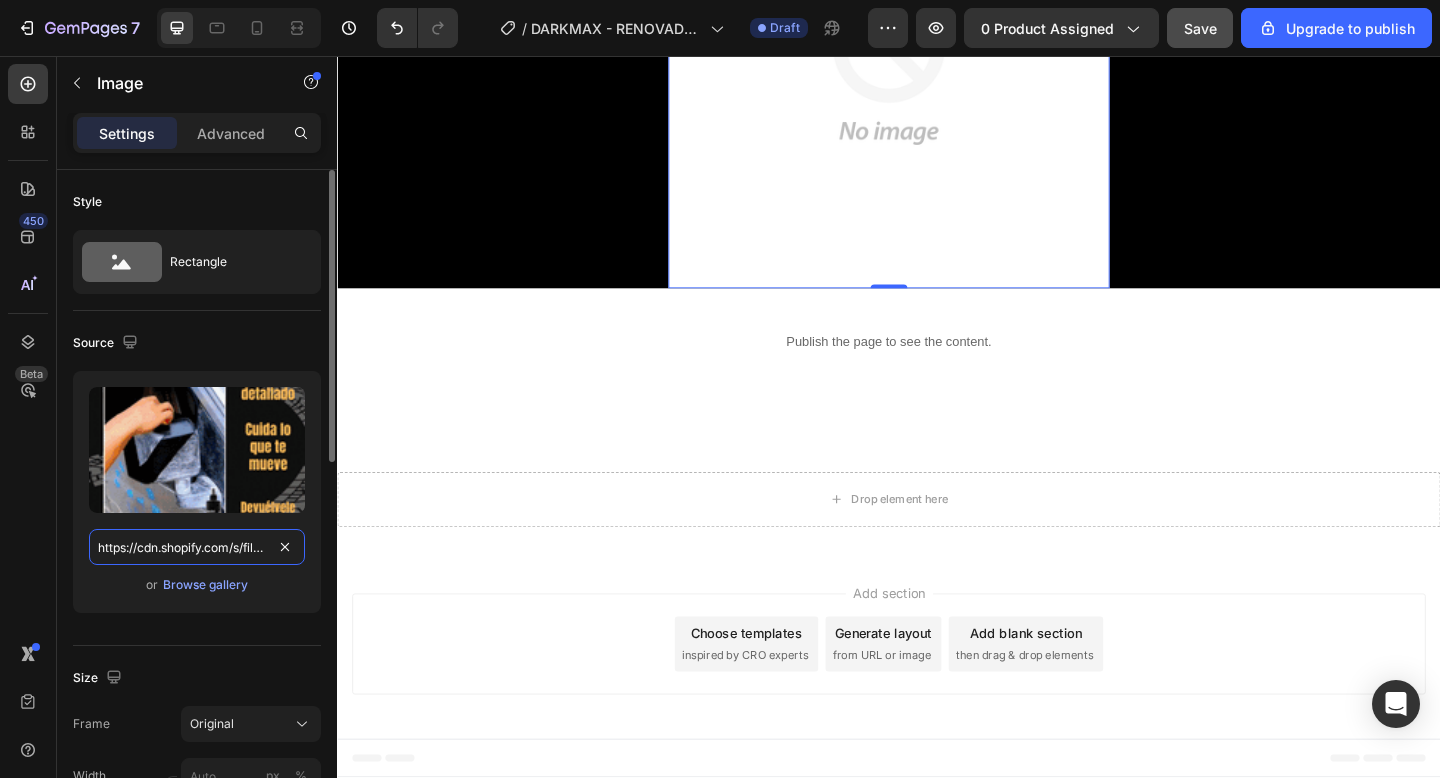 scroll, scrollTop: 0, scrollLeft: 307, axis: horizontal 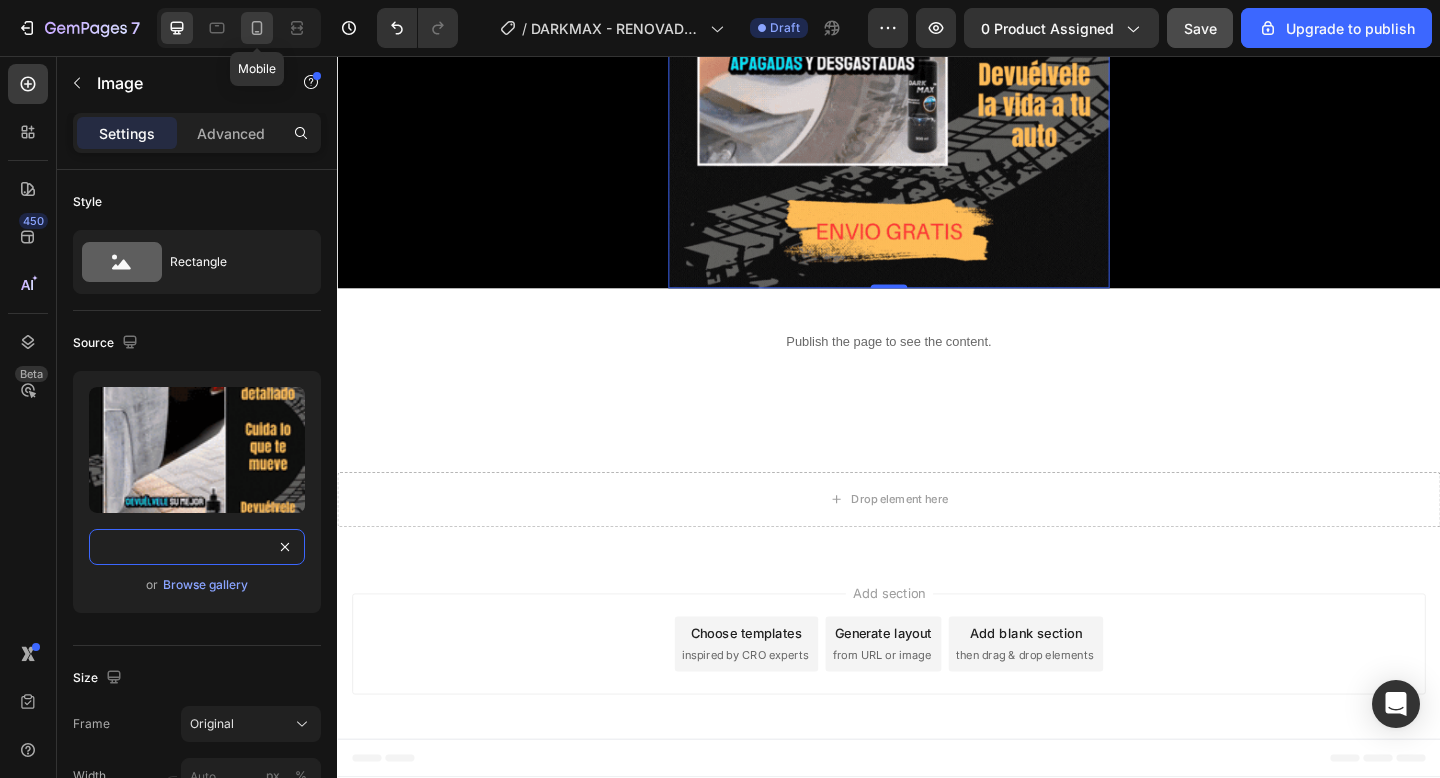 type on "https://cdn.shopify.com/s/files/1/0711/7265/3214/files/mega_sale.gif?v=1754183573" 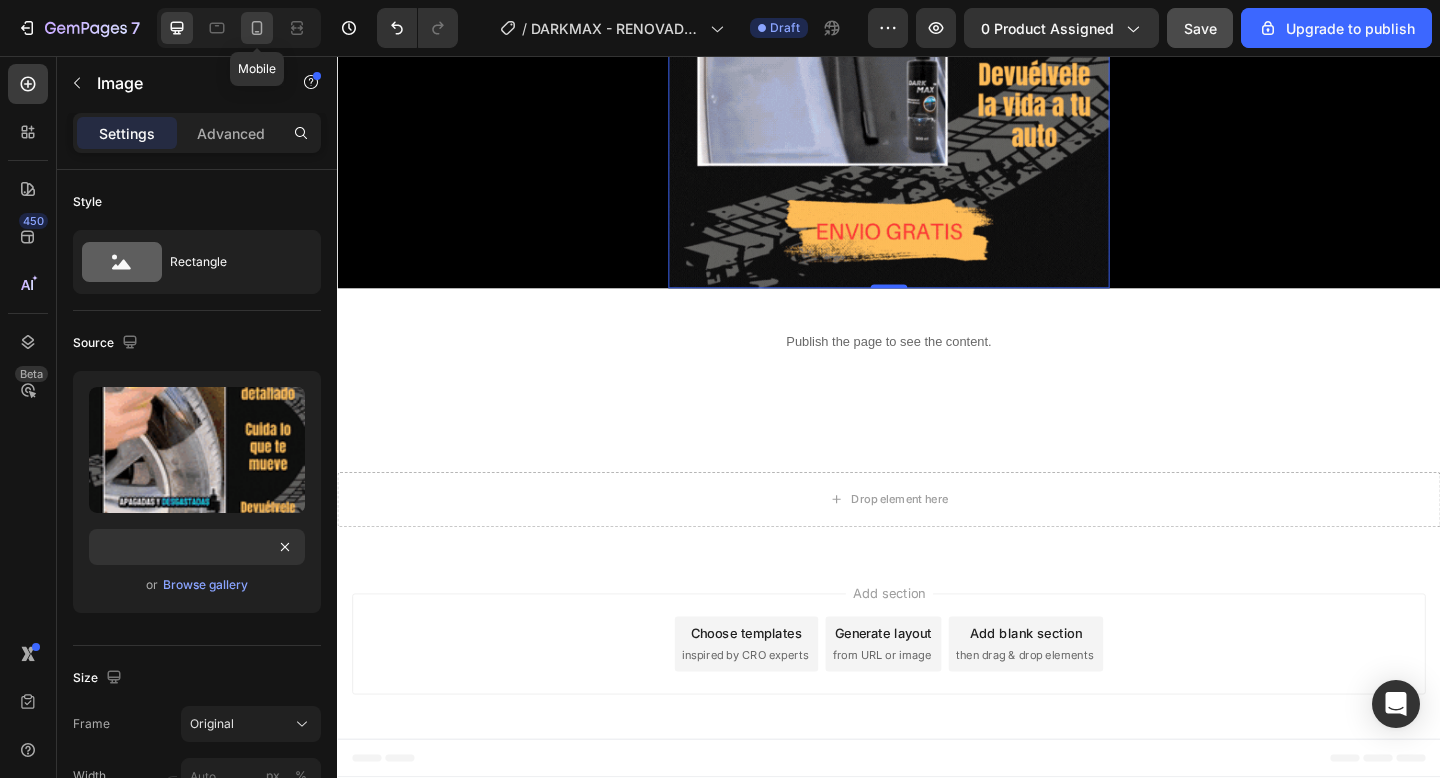 click 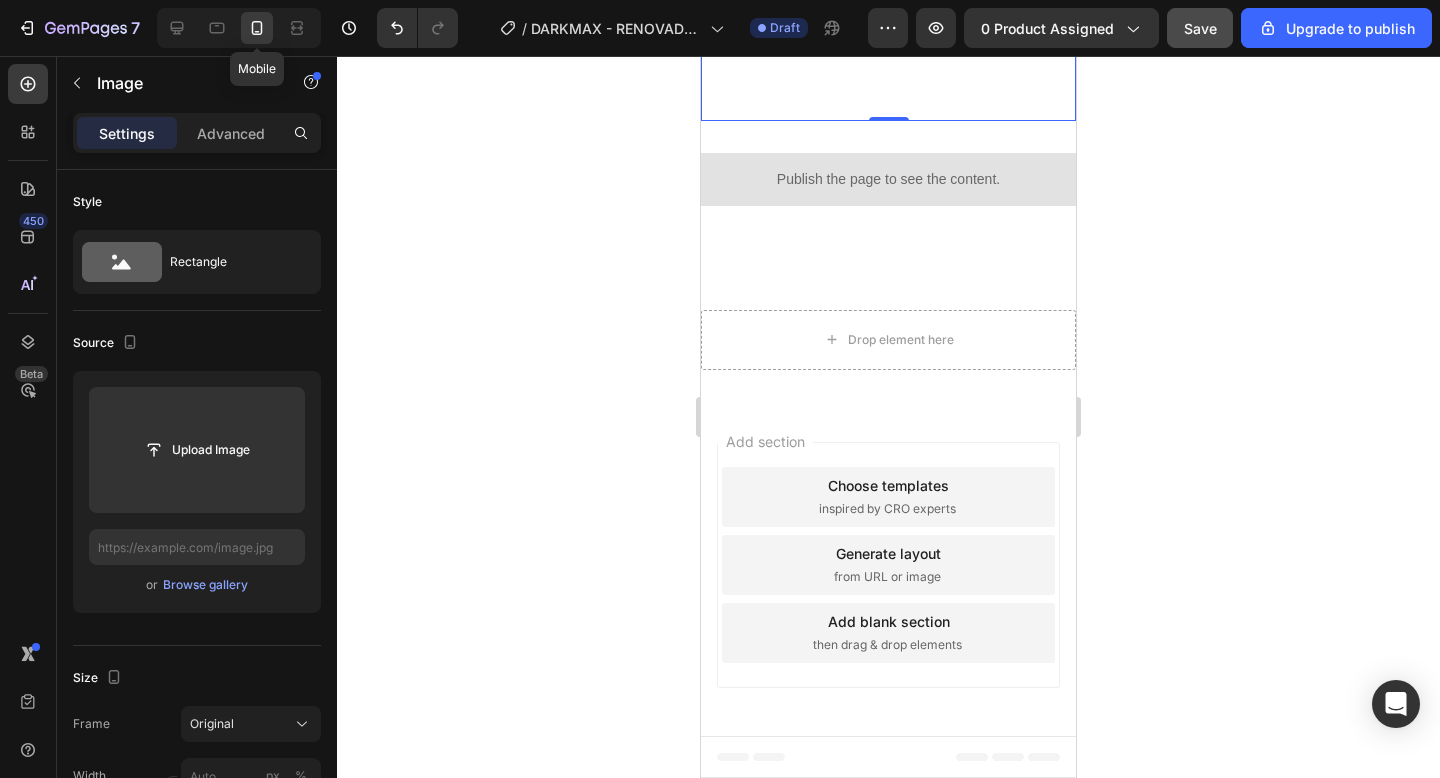 scroll, scrollTop: 0, scrollLeft: 0, axis: both 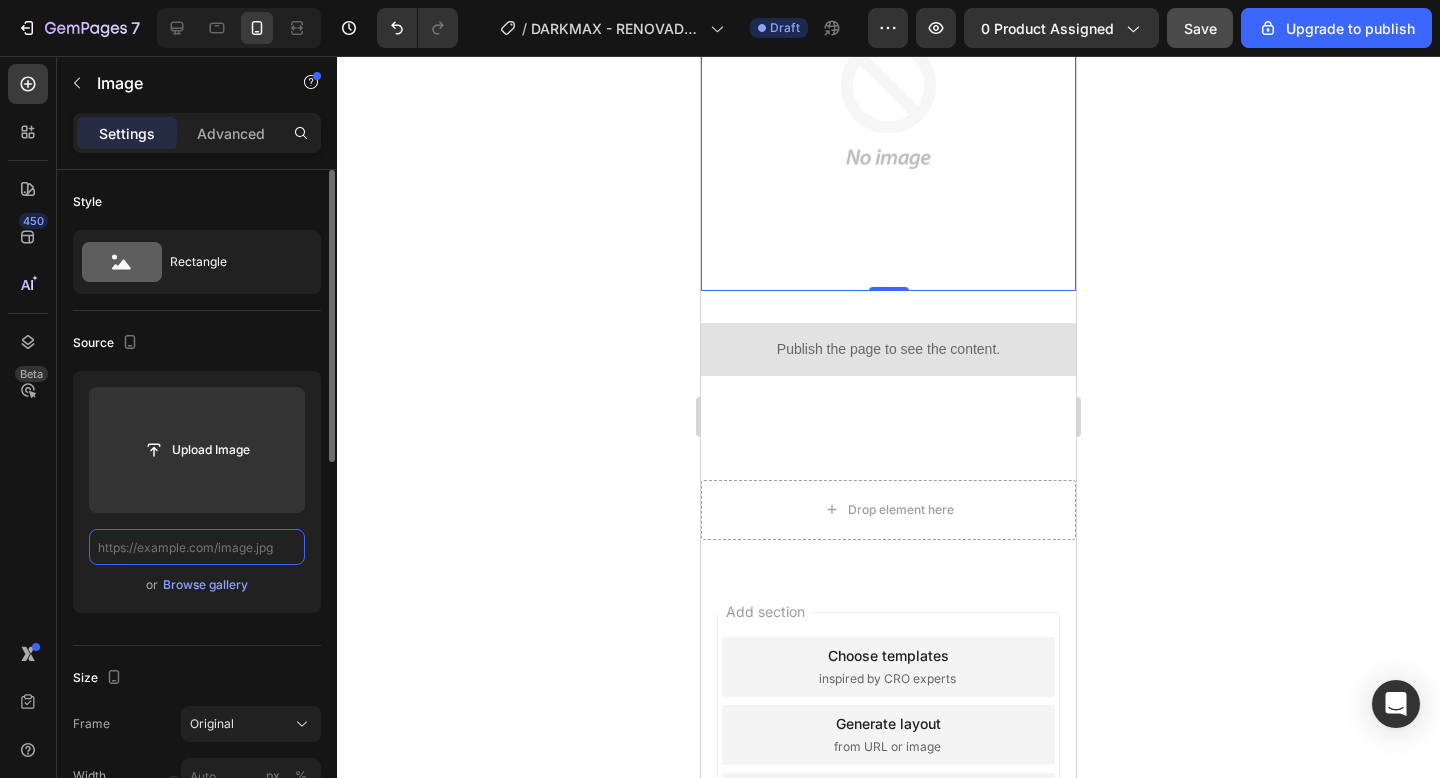 click at bounding box center (197, 547) 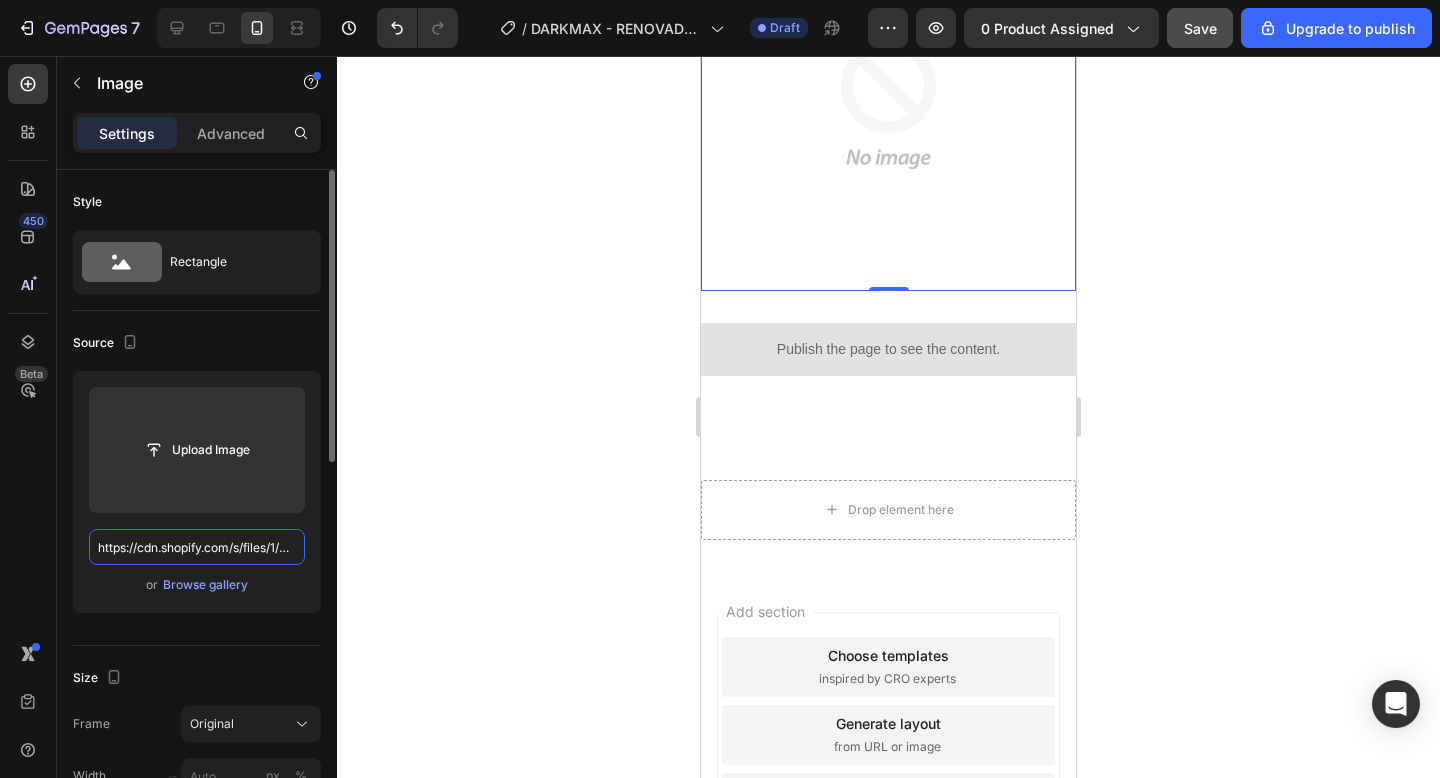 scroll, scrollTop: 0, scrollLeft: 307, axis: horizontal 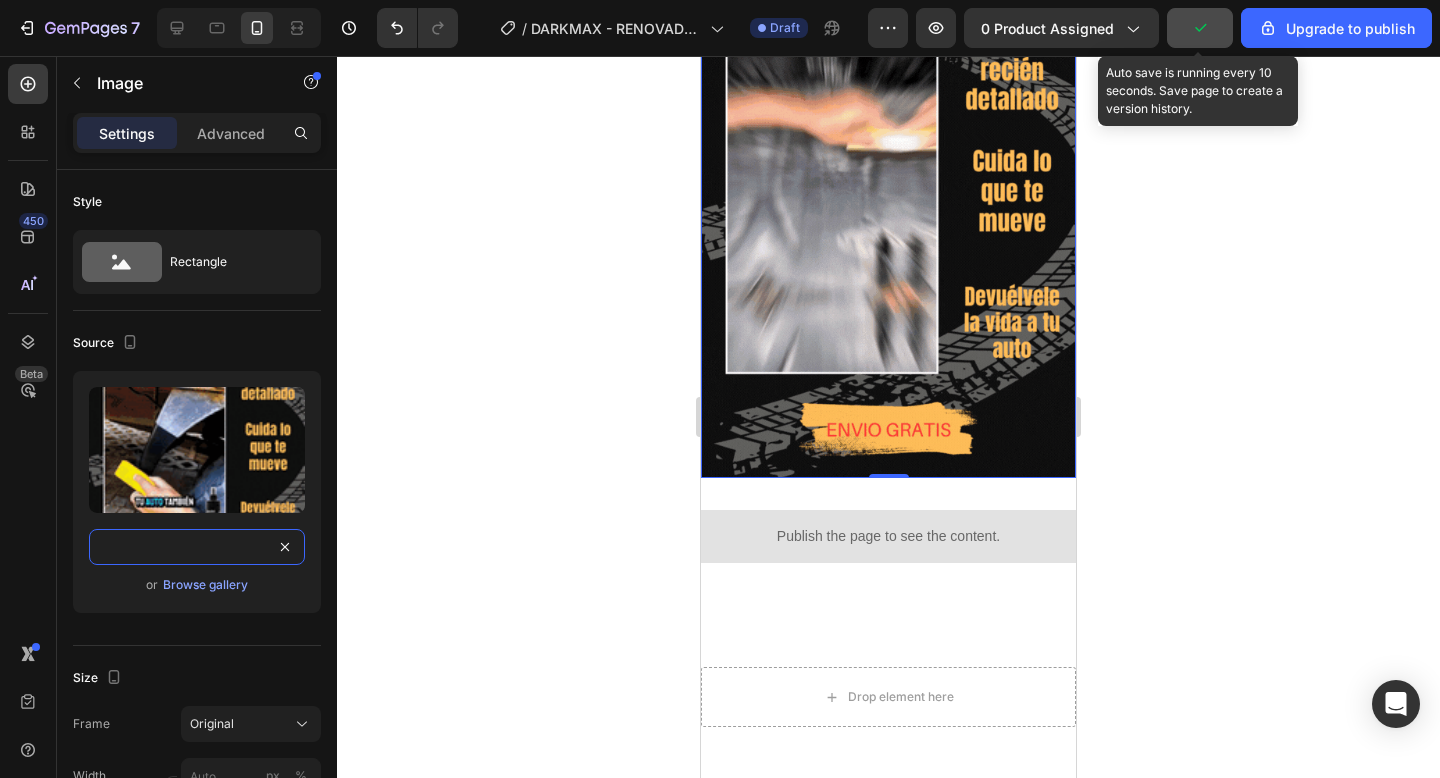 type on "https://cdn.shopify.com/s/files/1/0711/7265/3214/files/mega_sale.gif?v=1754183573" 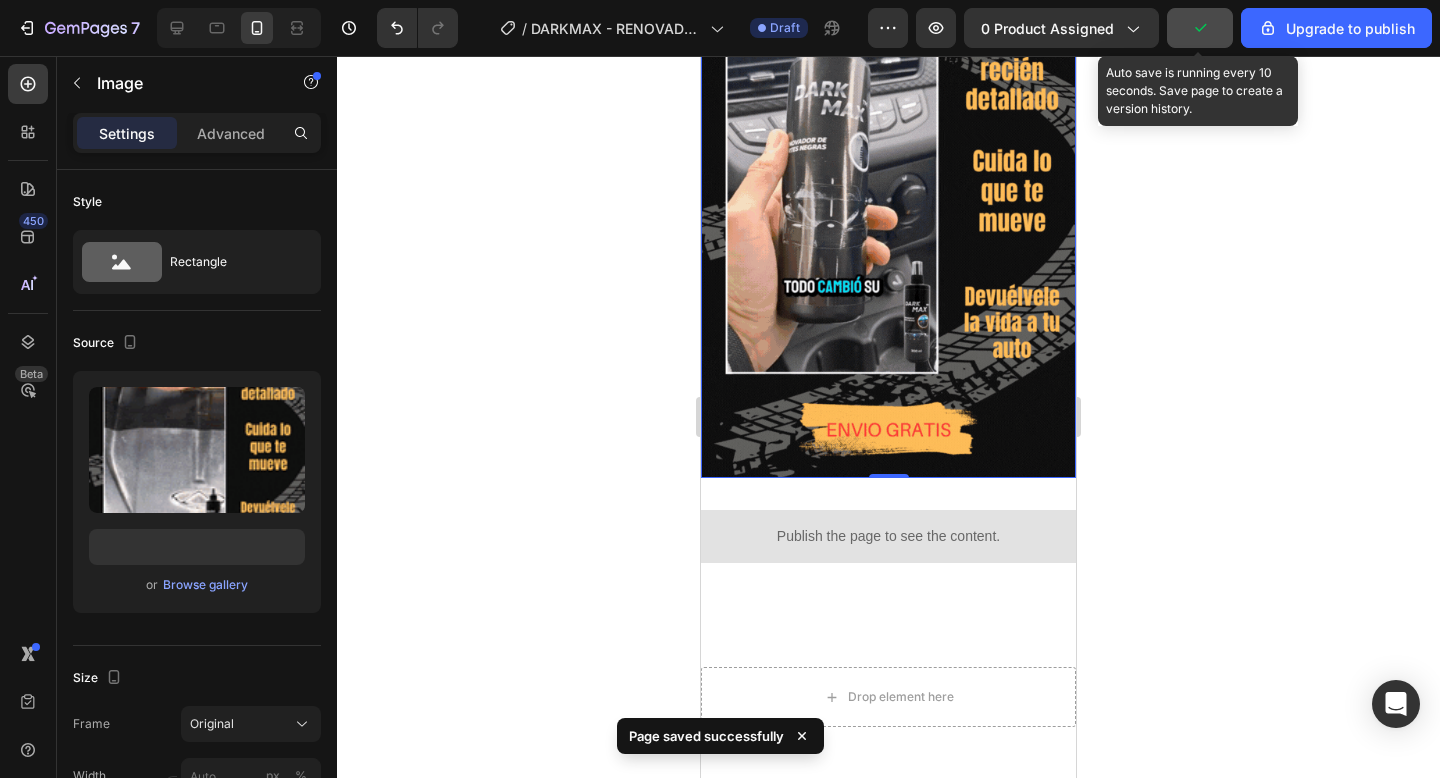 scroll, scrollTop: 0, scrollLeft: 0, axis: both 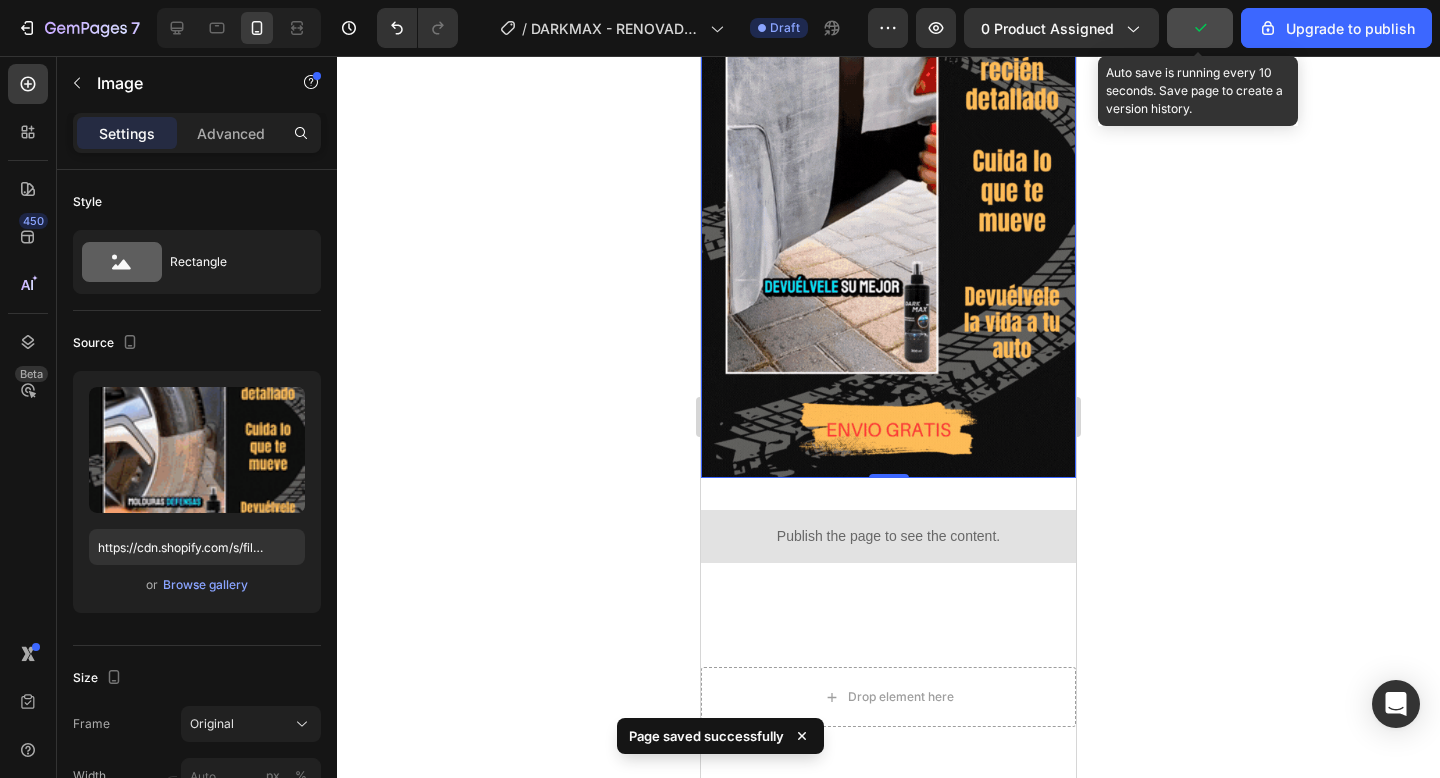 click 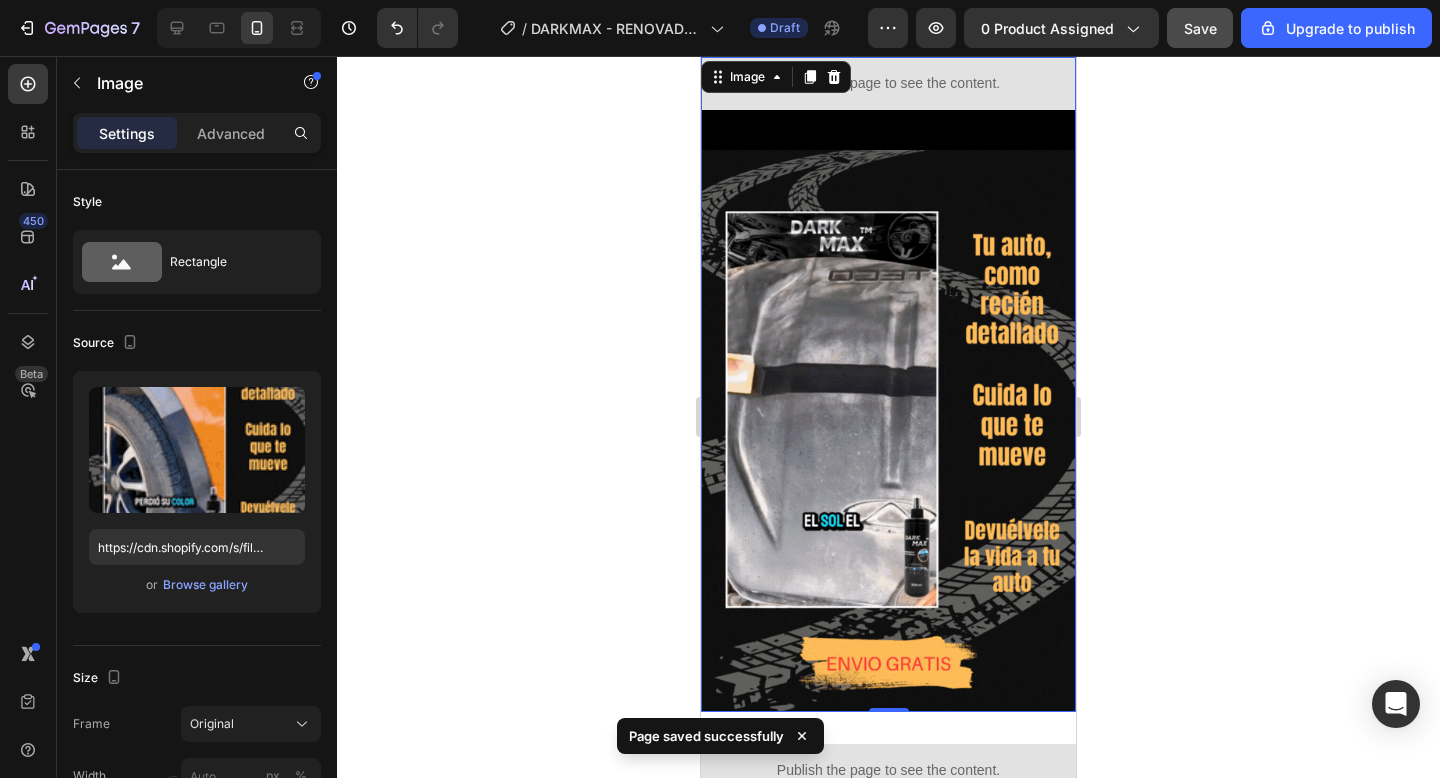scroll, scrollTop: 2434, scrollLeft: 0, axis: vertical 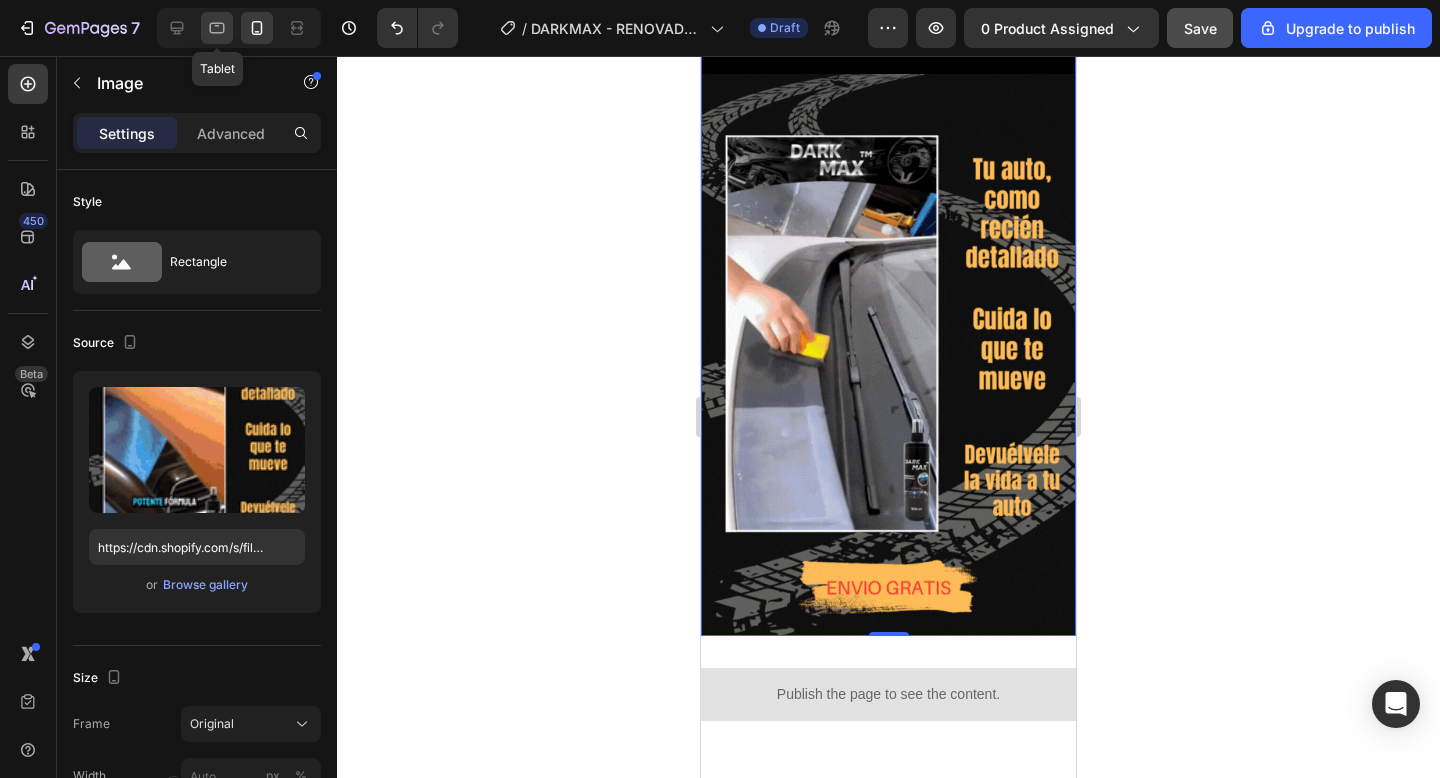 click 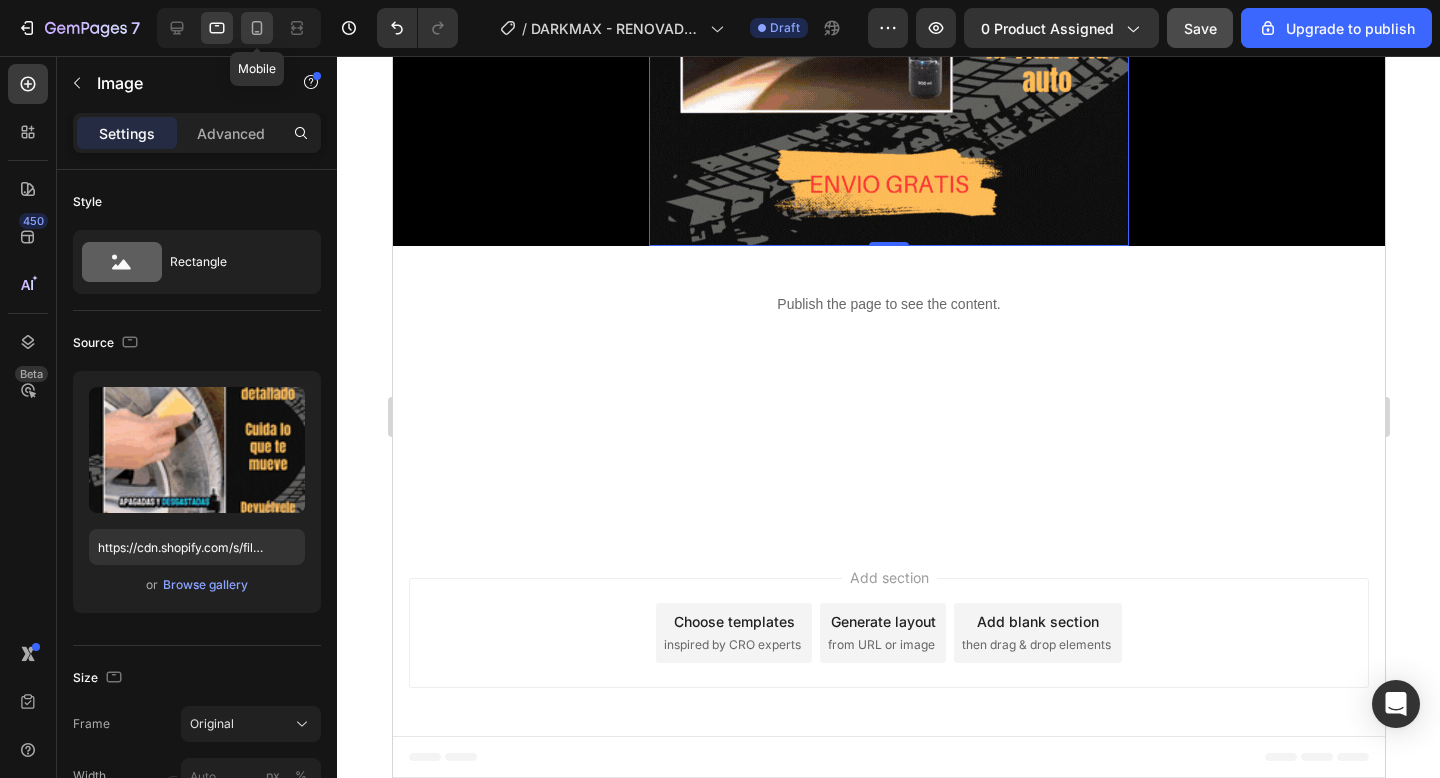 click 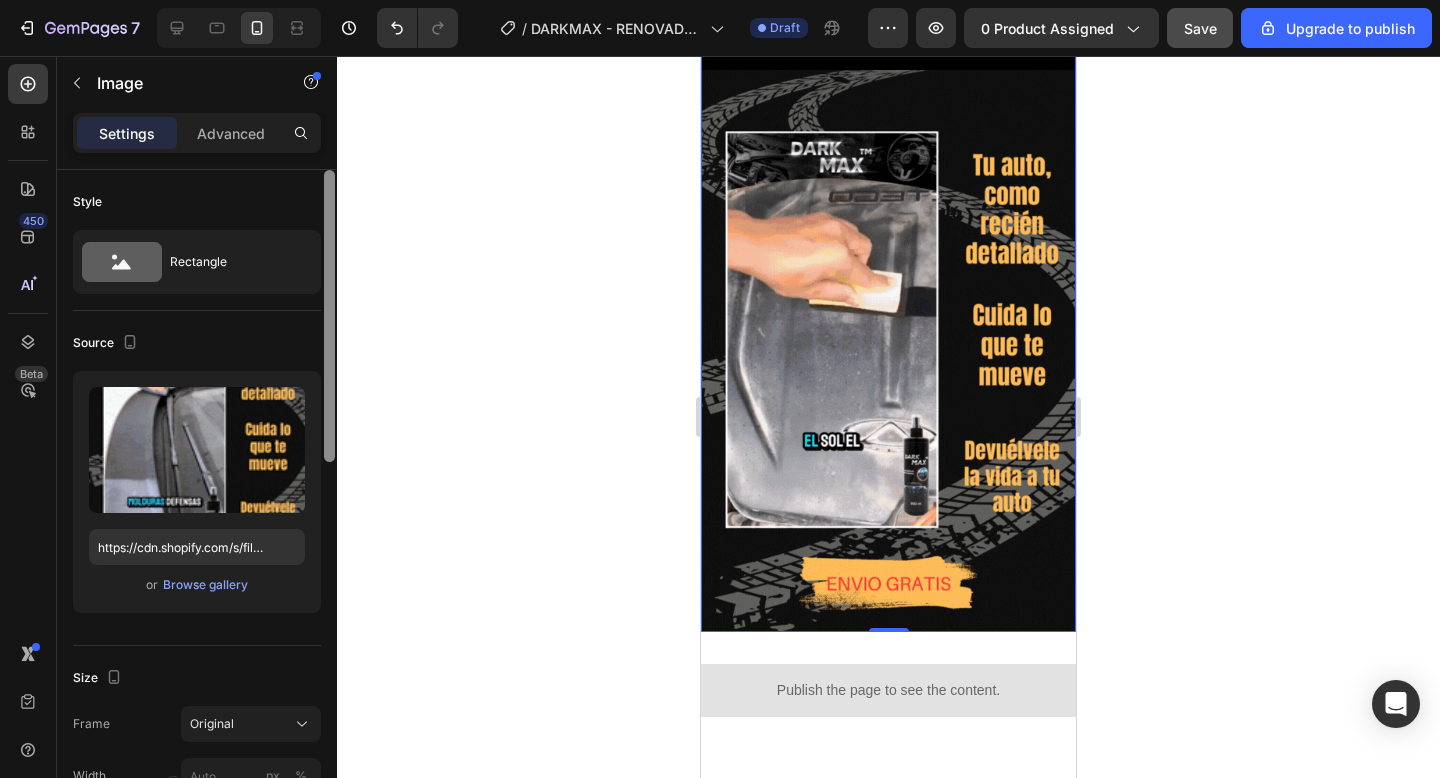 scroll, scrollTop: 2592, scrollLeft: 0, axis: vertical 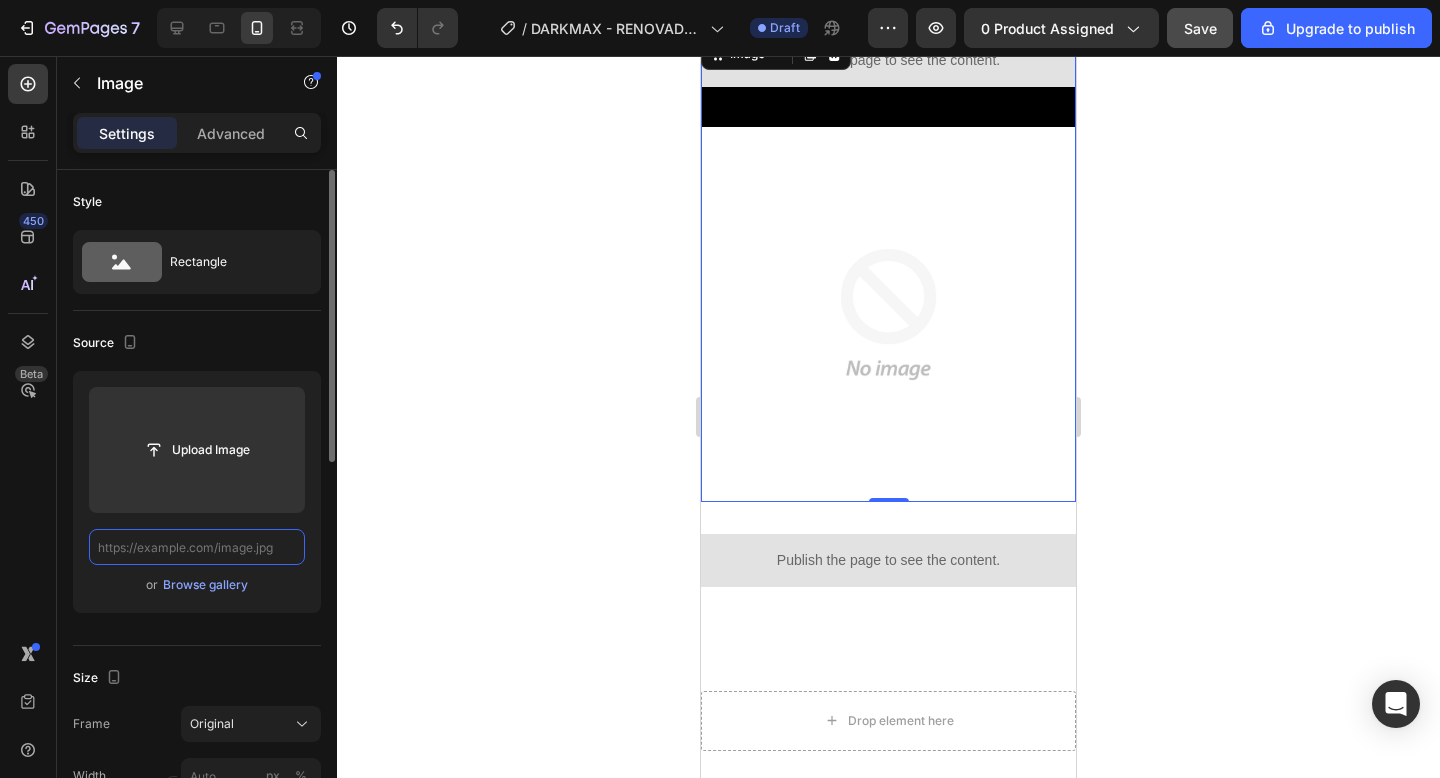 click at bounding box center [197, 547] 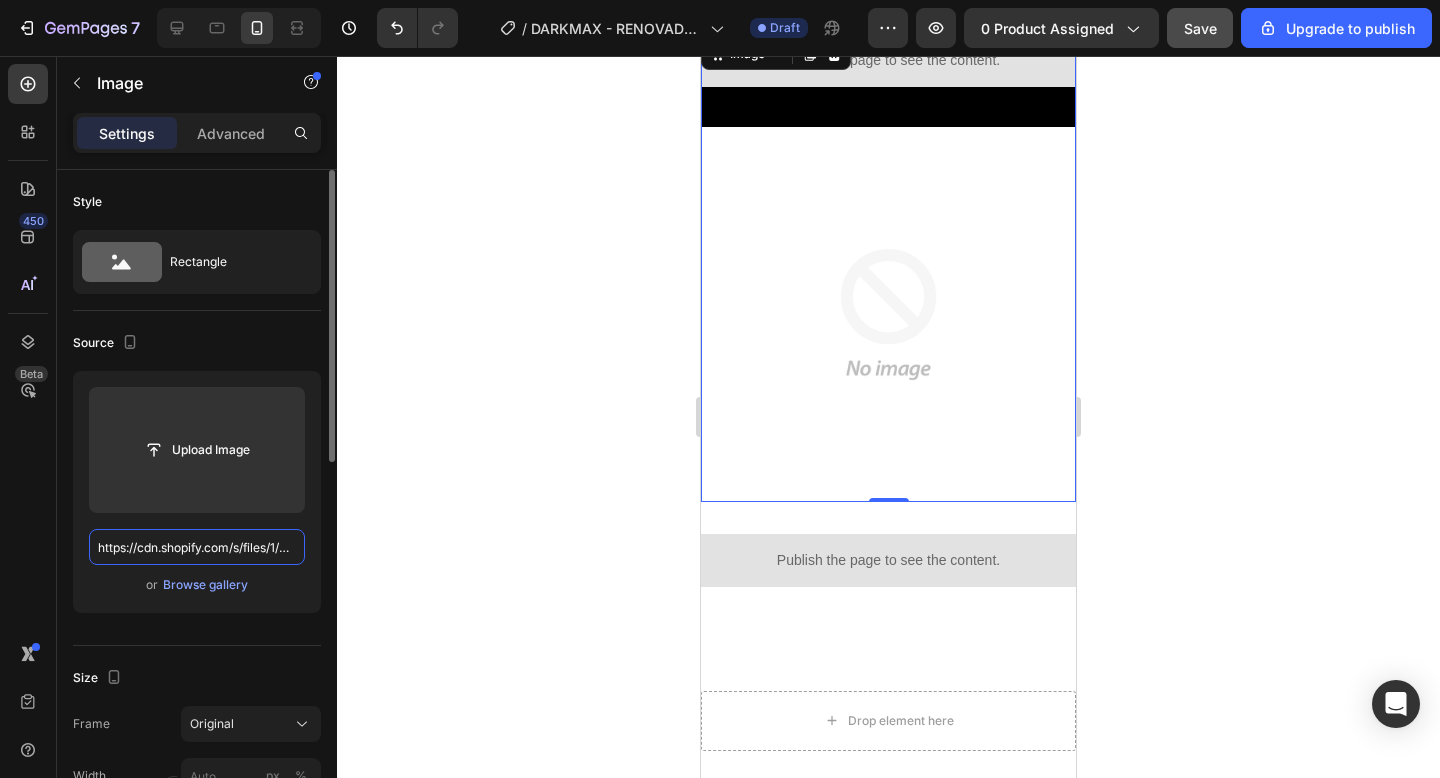 scroll, scrollTop: 0, scrollLeft: 307, axis: horizontal 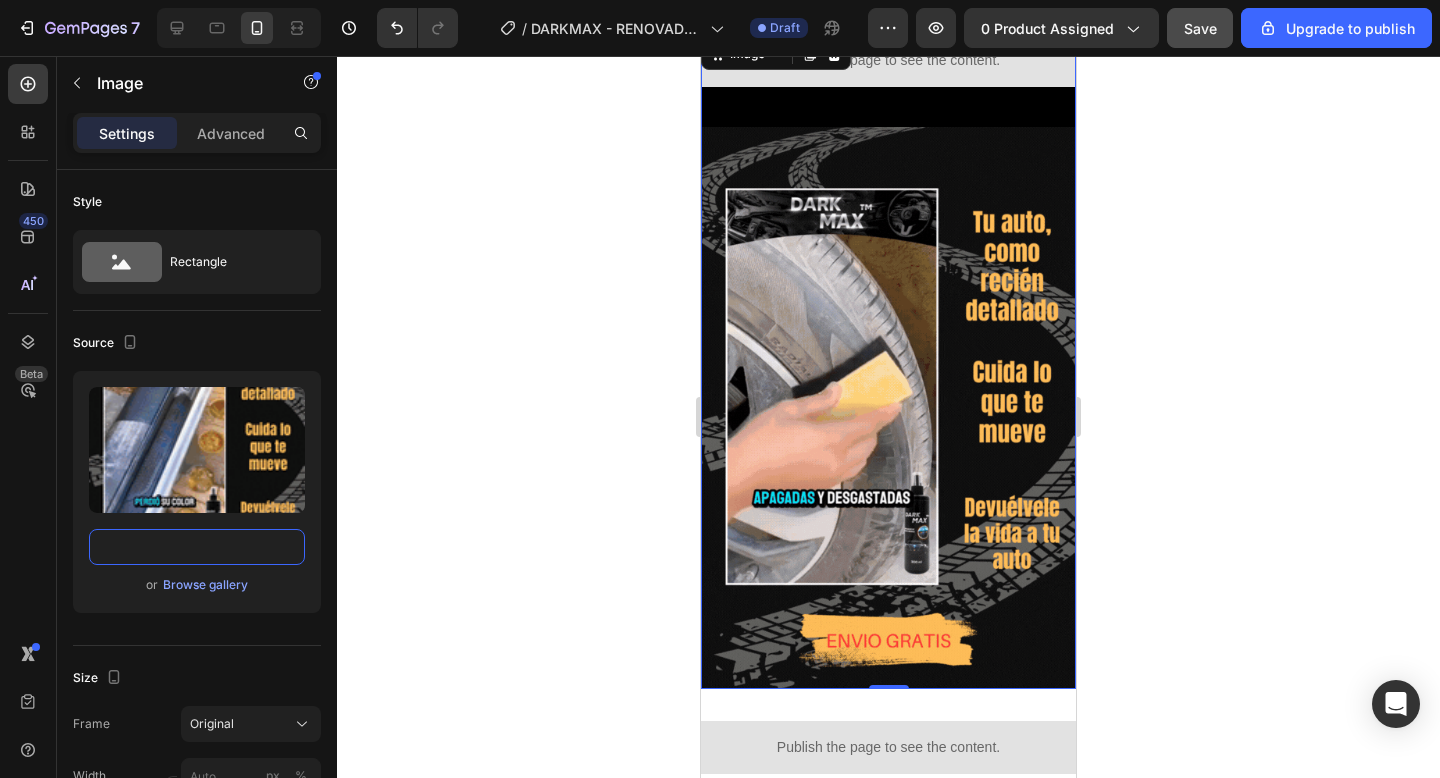 type on "https://cdn.shopify.com/s/files/1/0711/7265/3214/files/mega_sale.gif?v=1754183573" 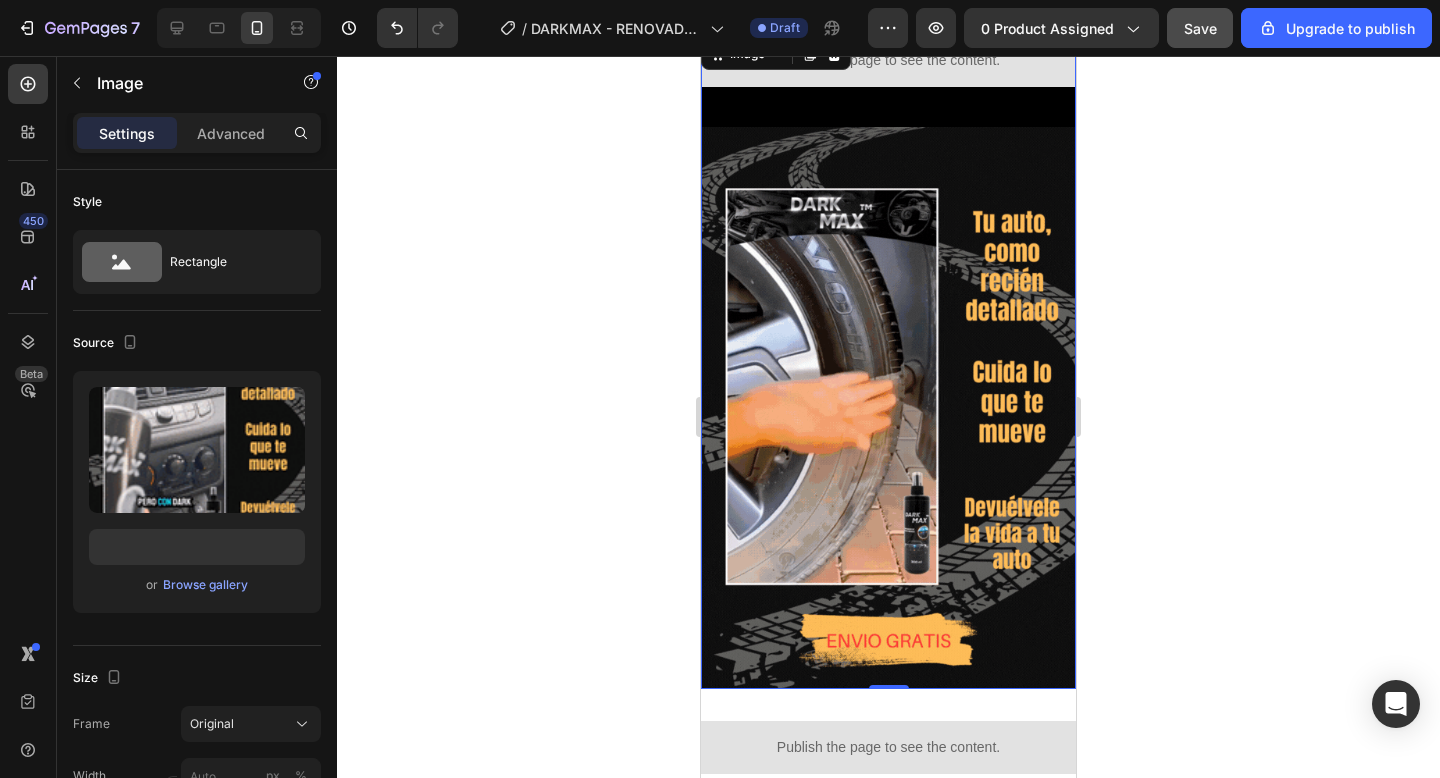 click 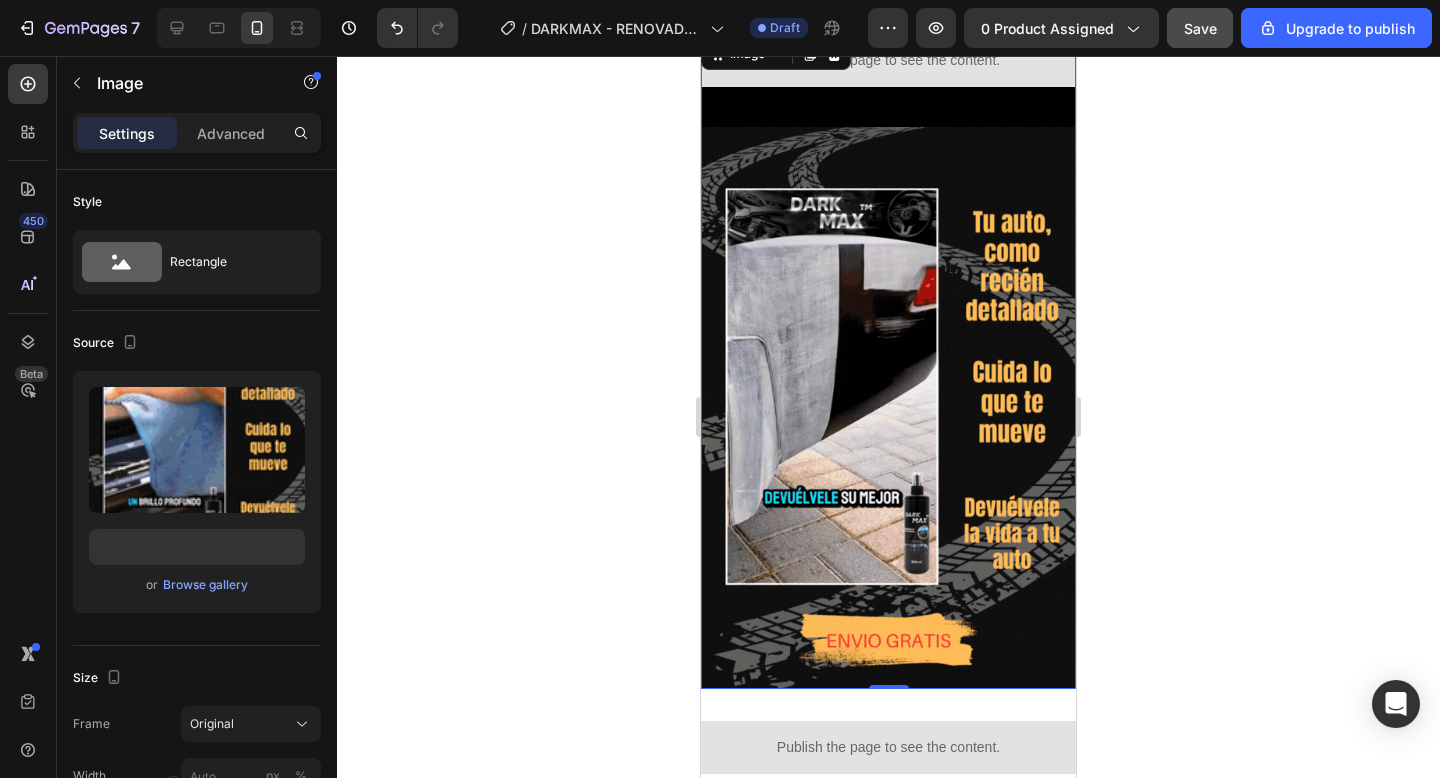 scroll, scrollTop: 0, scrollLeft: 0, axis: both 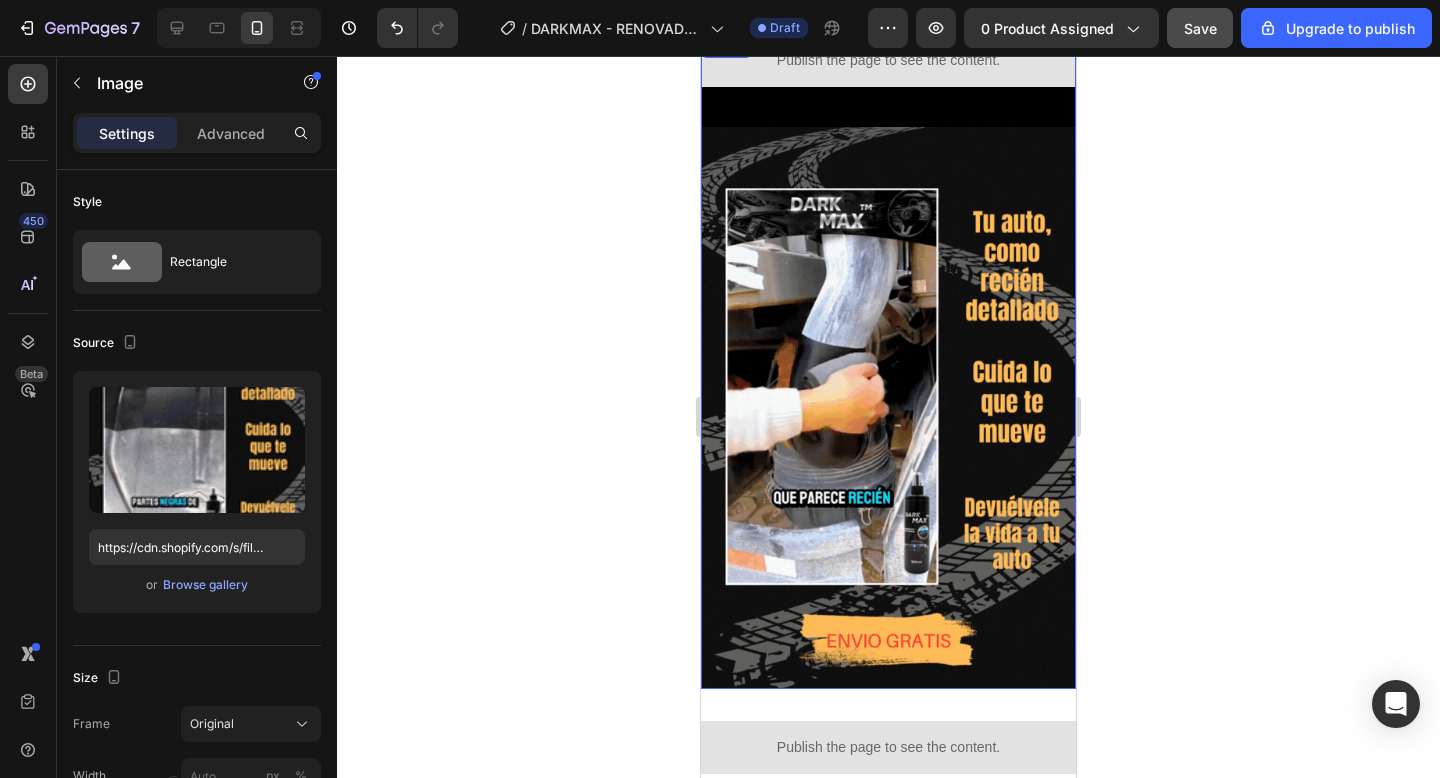 click at bounding box center (888, 408) 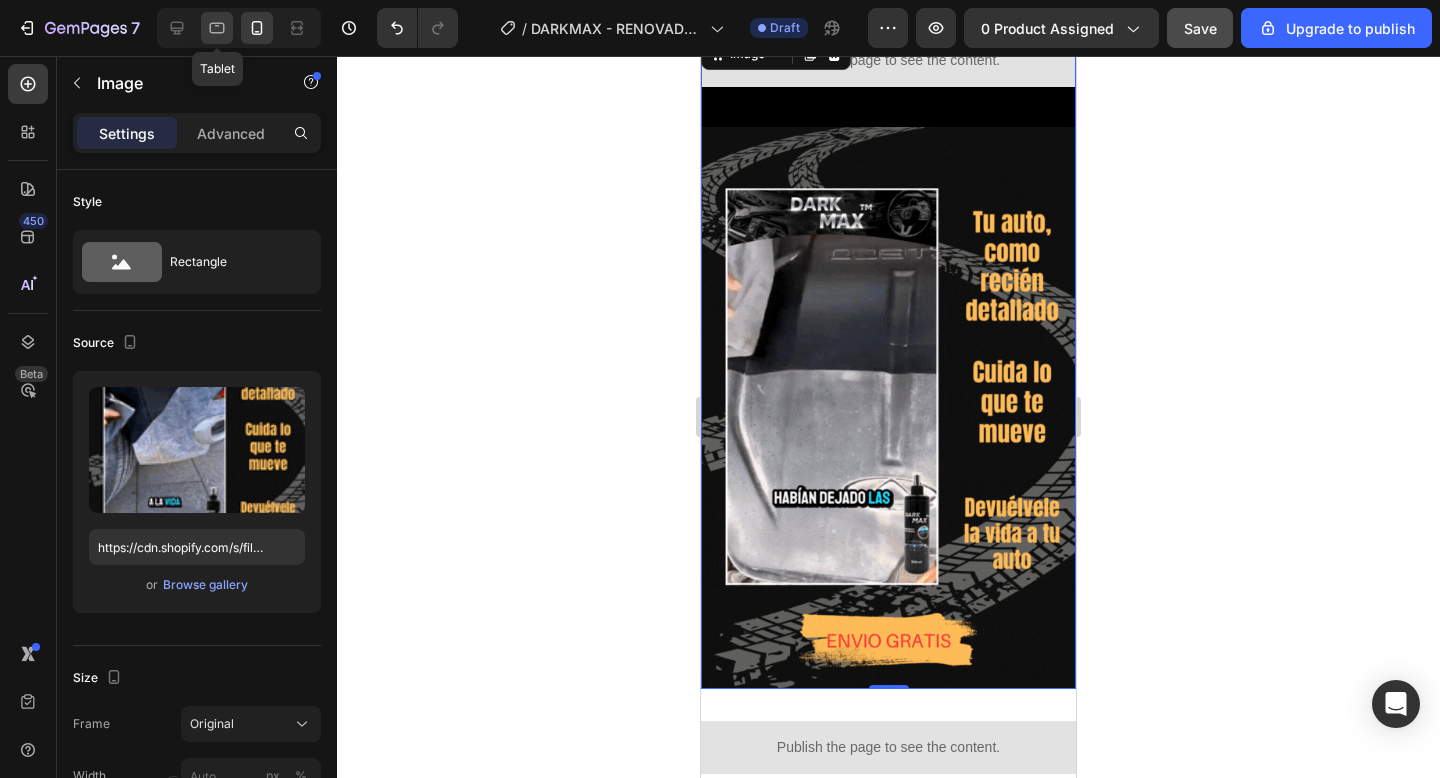 click 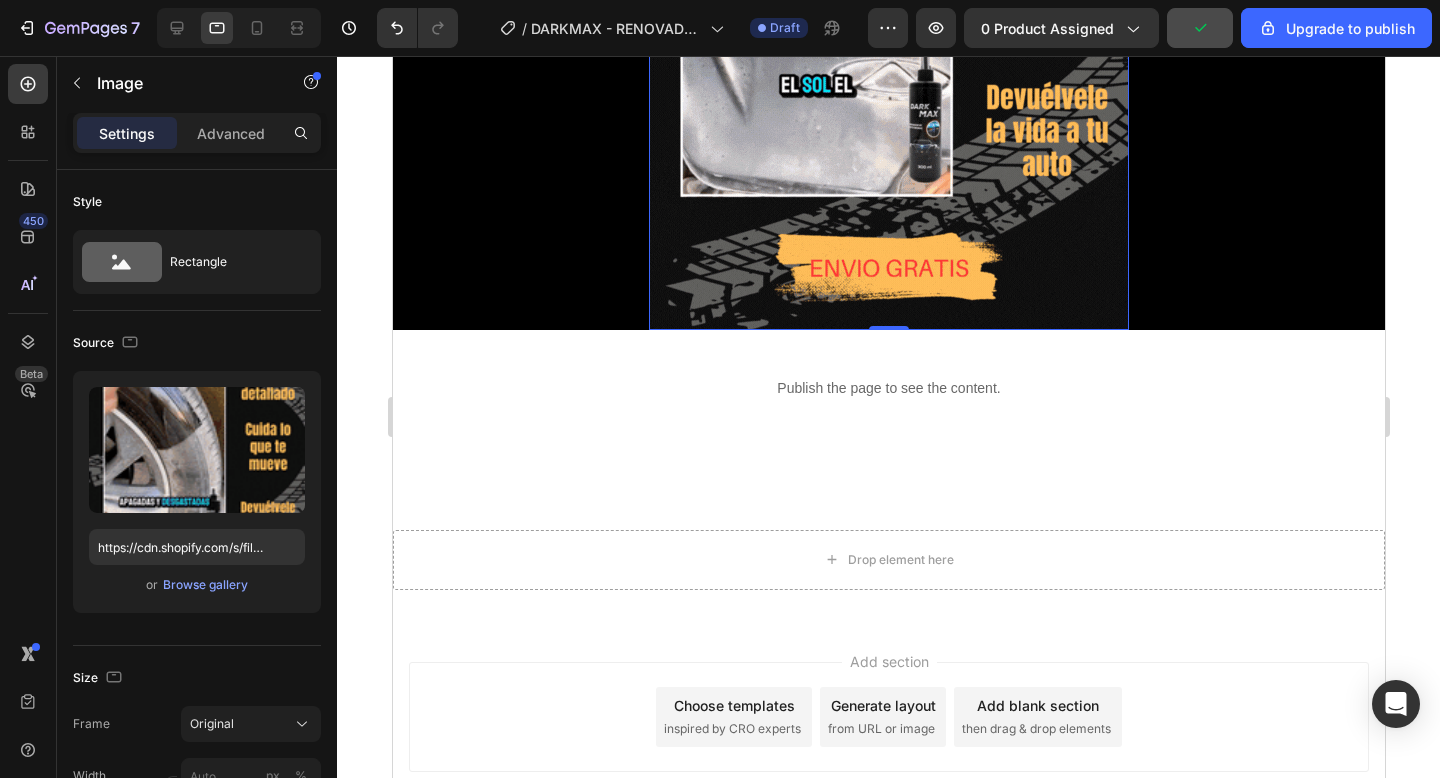scroll, scrollTop: 6158, scrollLeft: 0, axis: vertical 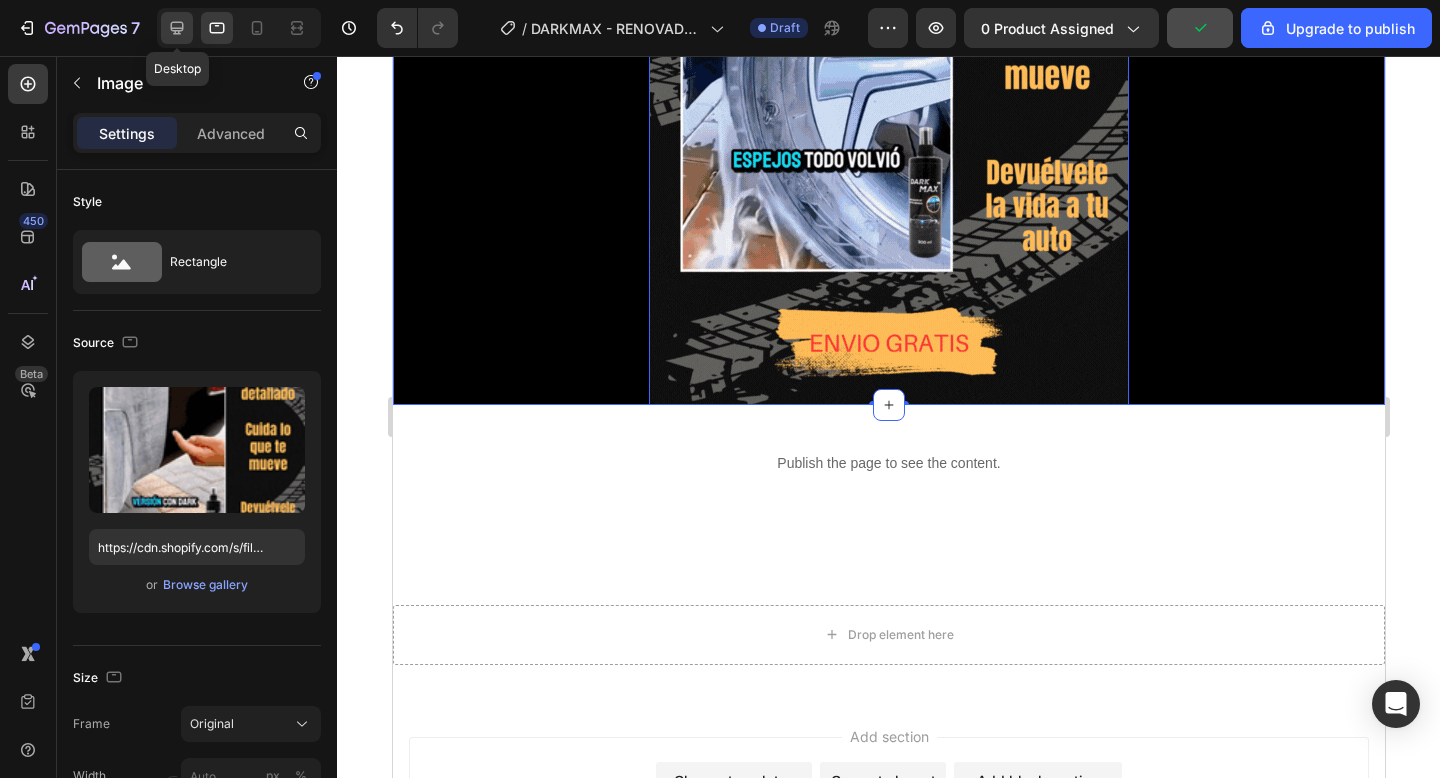 click 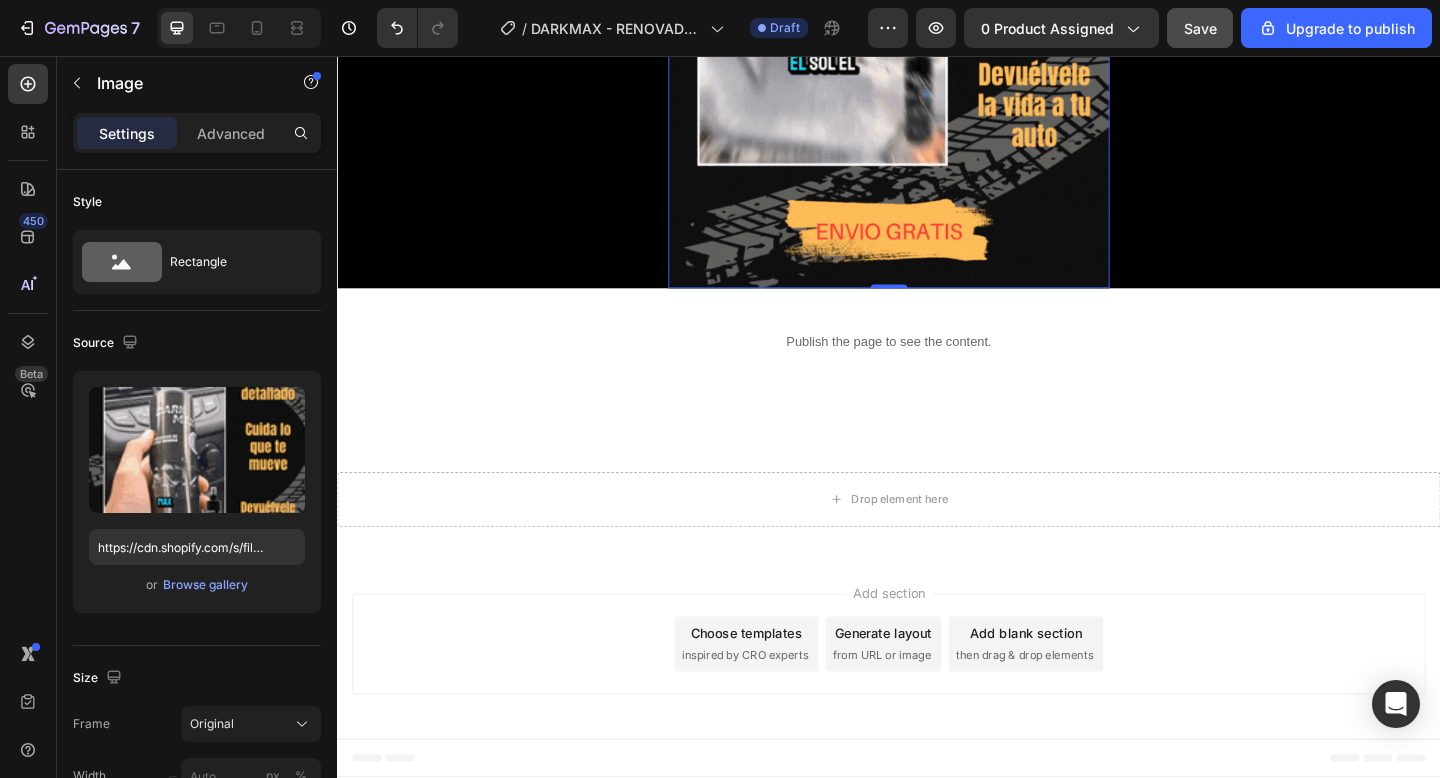 scroll, scrollTop: 6592, scrollLeft: 0, axis: vertical 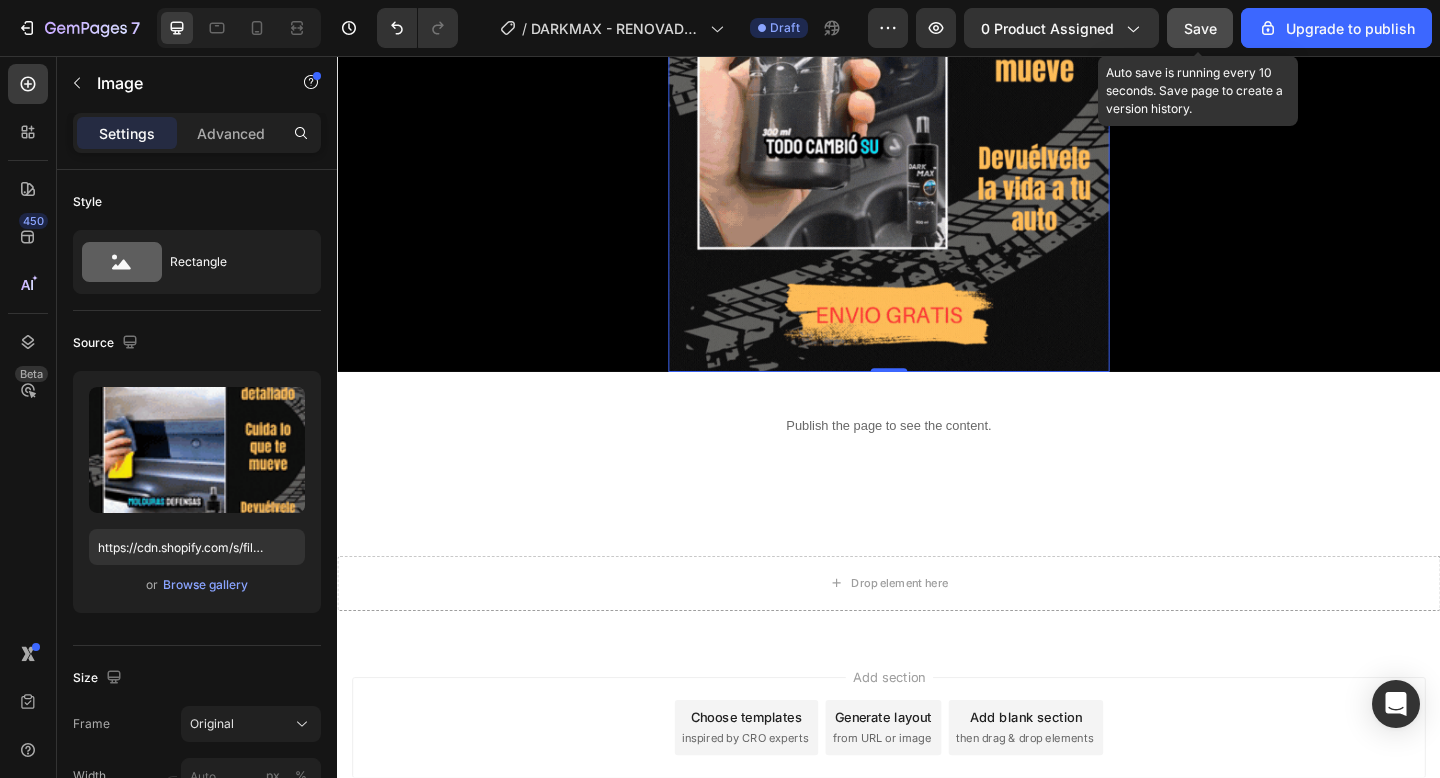 click on "Save" at bounding box center (1200, 28) 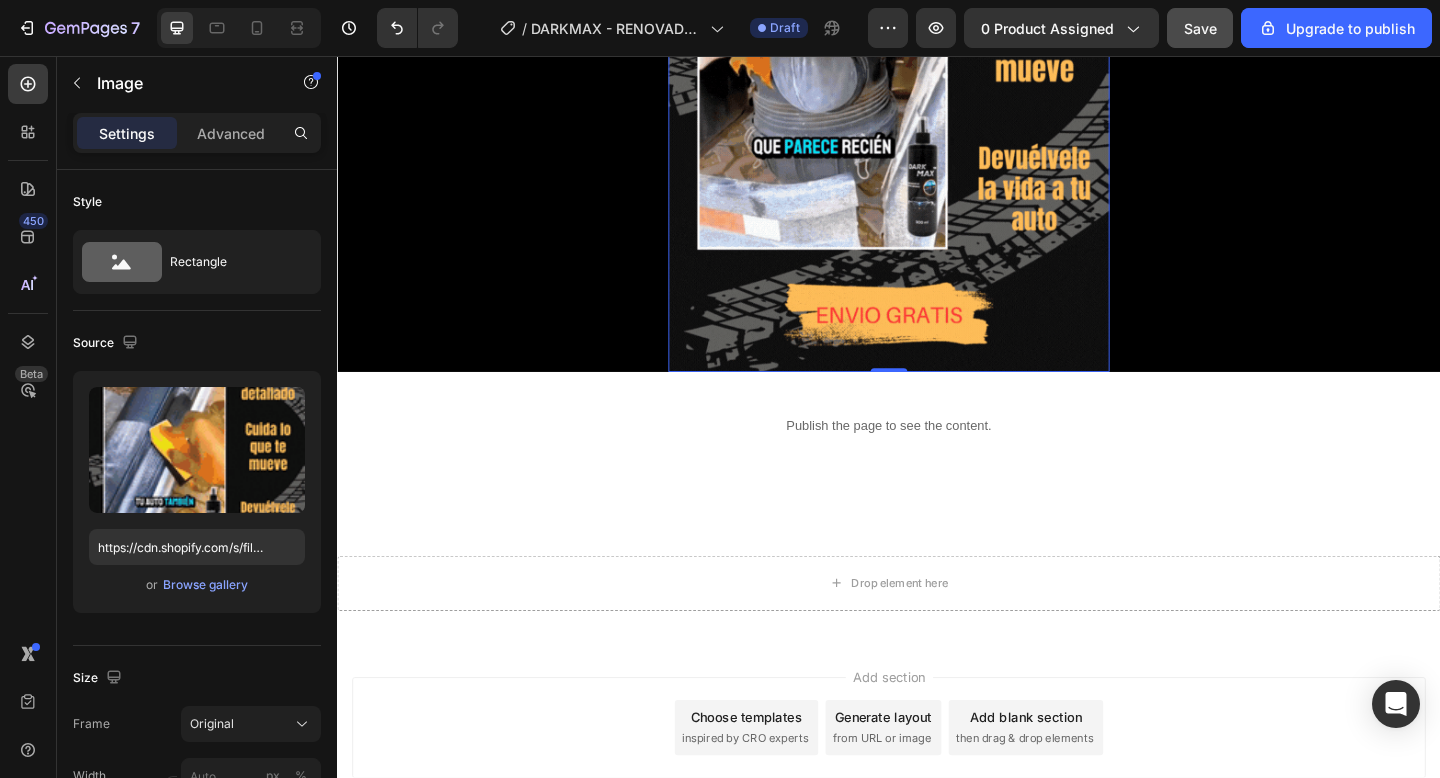 type 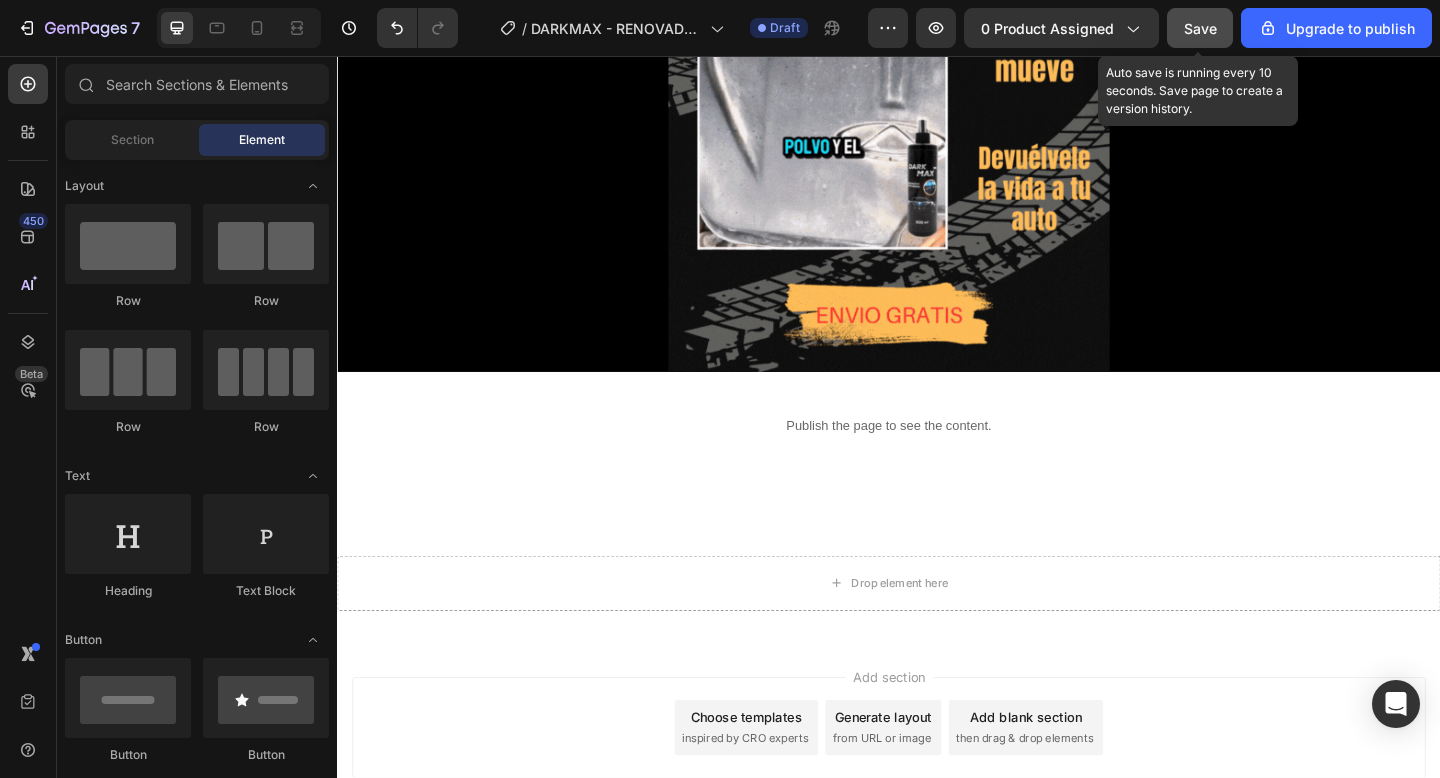 click on "Save" at bounding box center (1200, 28) 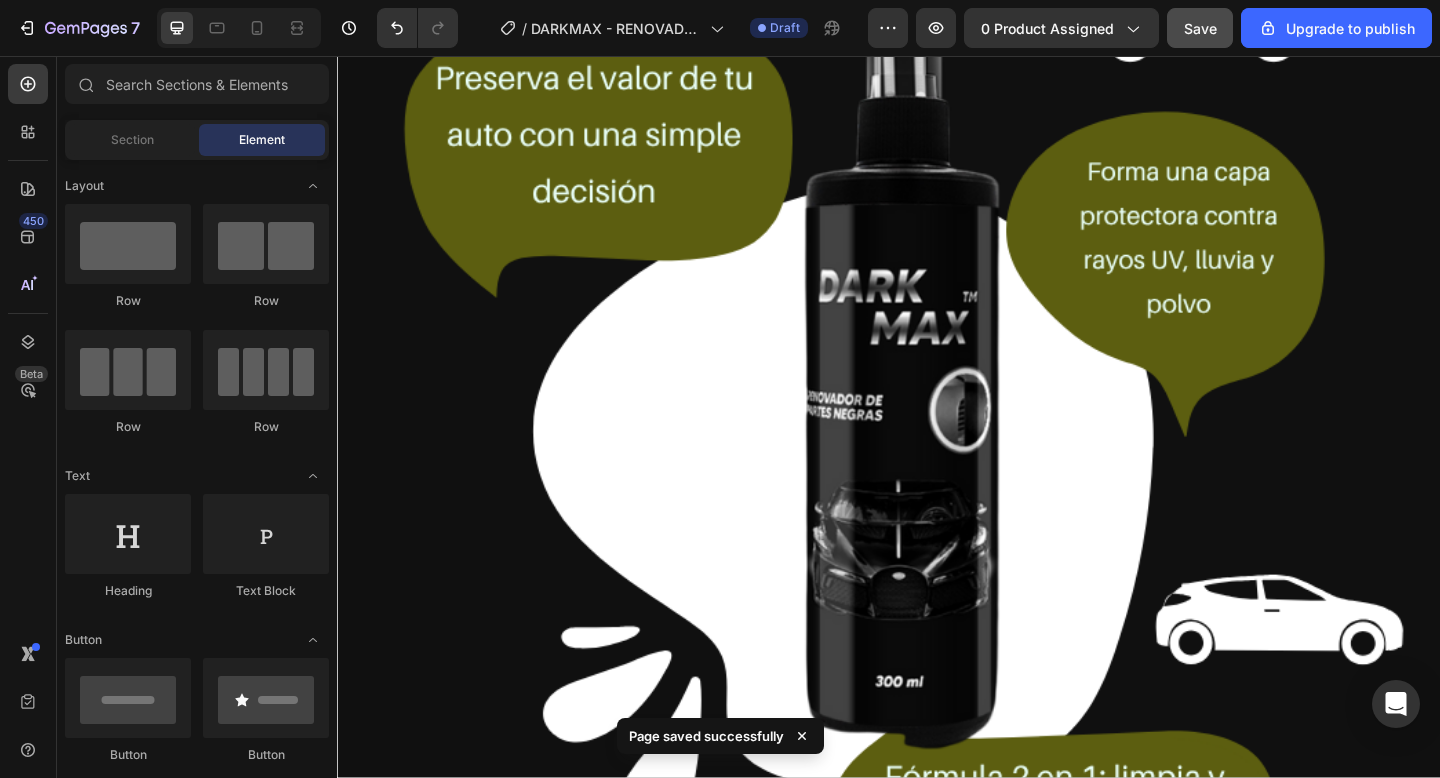 scroll, scrollTop: 4848, scrollLeft: 0, axis: vertical 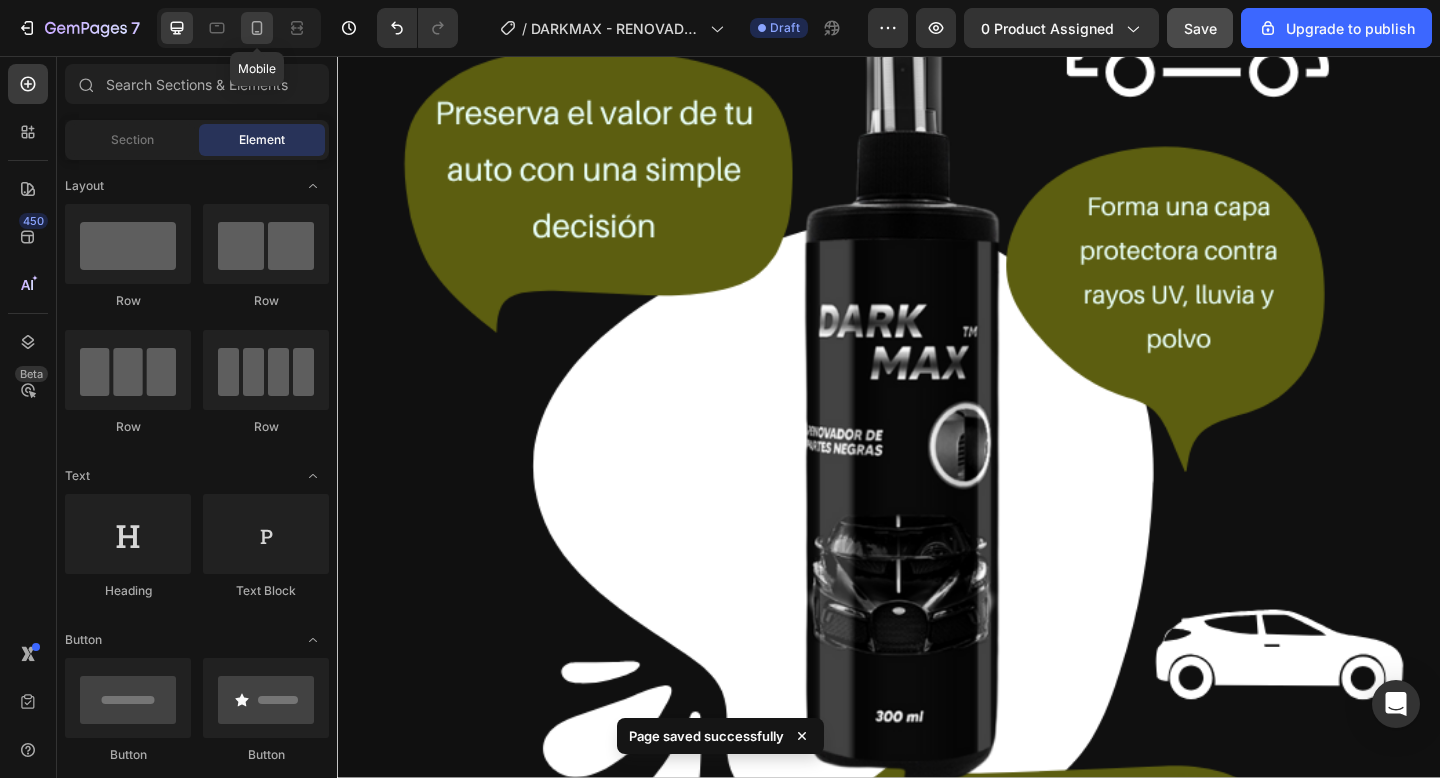 click 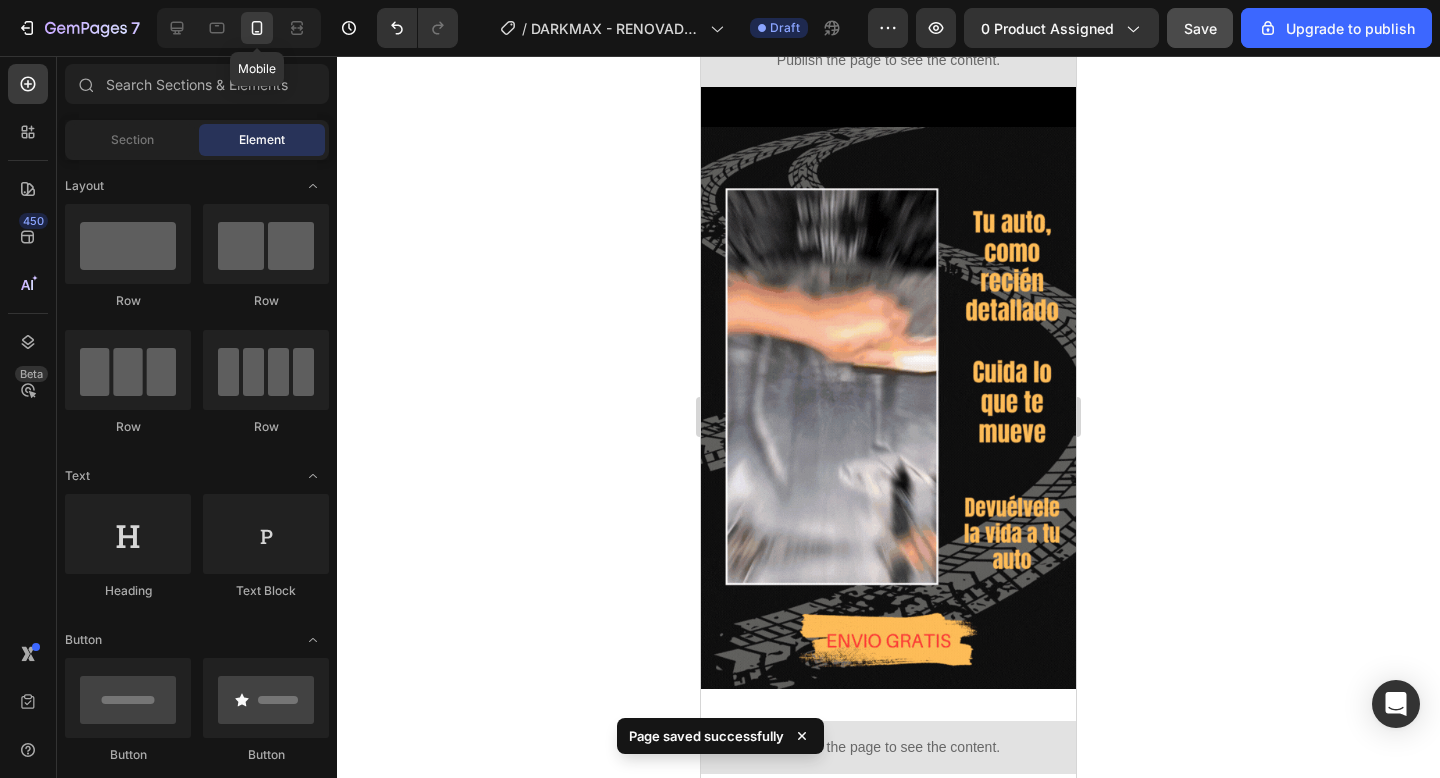 scroll, scrollTop: 2543, scrollLeft: 0, axis: vertical 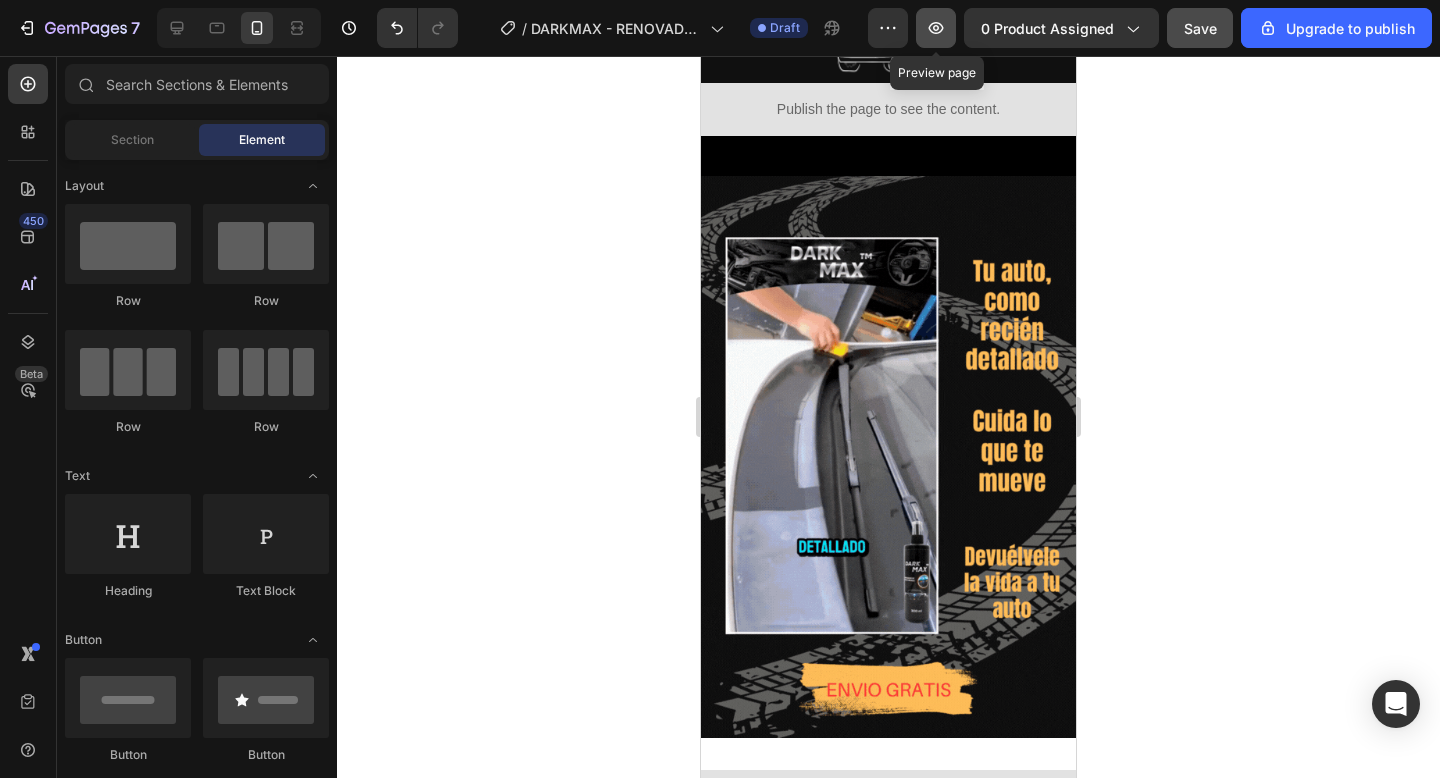 click 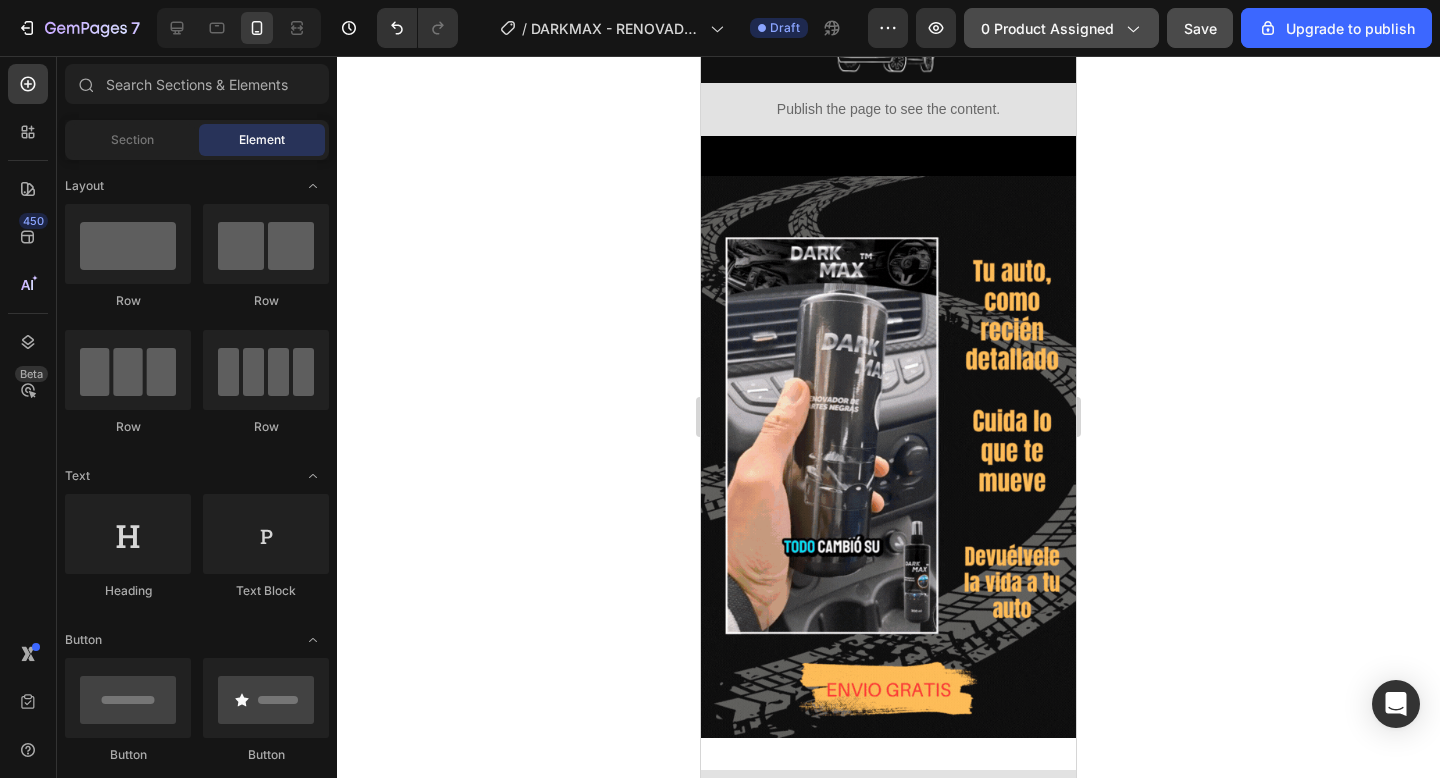 click on "0 product assigned" 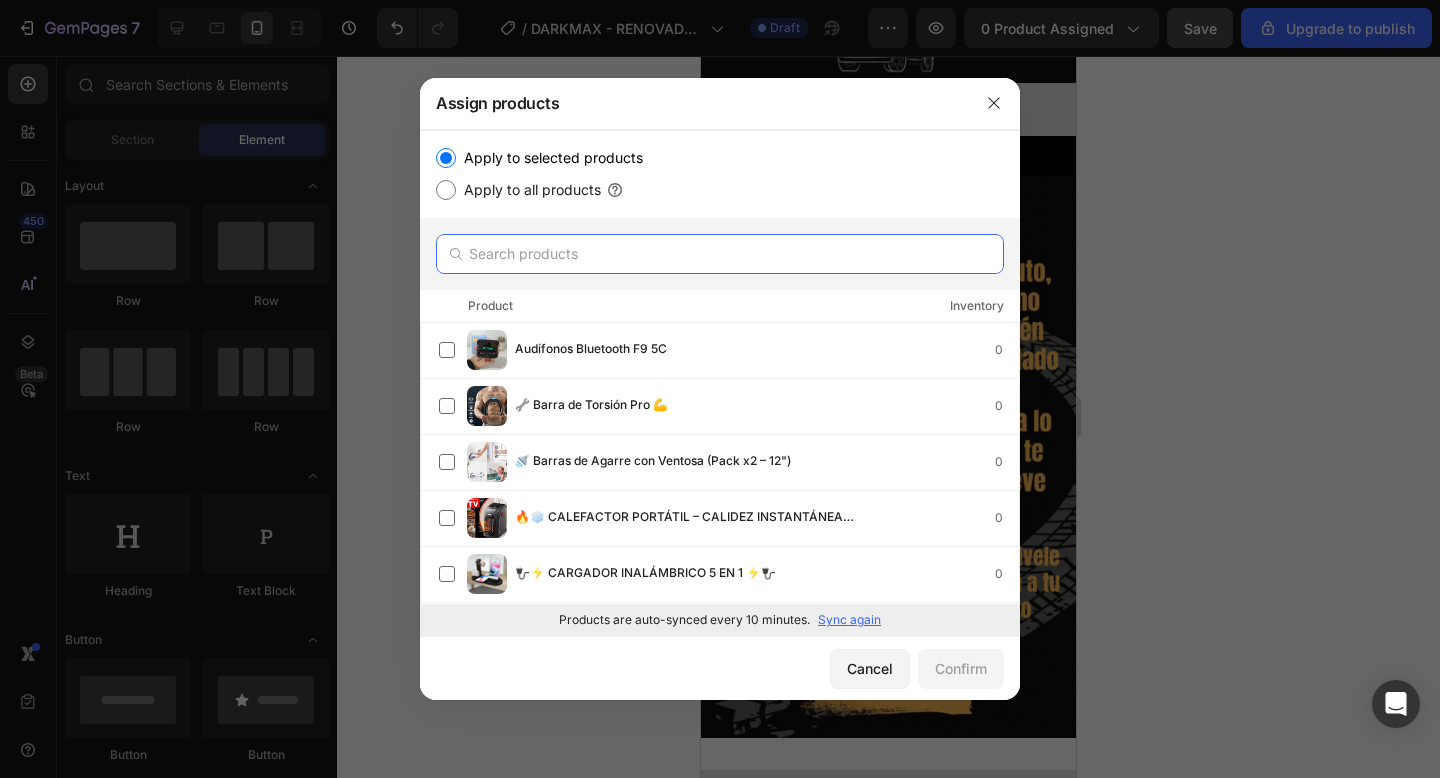 click at bounding box center [720, 254] 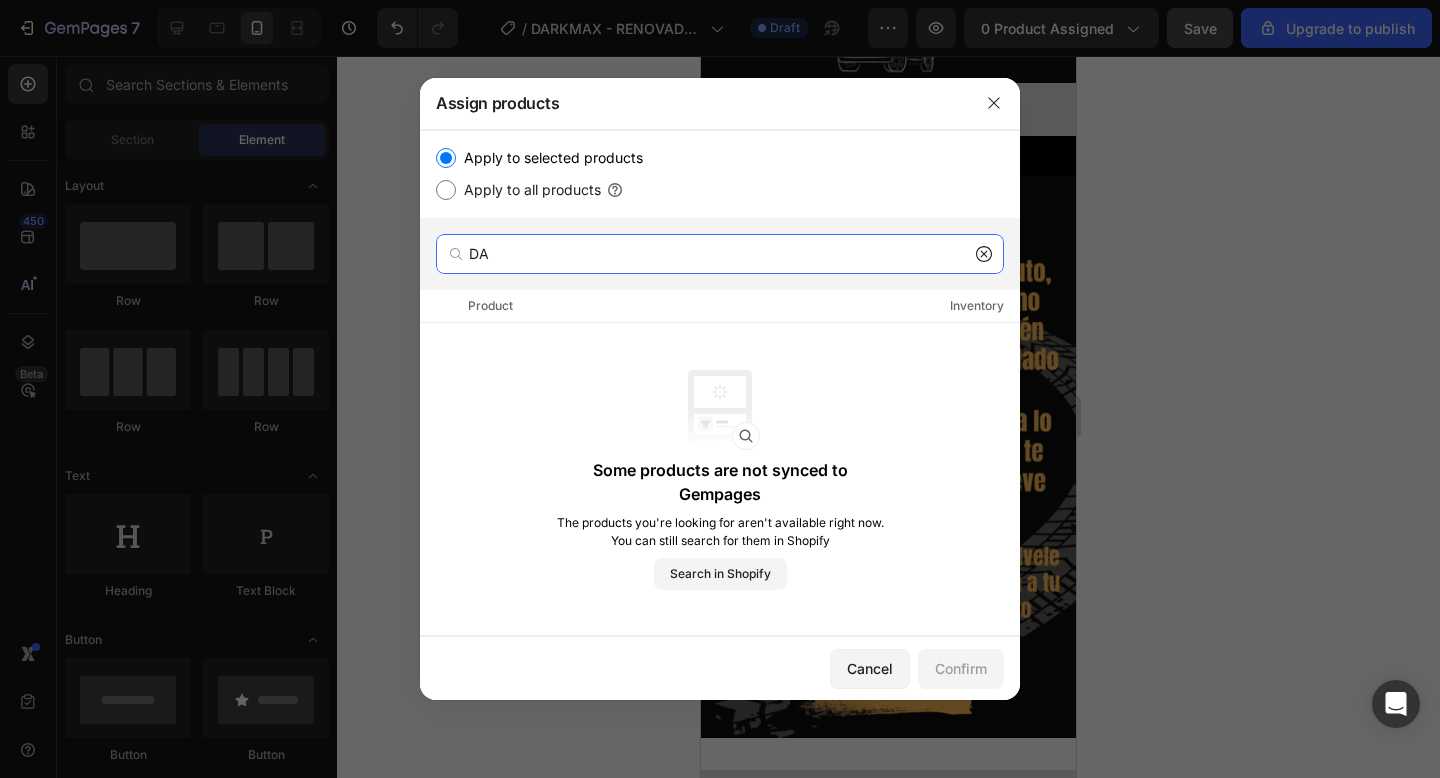 type on "D" 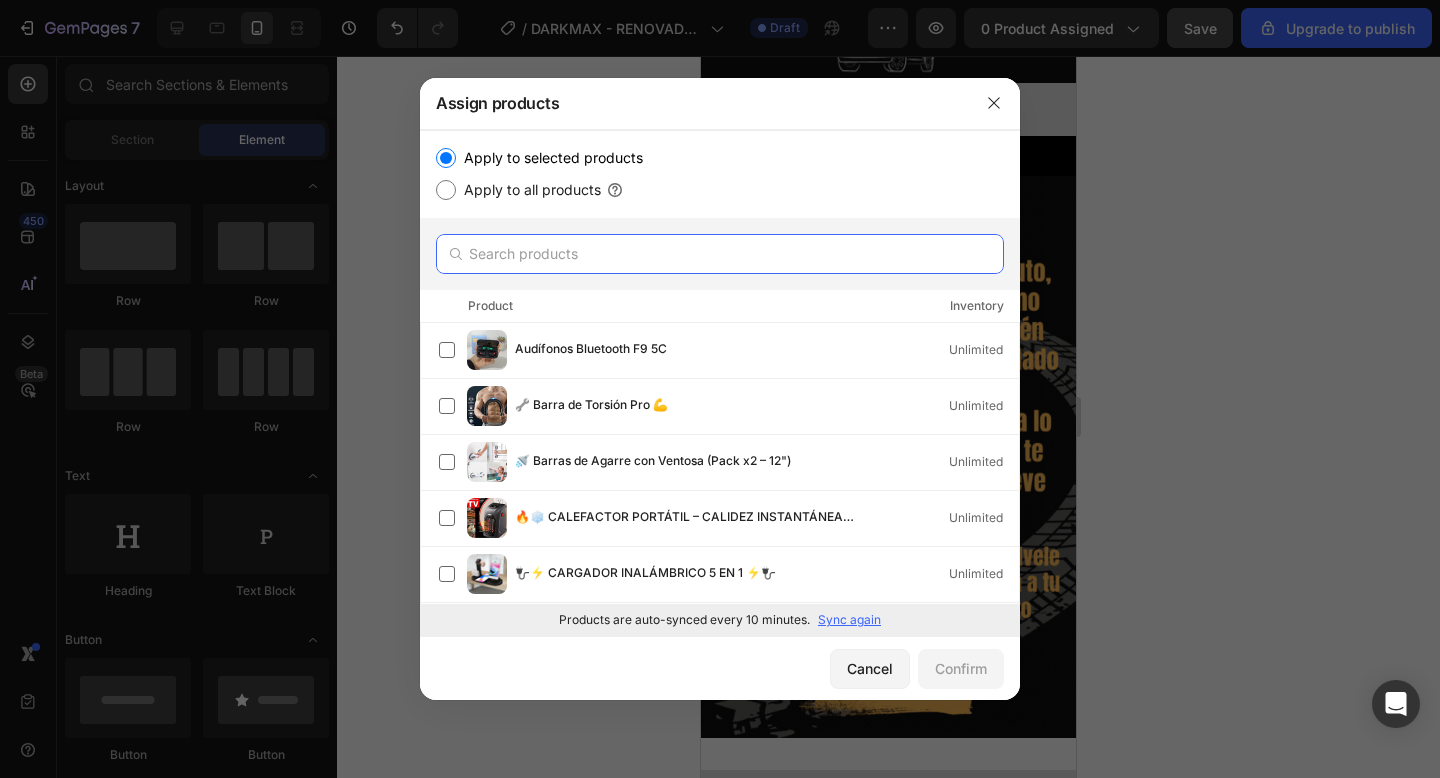 click at bounding box center [720, 254] 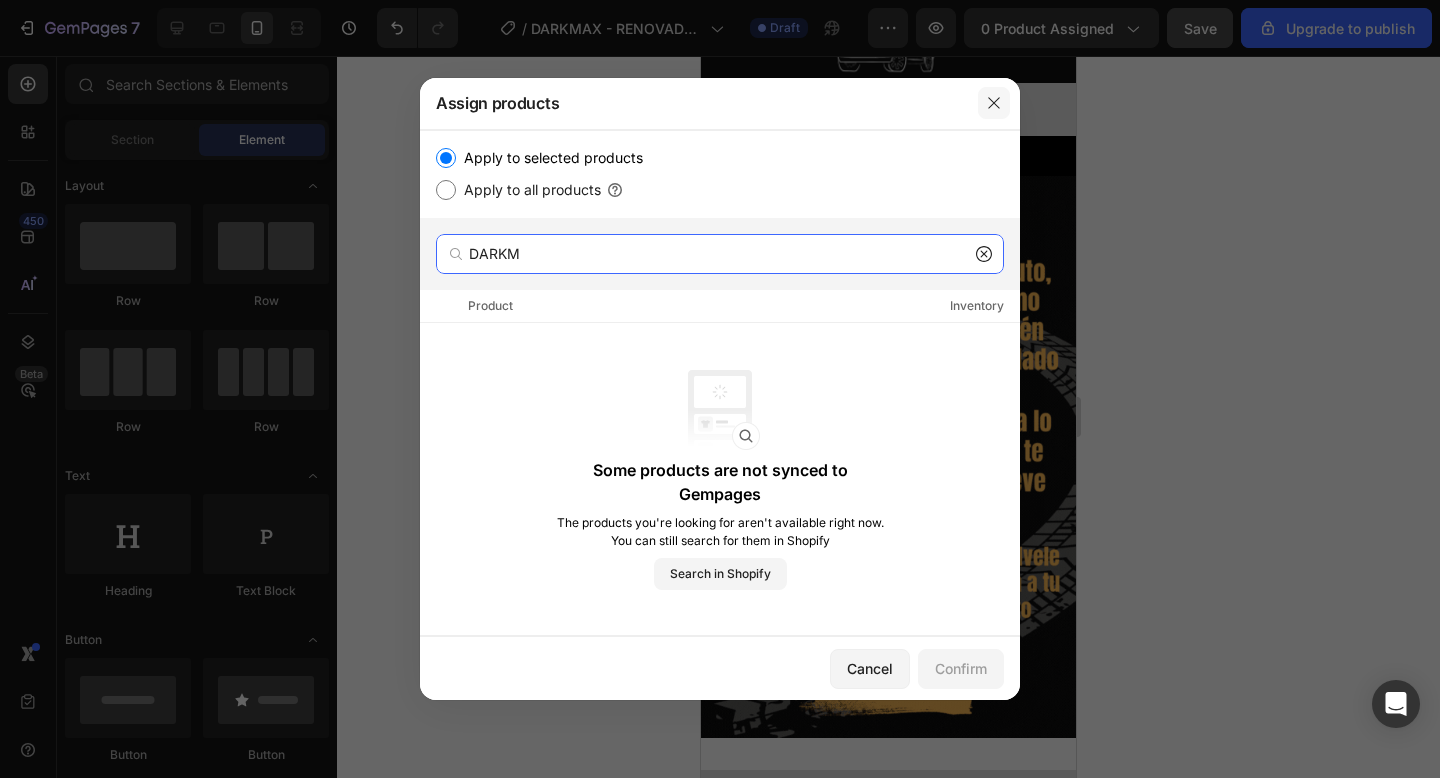 type on "DARKM" 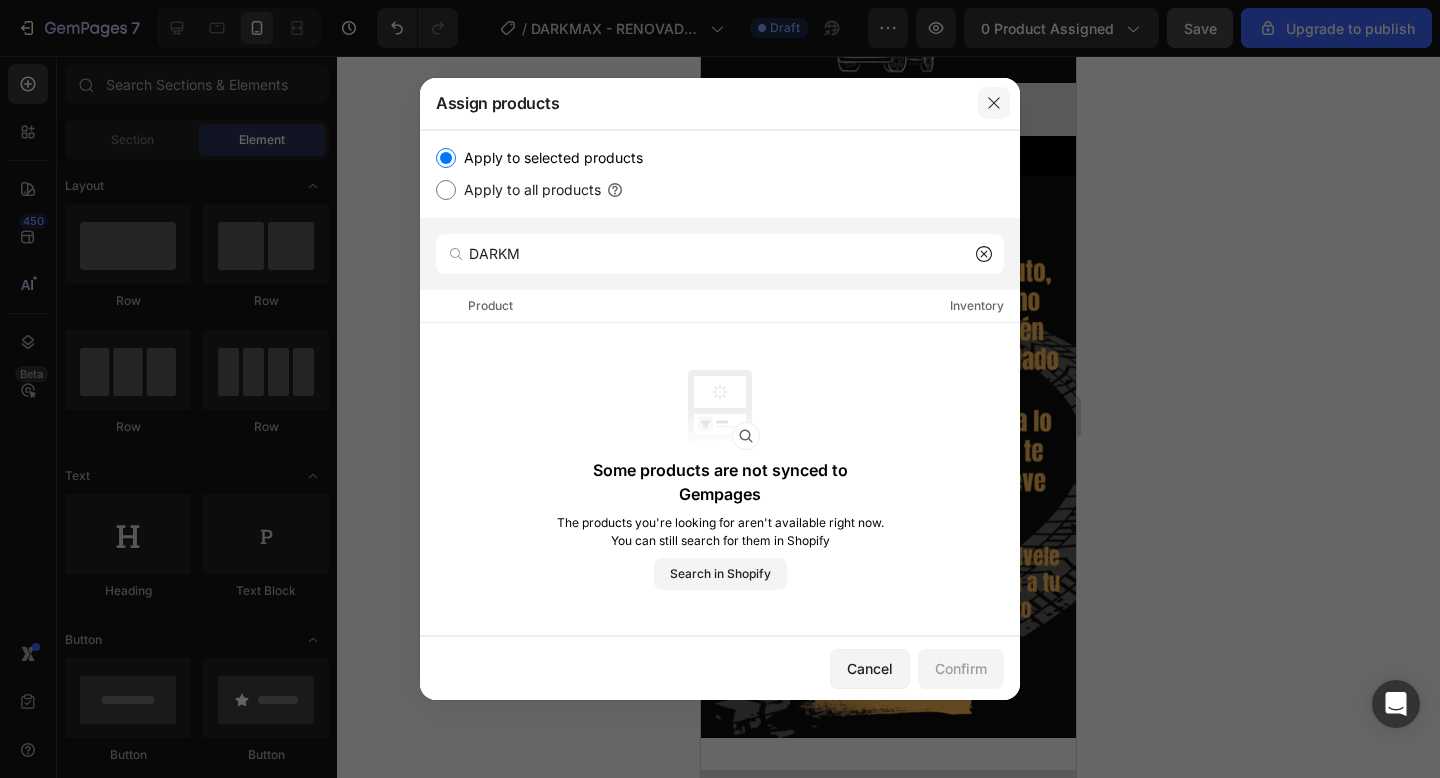 click 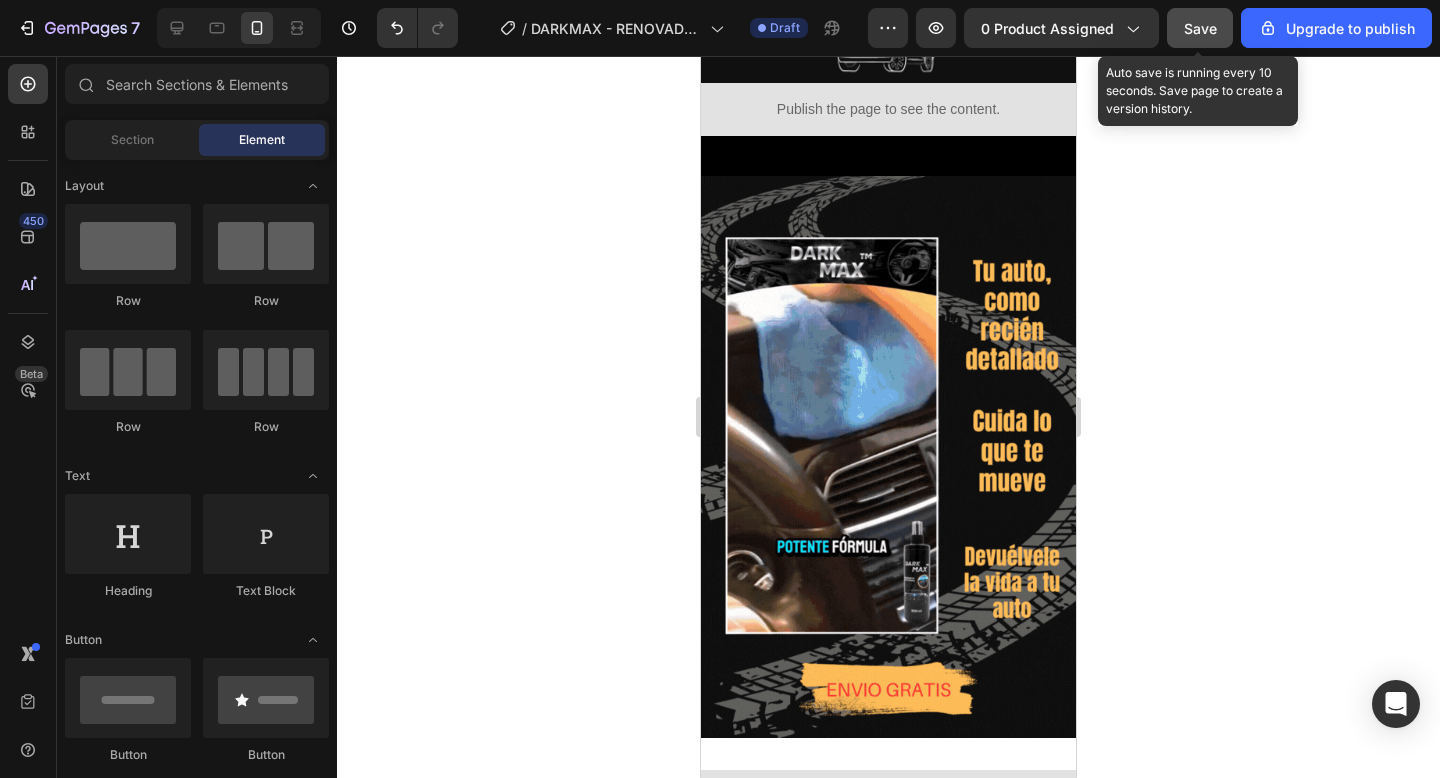 click on "Save" at bounding box center [1200, 28] 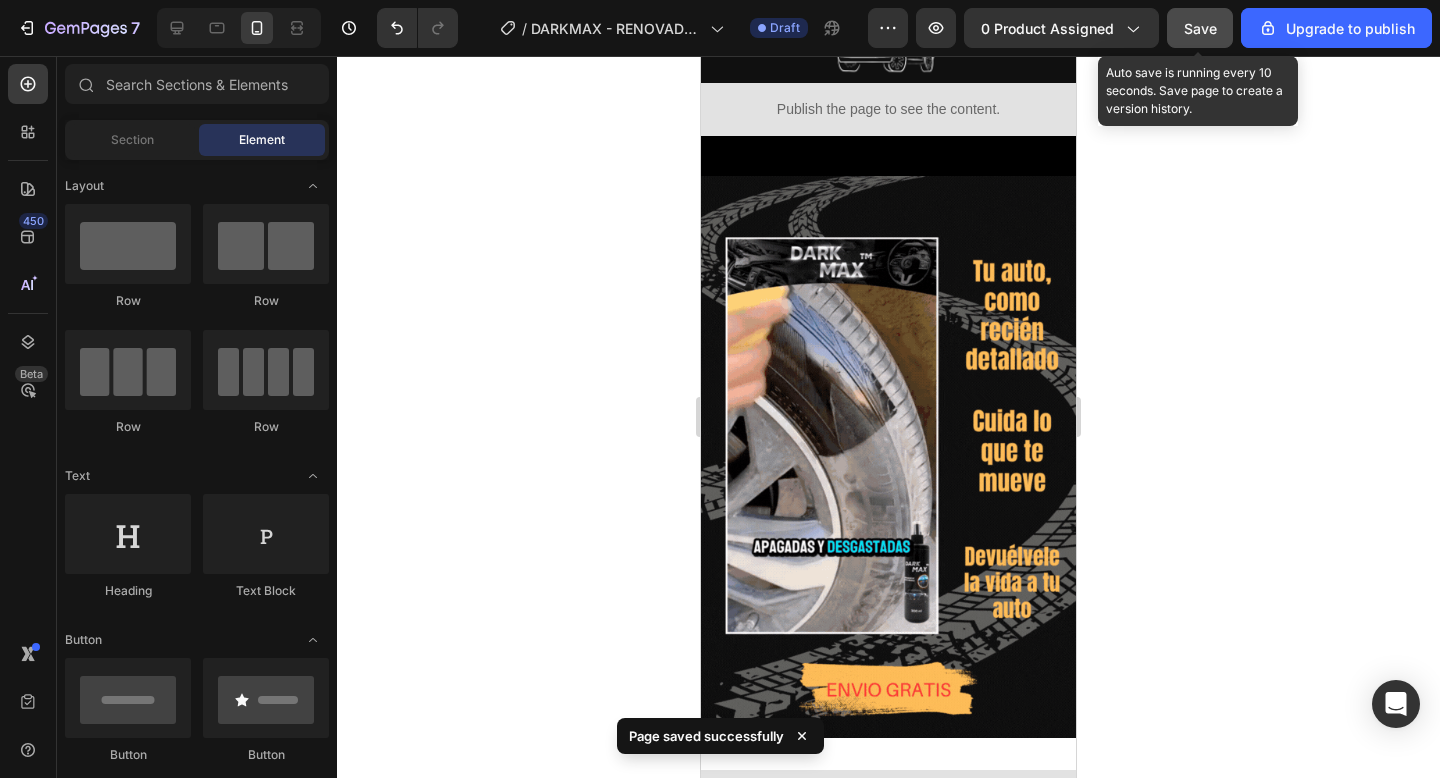 click on "Save" at bounding box center (1200, 28) 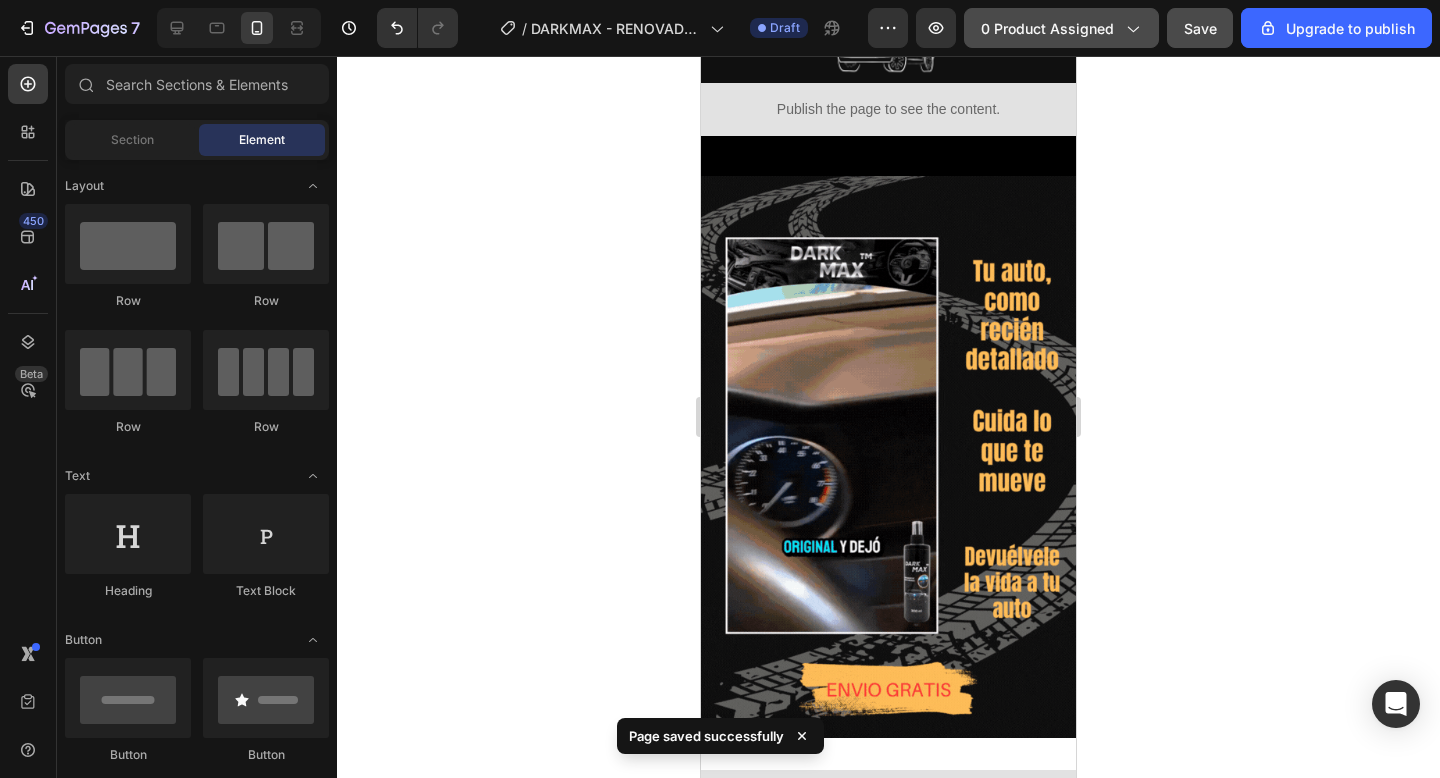 click on "0 product assigned" 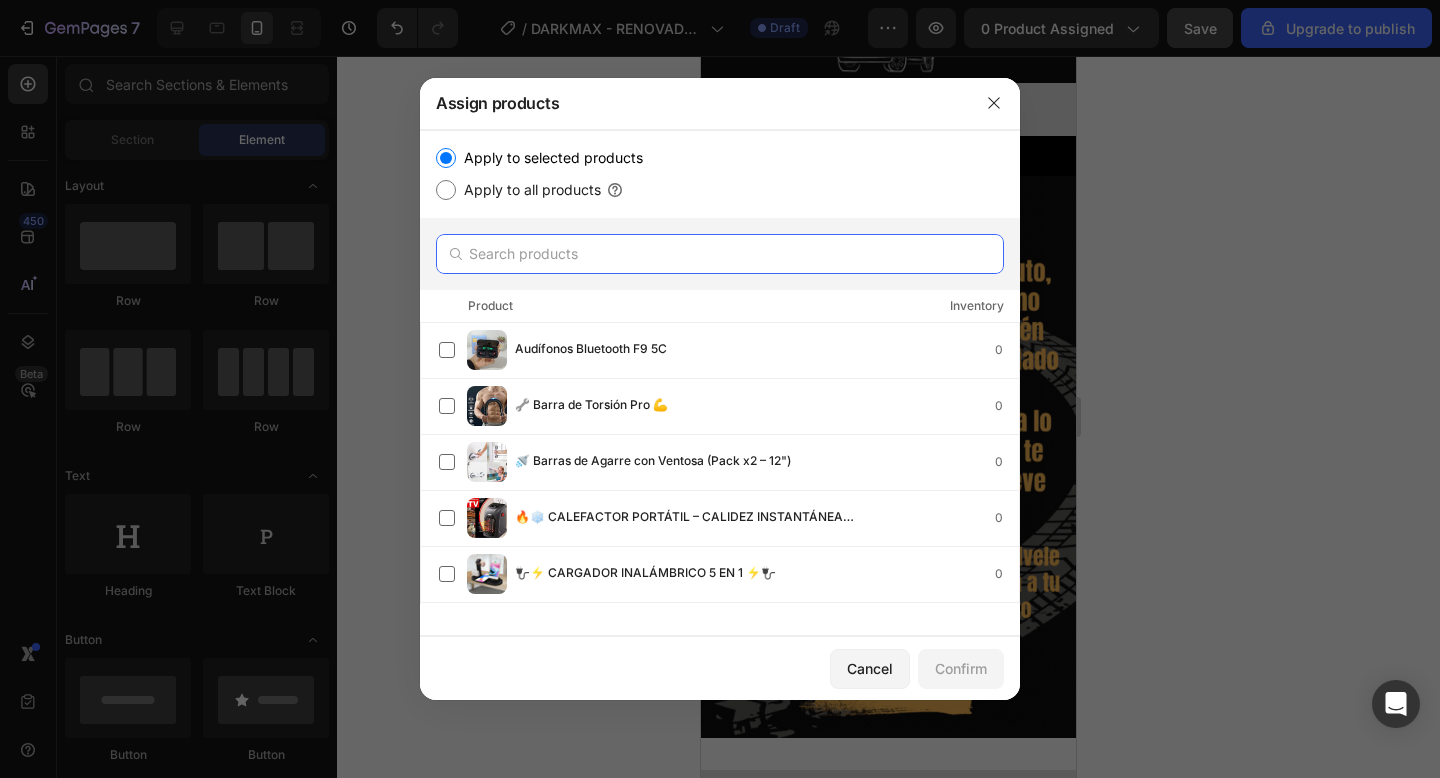 click at bounding box center [720, 254] 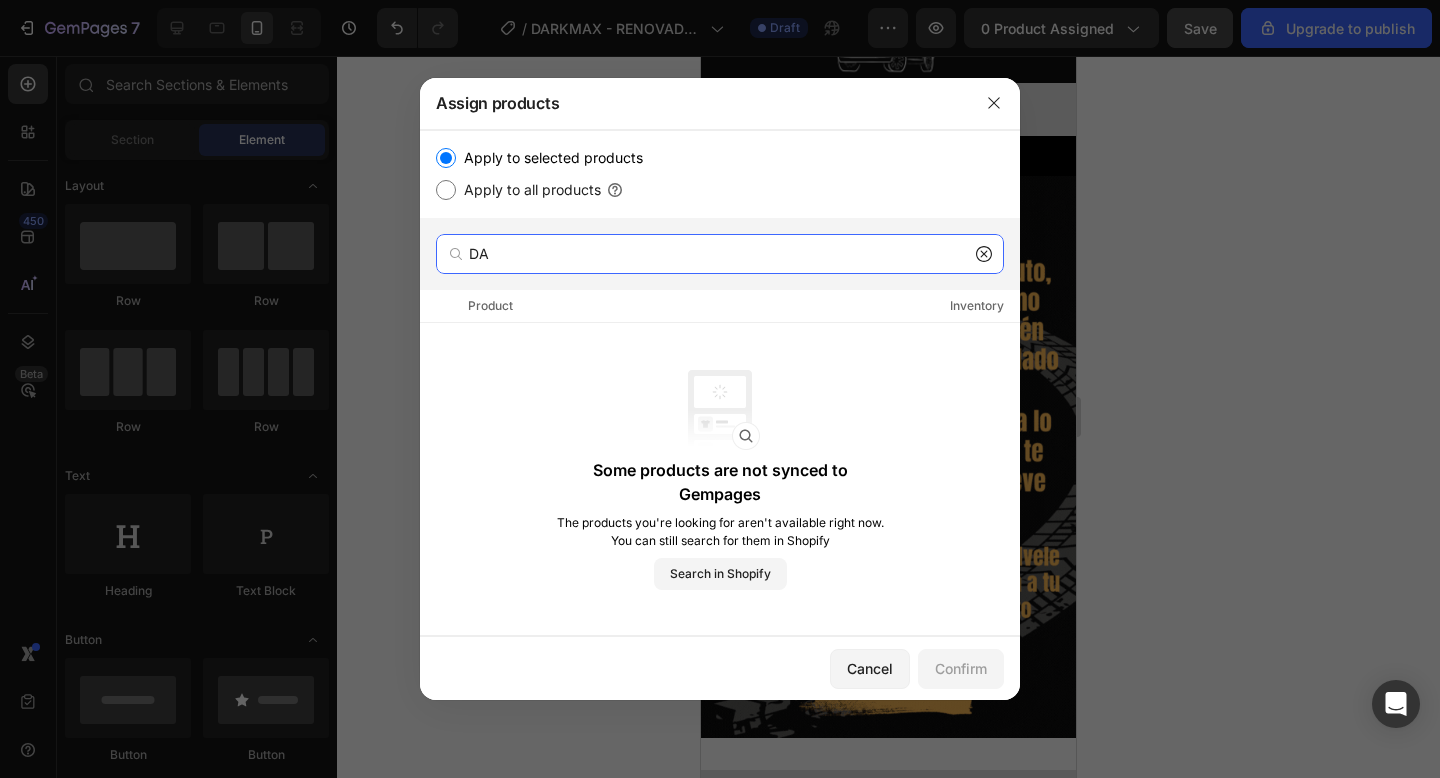 type on "D" 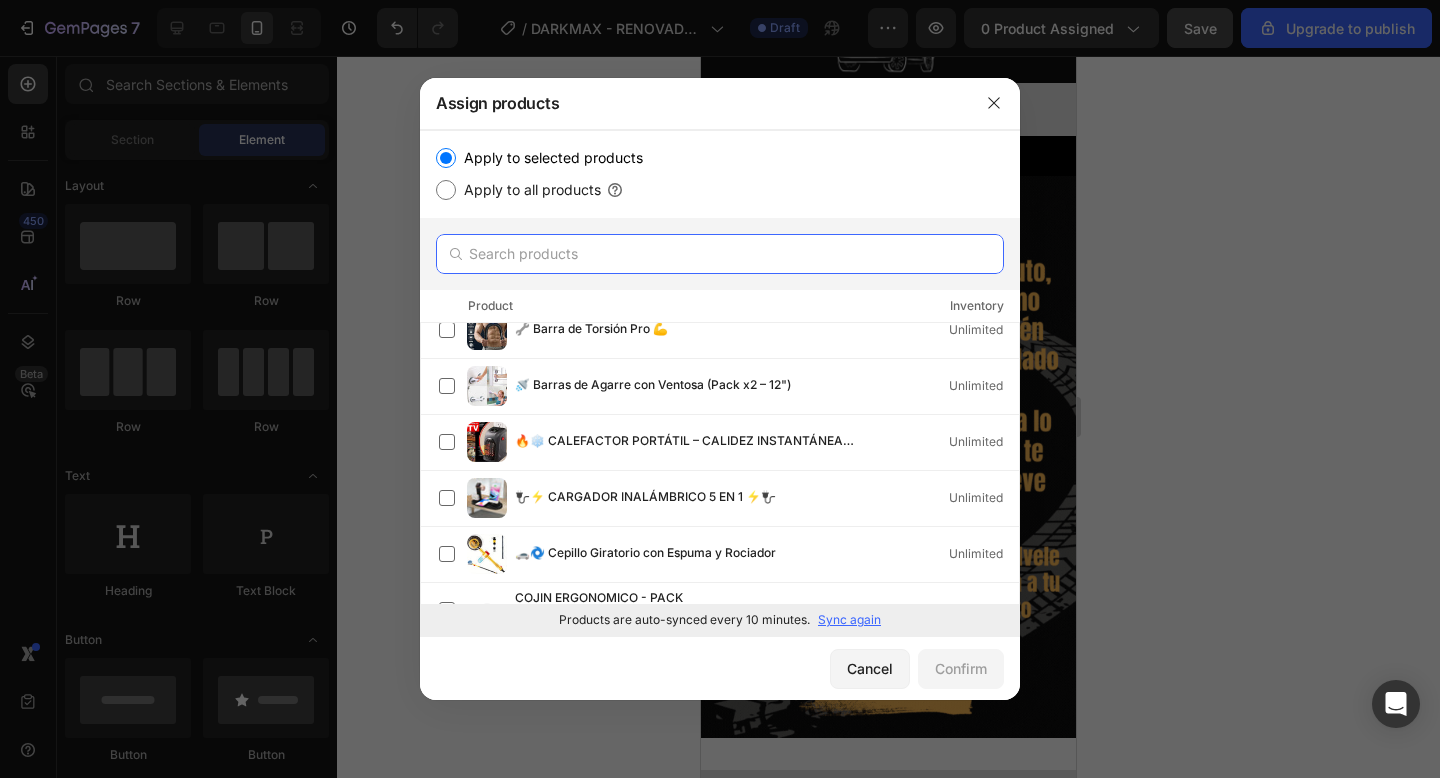 scroll, scrollTop: 0, scrollLeft: 0, axis: both 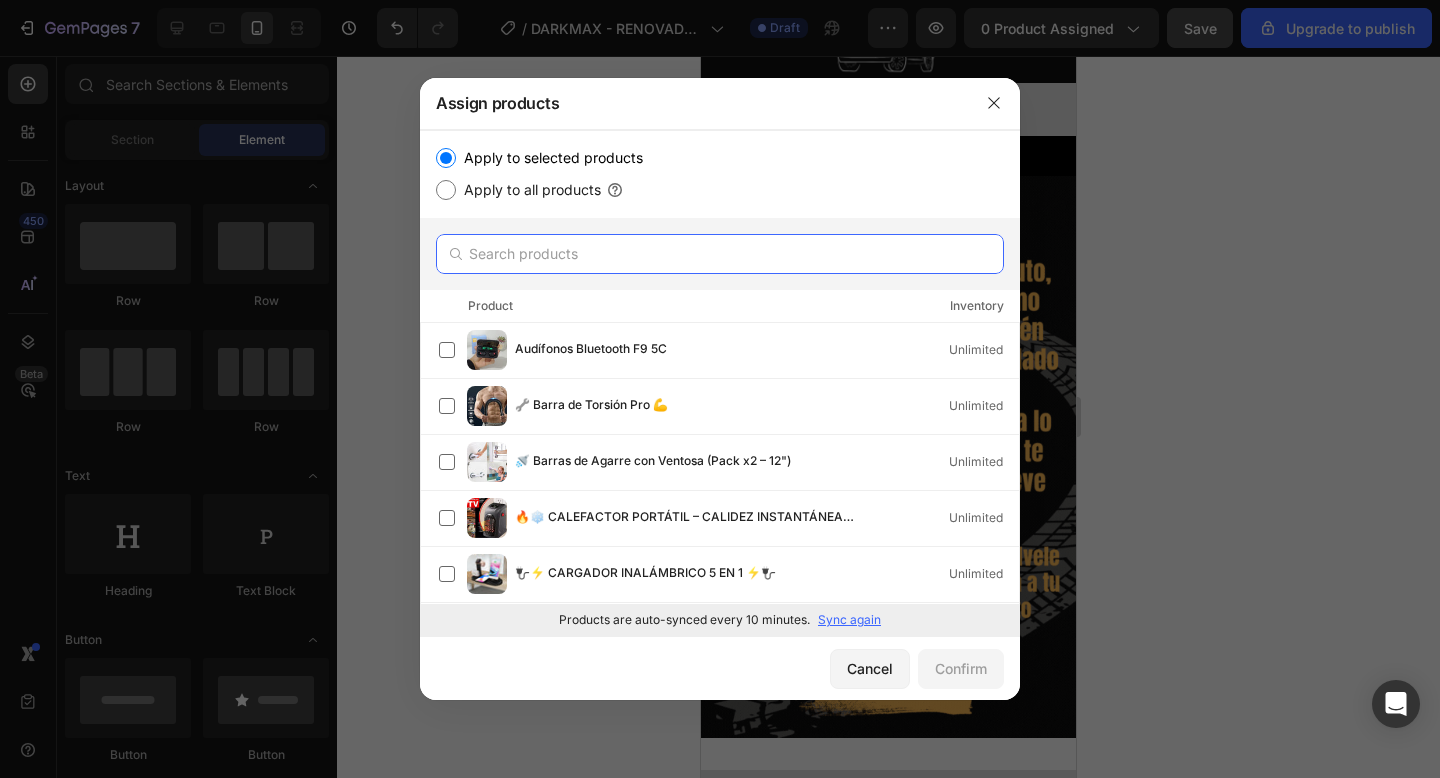 click at bounding box center [720, 254] 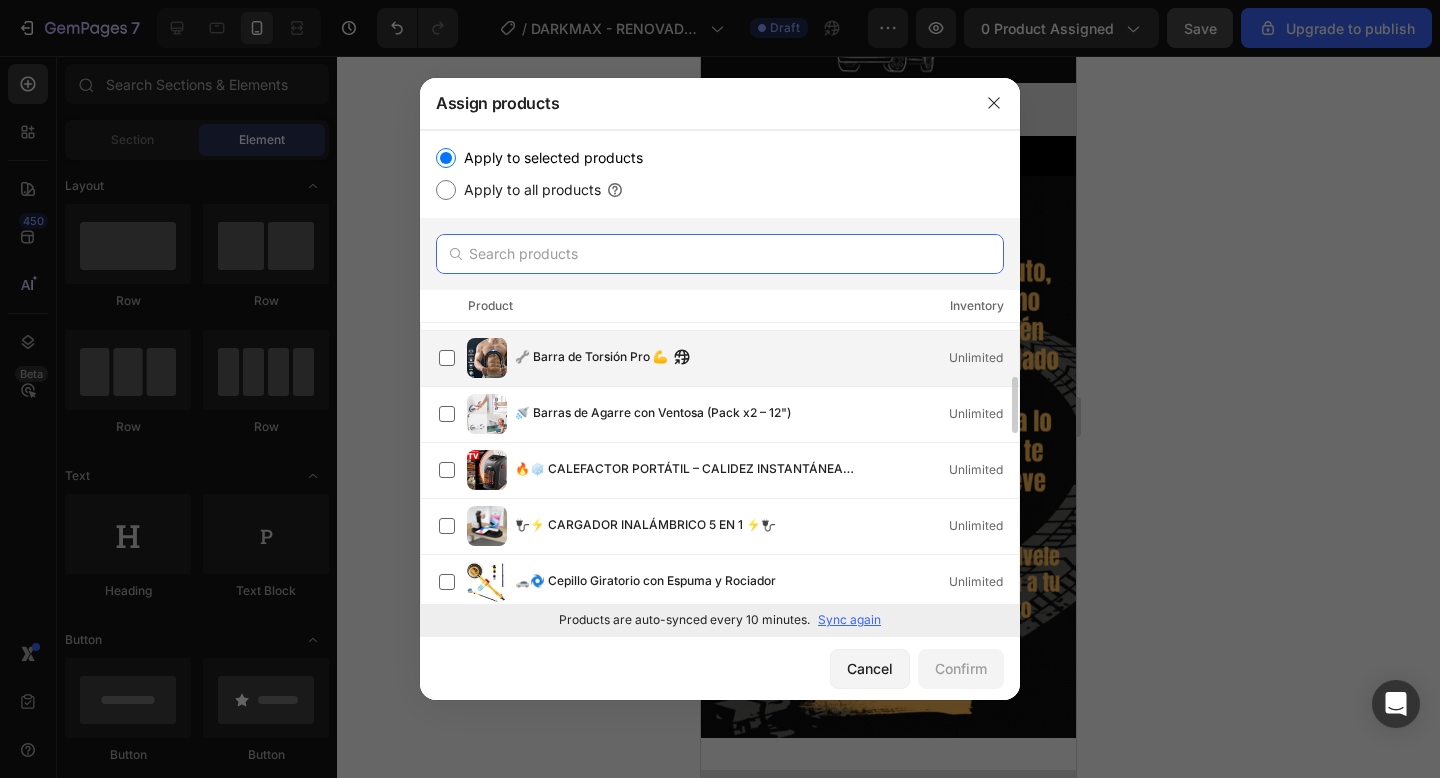 scroll, scrollTop: 0, scrollLeft: 0, axis: both 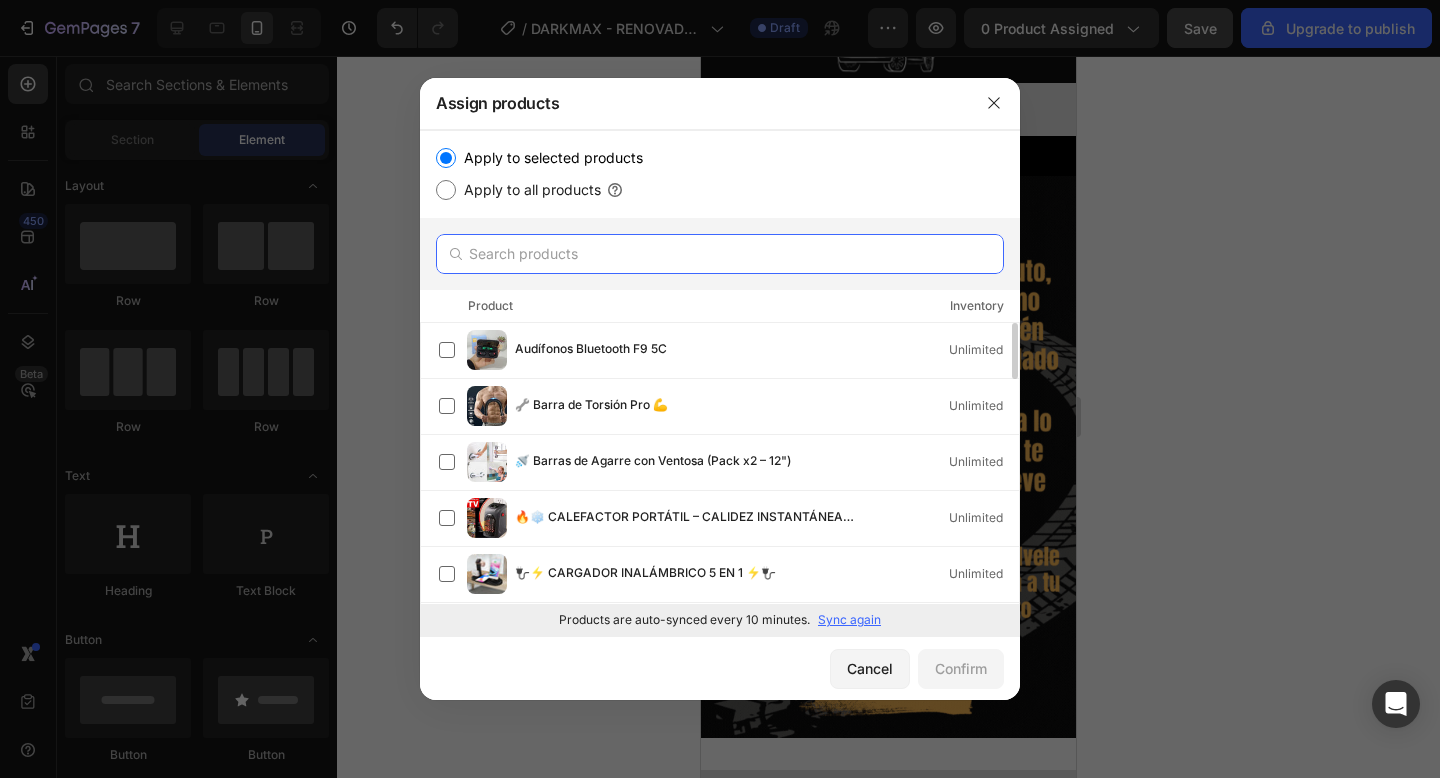 click at bounding box center [720, 254] 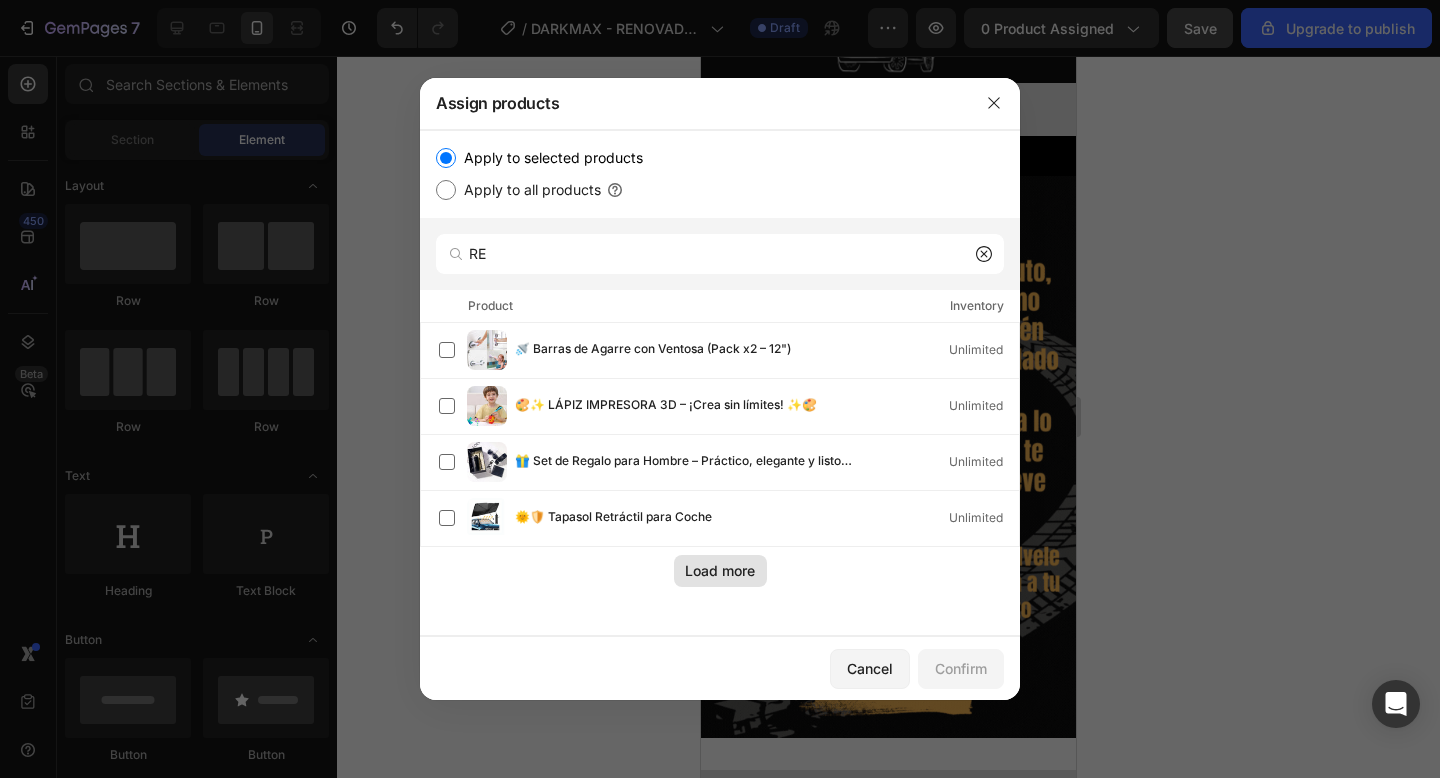 click on "Load more" 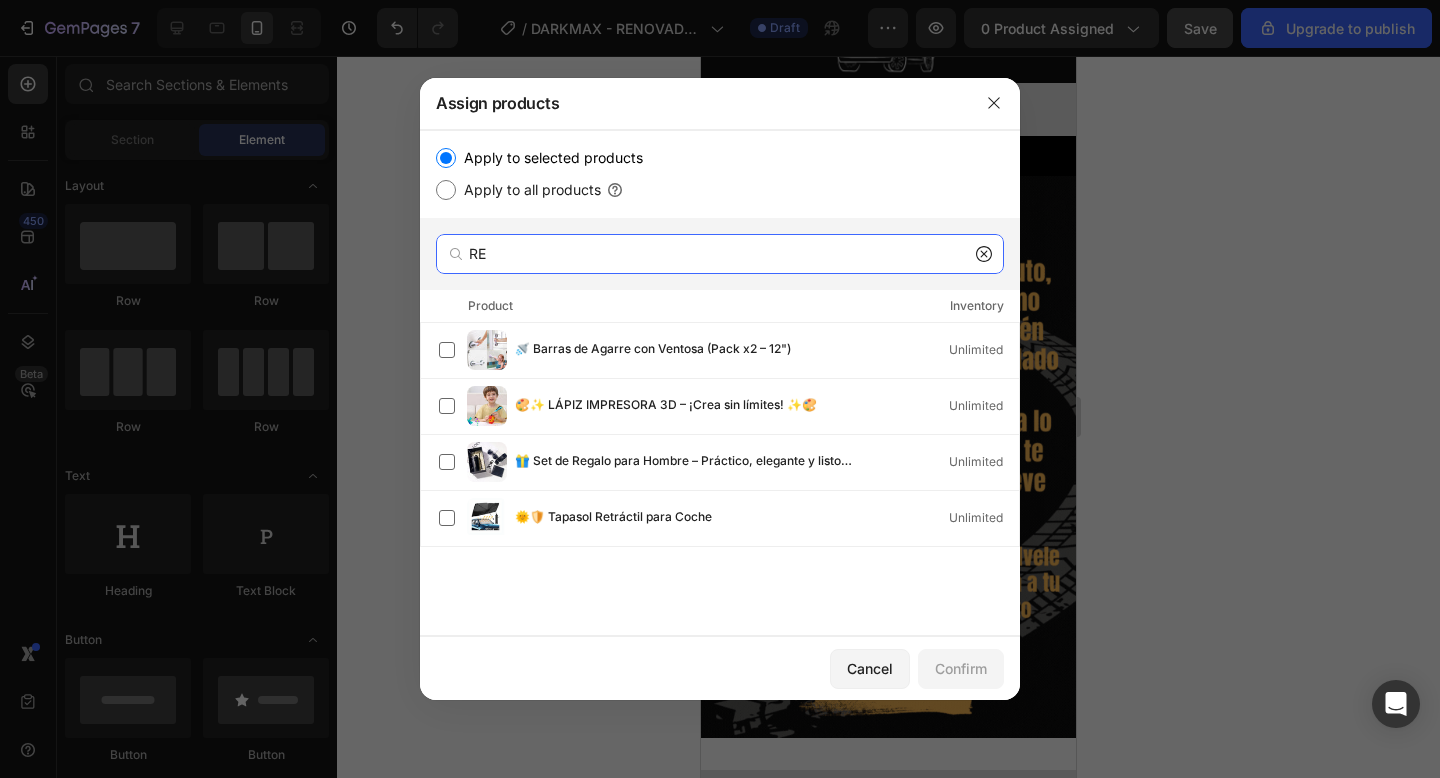 click on "RE" at bounding box center (720, 254) 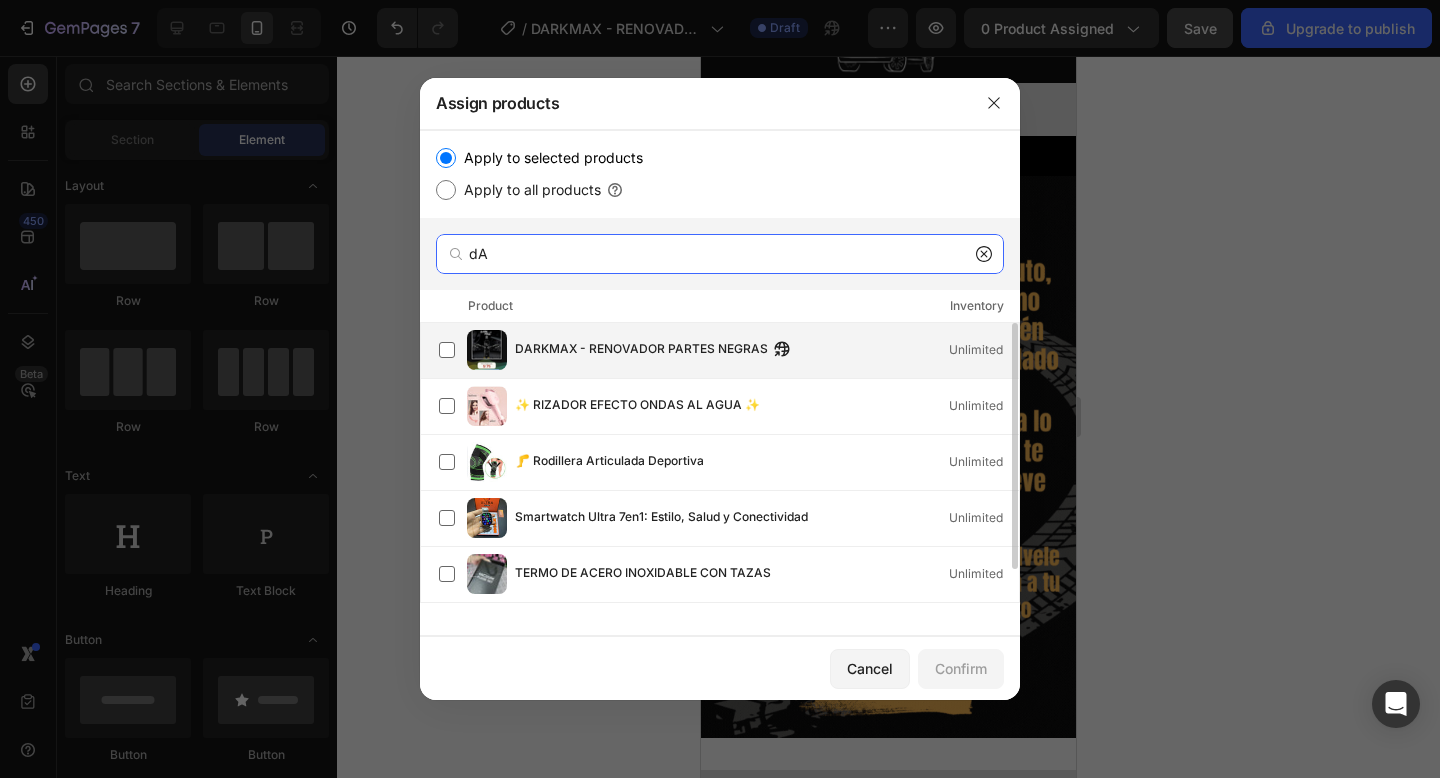 type on "dA" 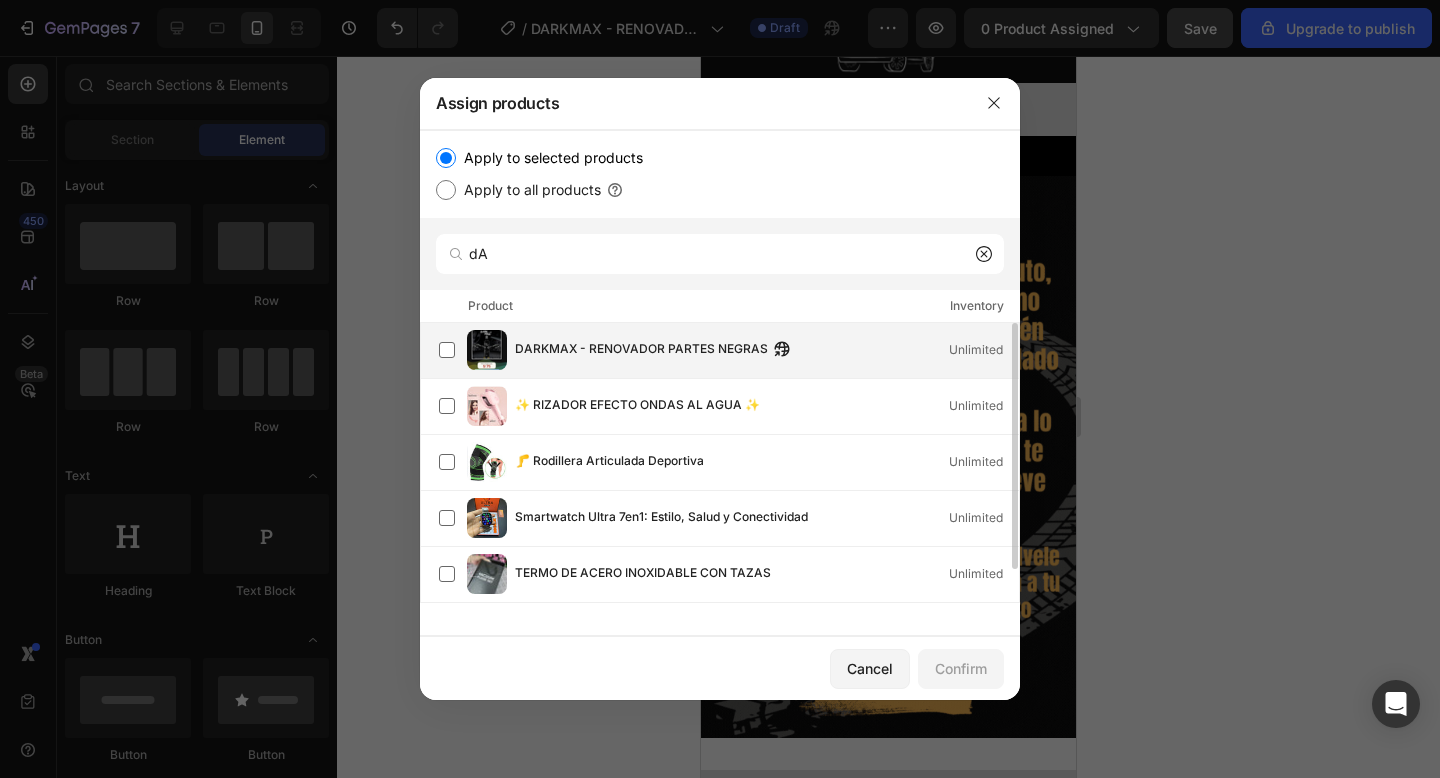 click on "DARKMAX - RENOVADOR PARTES NEGRAS" at bounding box center [641, 350] 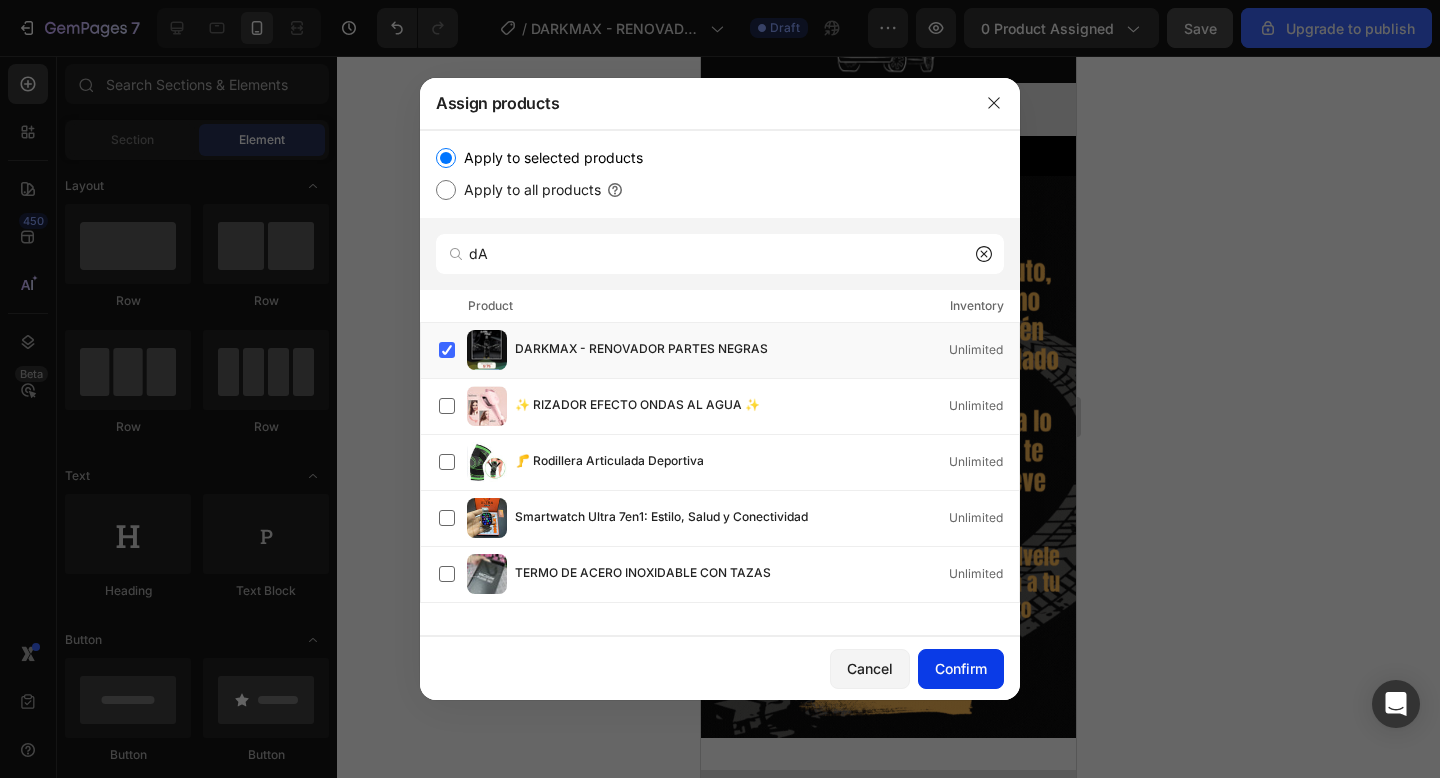 click on "Confirm" at bounding box center (961, 668) 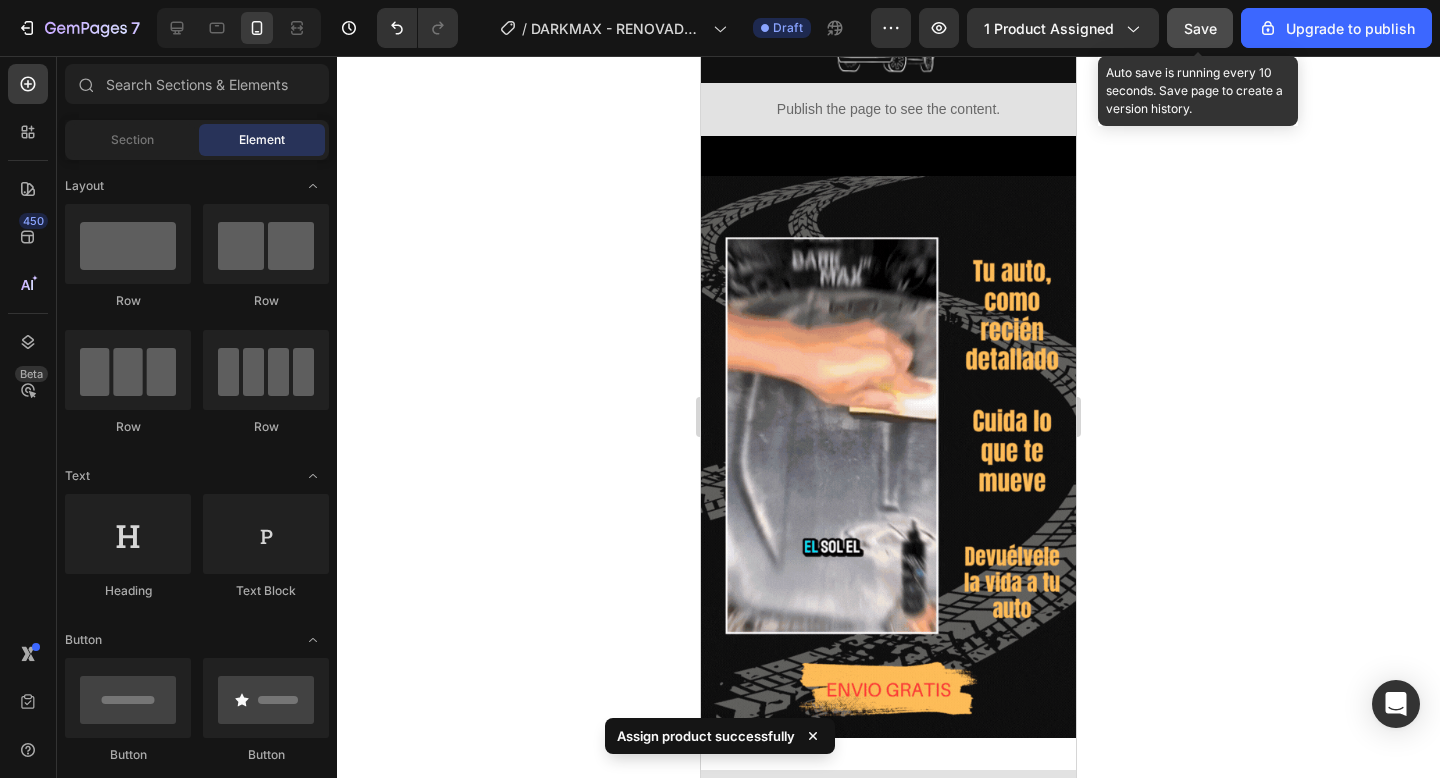 click on "Save" at bounding box center (1200, 28) 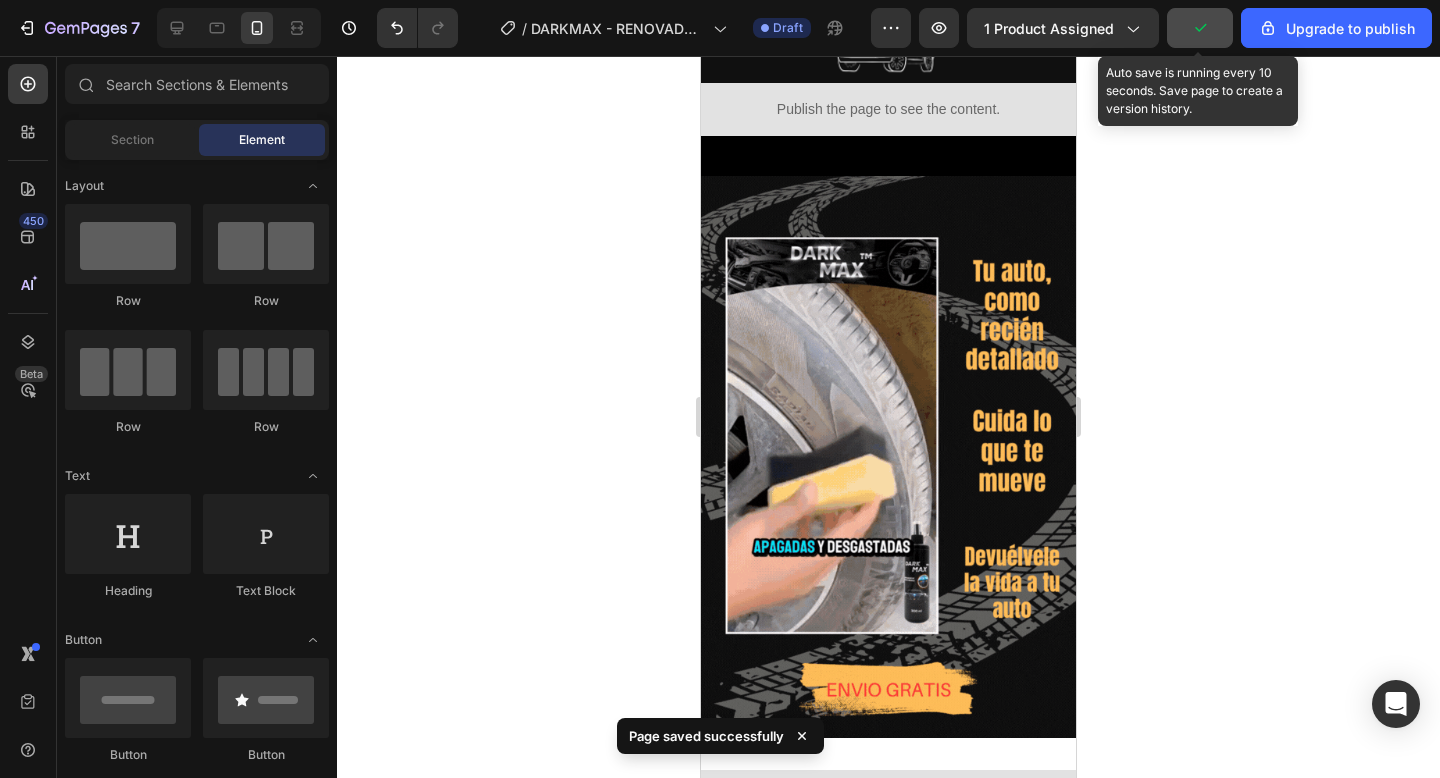 click 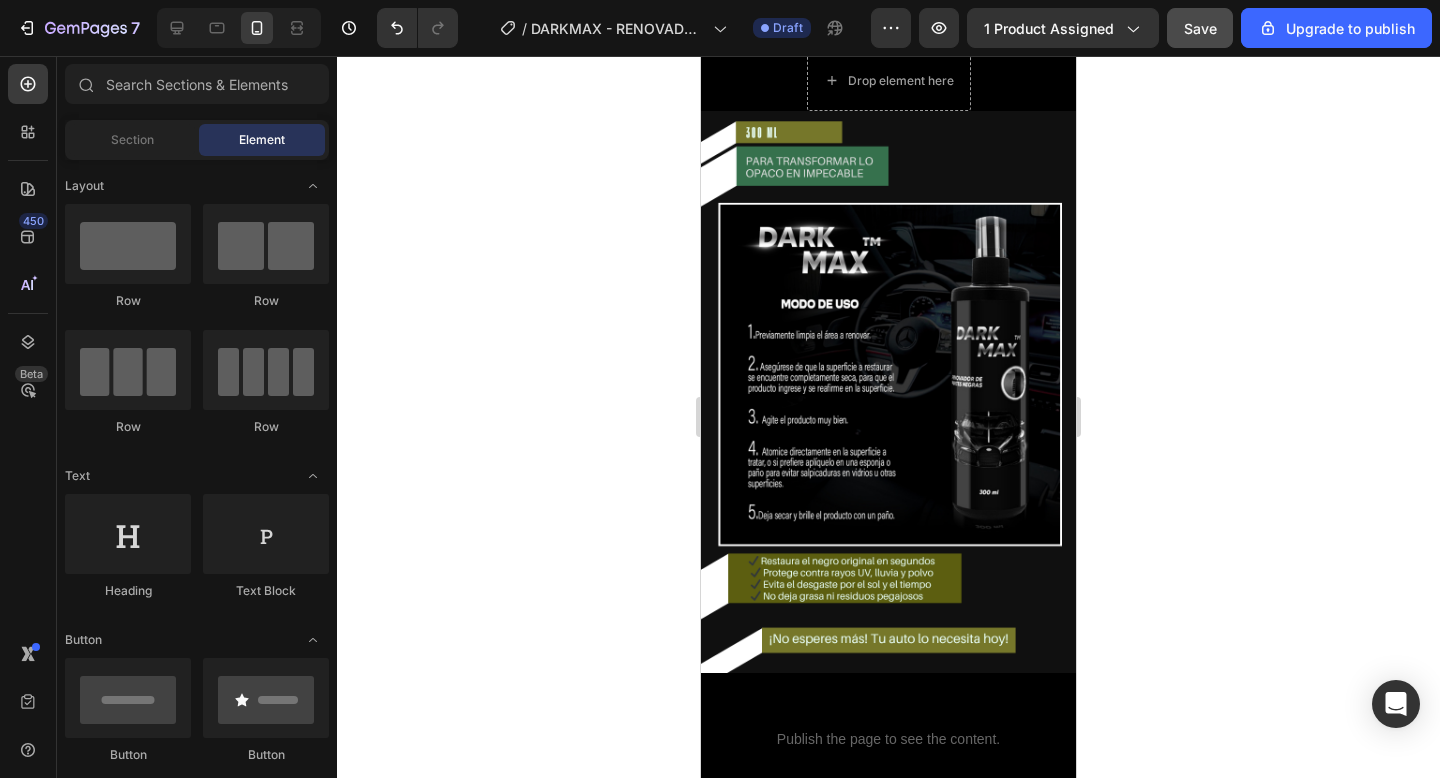 scroll, scrollTop: 722, scrollLeft: 0, axis: vertical 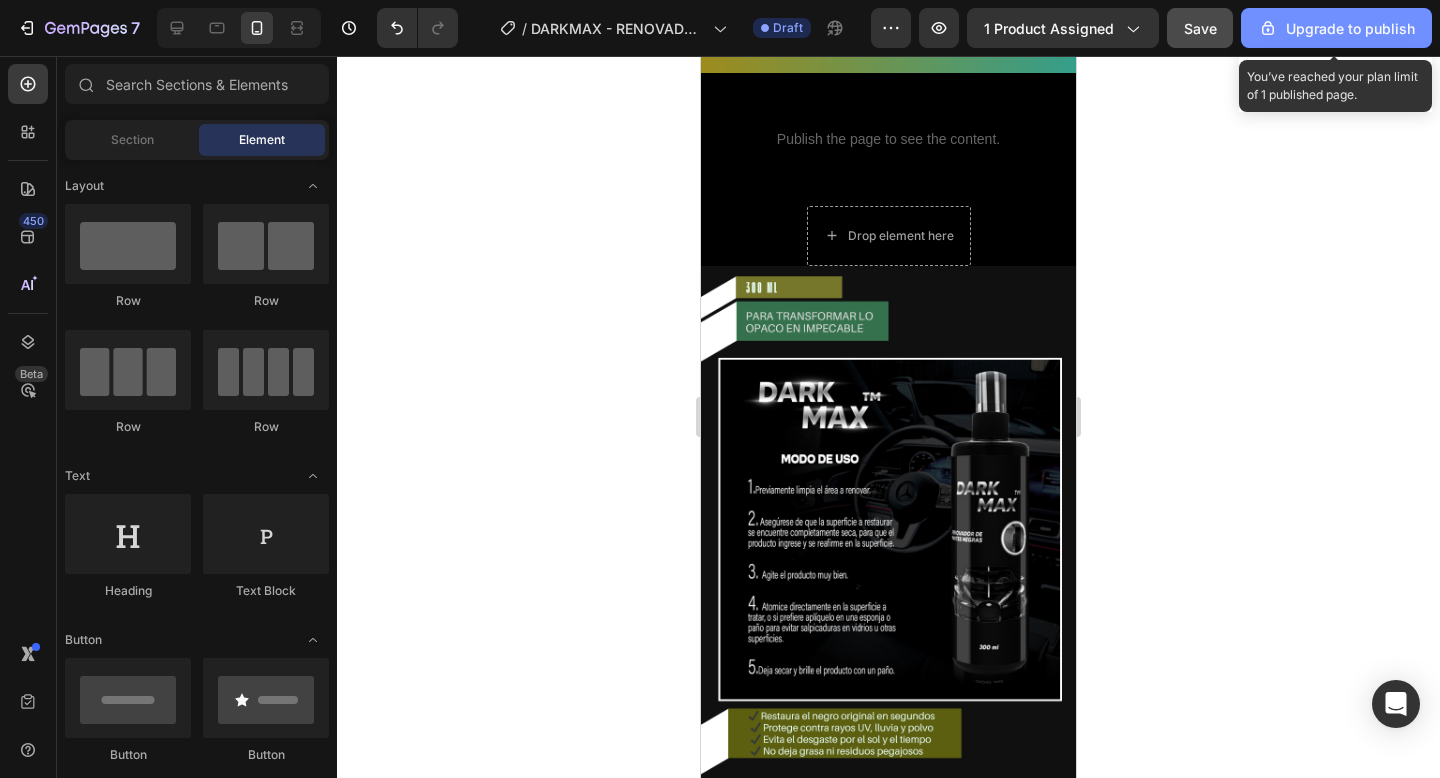 click on "Upgrade to publish" at bounding box center [1336, 28] 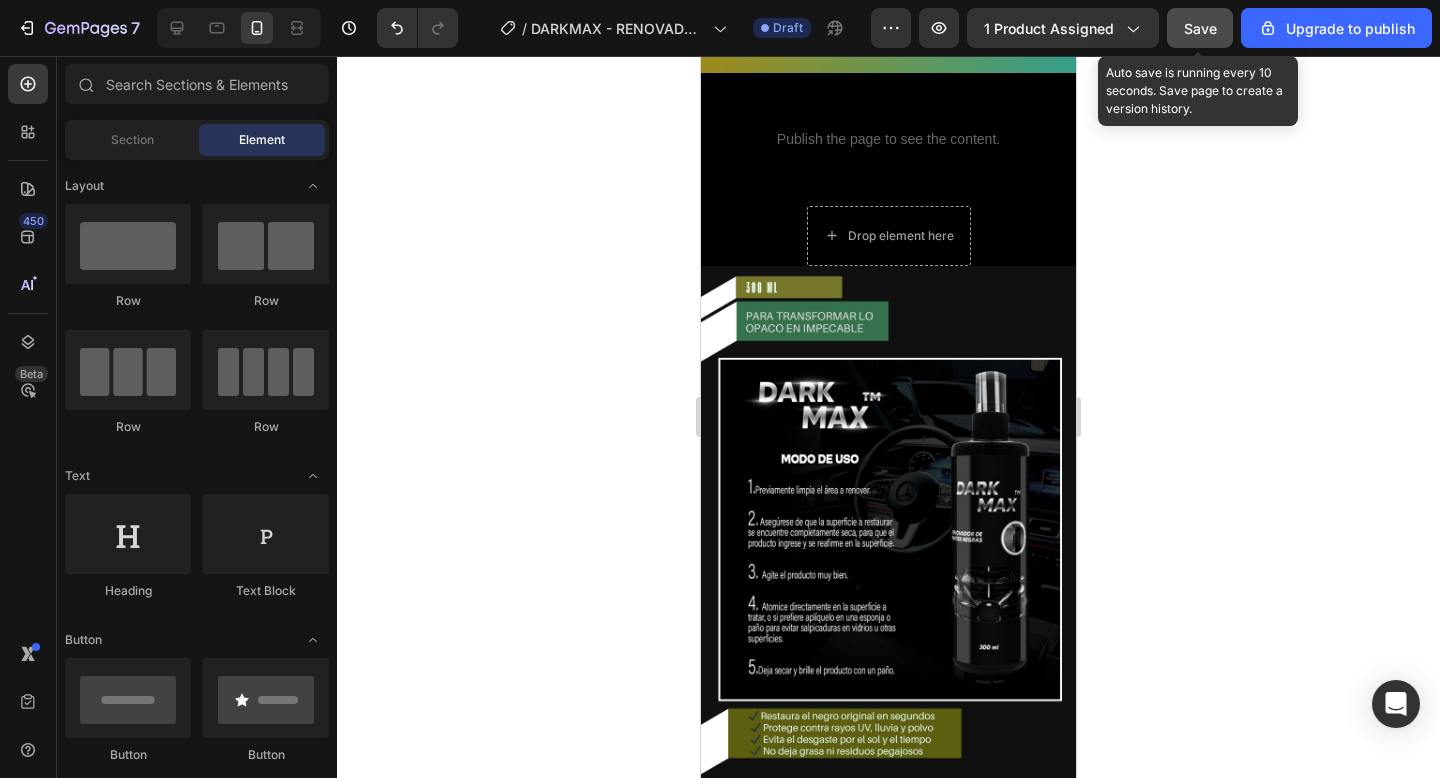 click on "Save" at bounding box center (1200, 28) 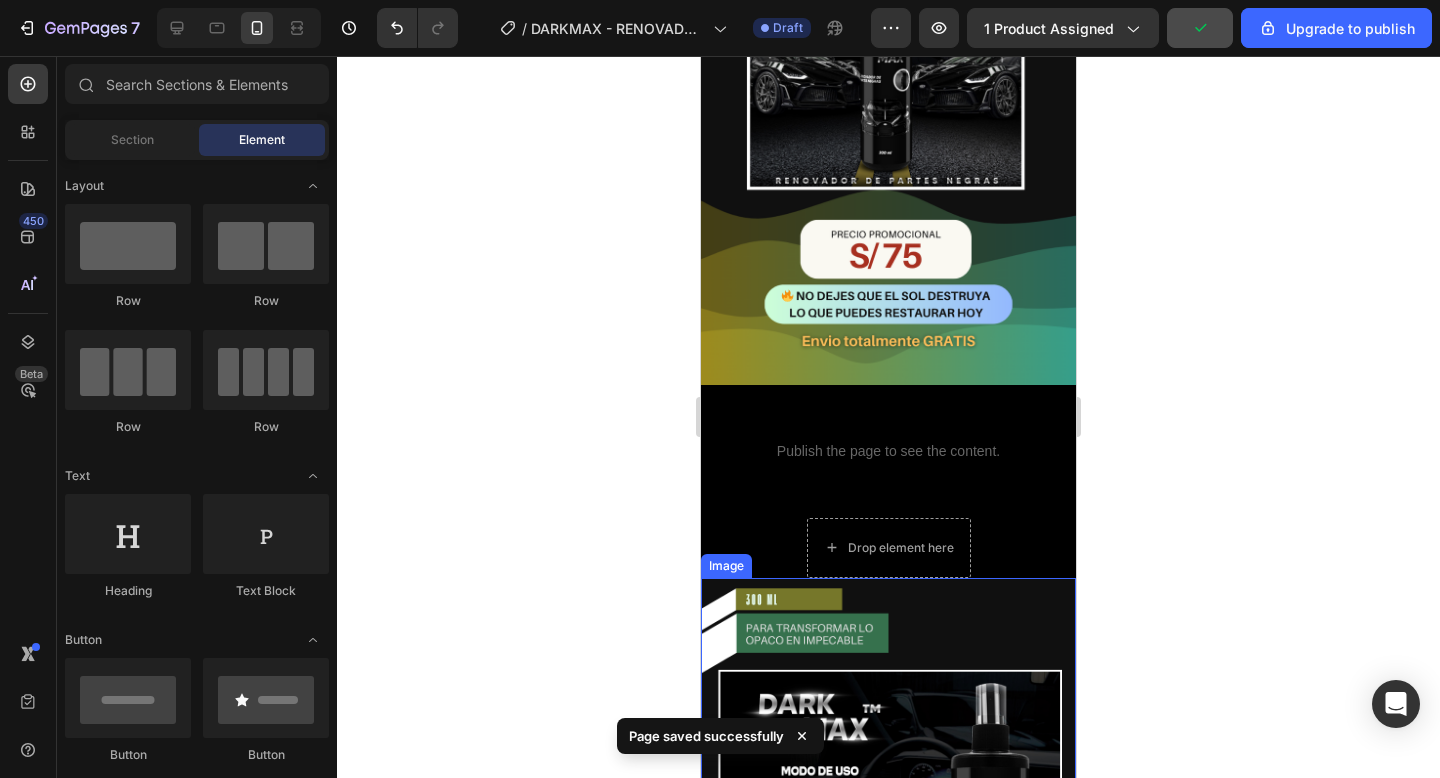 scroll, scrollTop: 0, scrollLeft: 0, axis: both 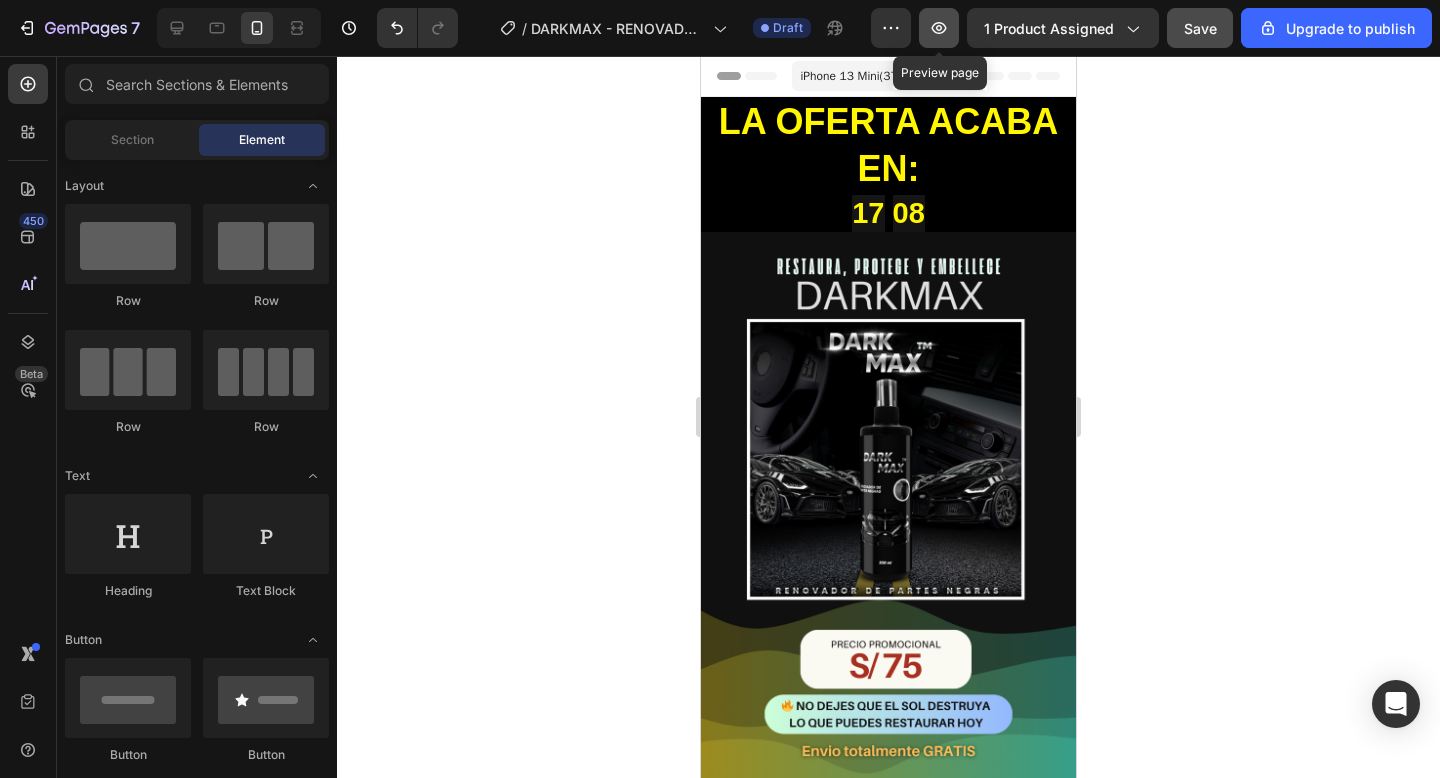 click 